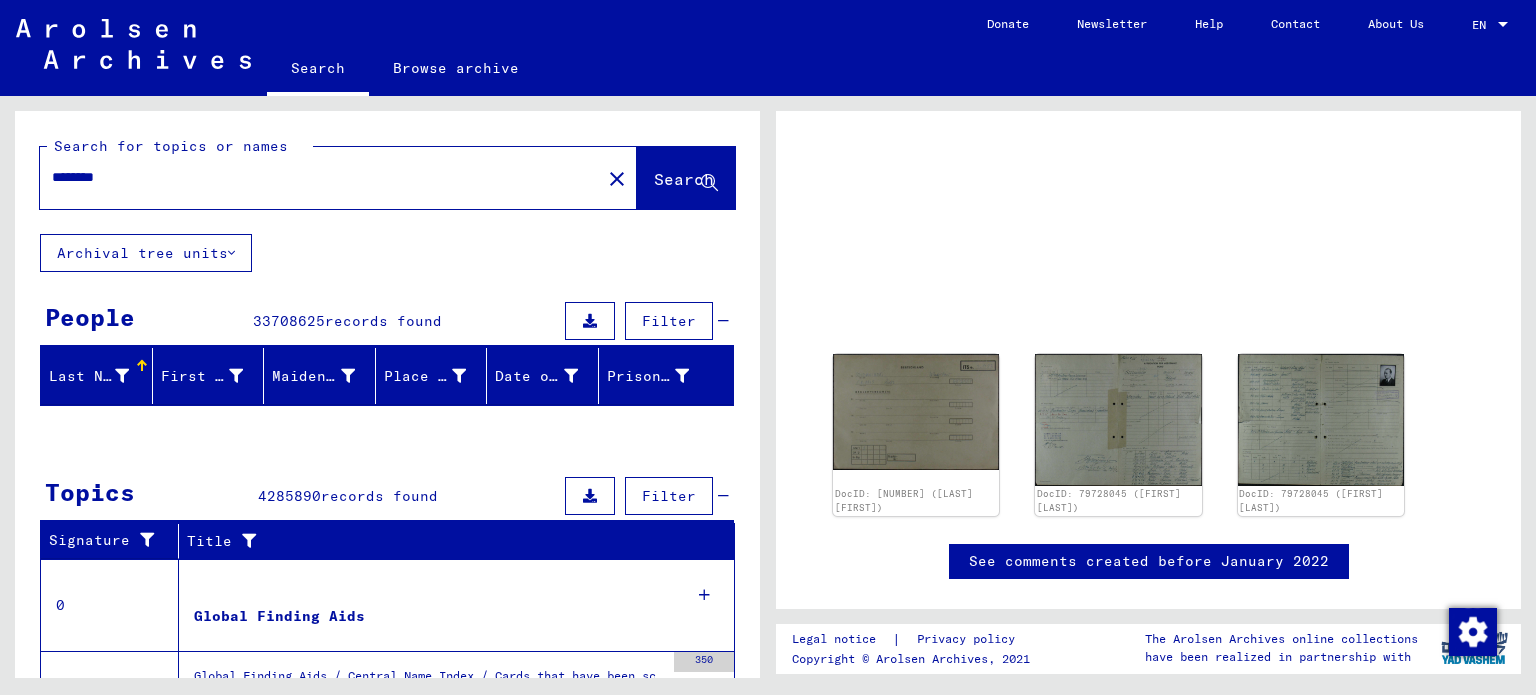 scroll, scrollTop: 0, scrollLeft: 0, axis: both 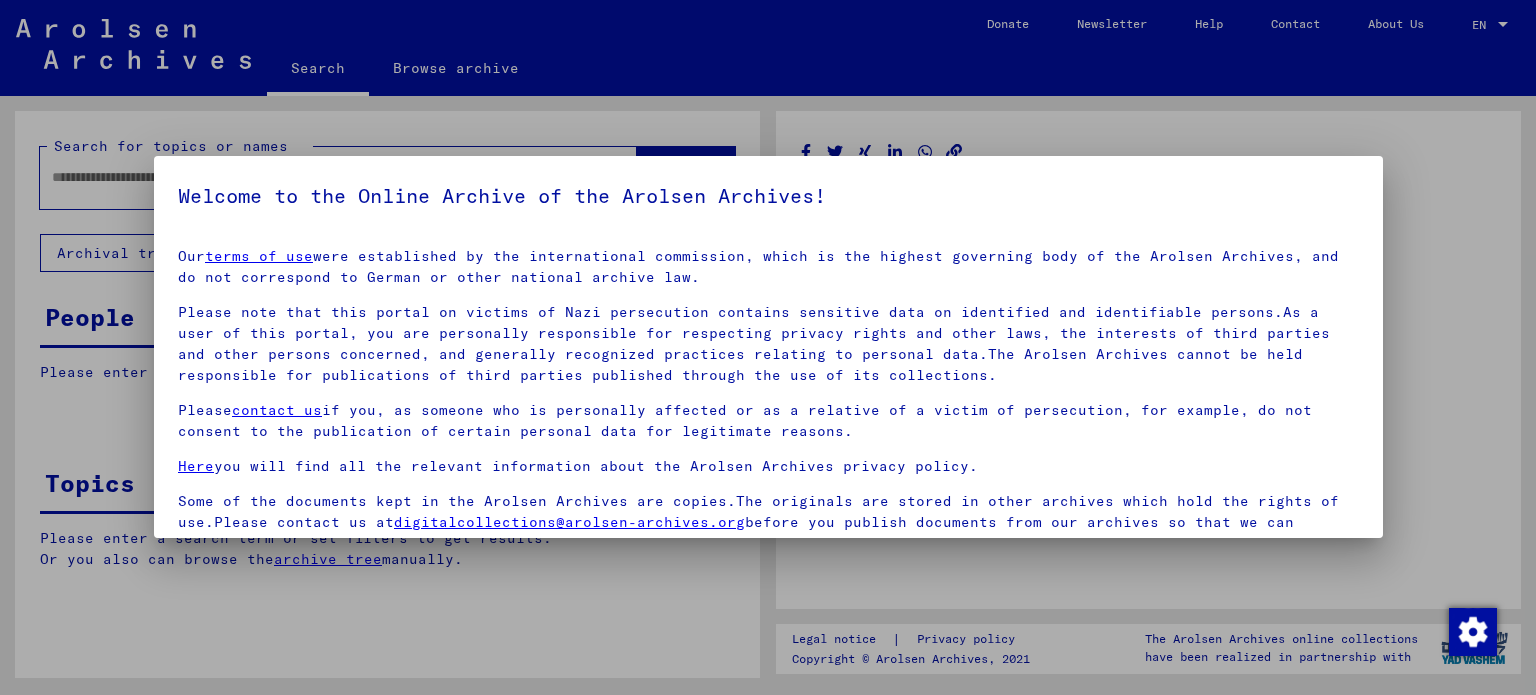 type on "********" 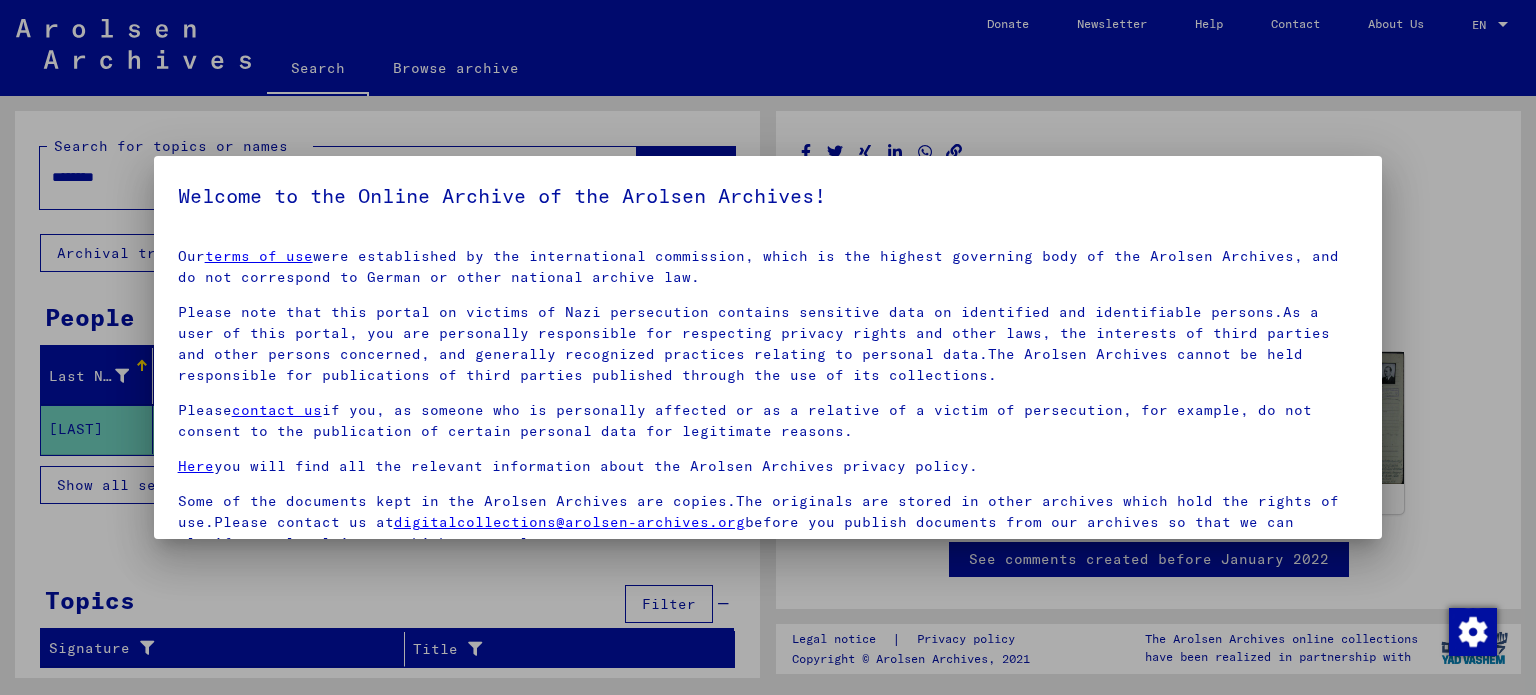 scroll, scrollTop: 169, scrollLeft: 0, axis: vertical 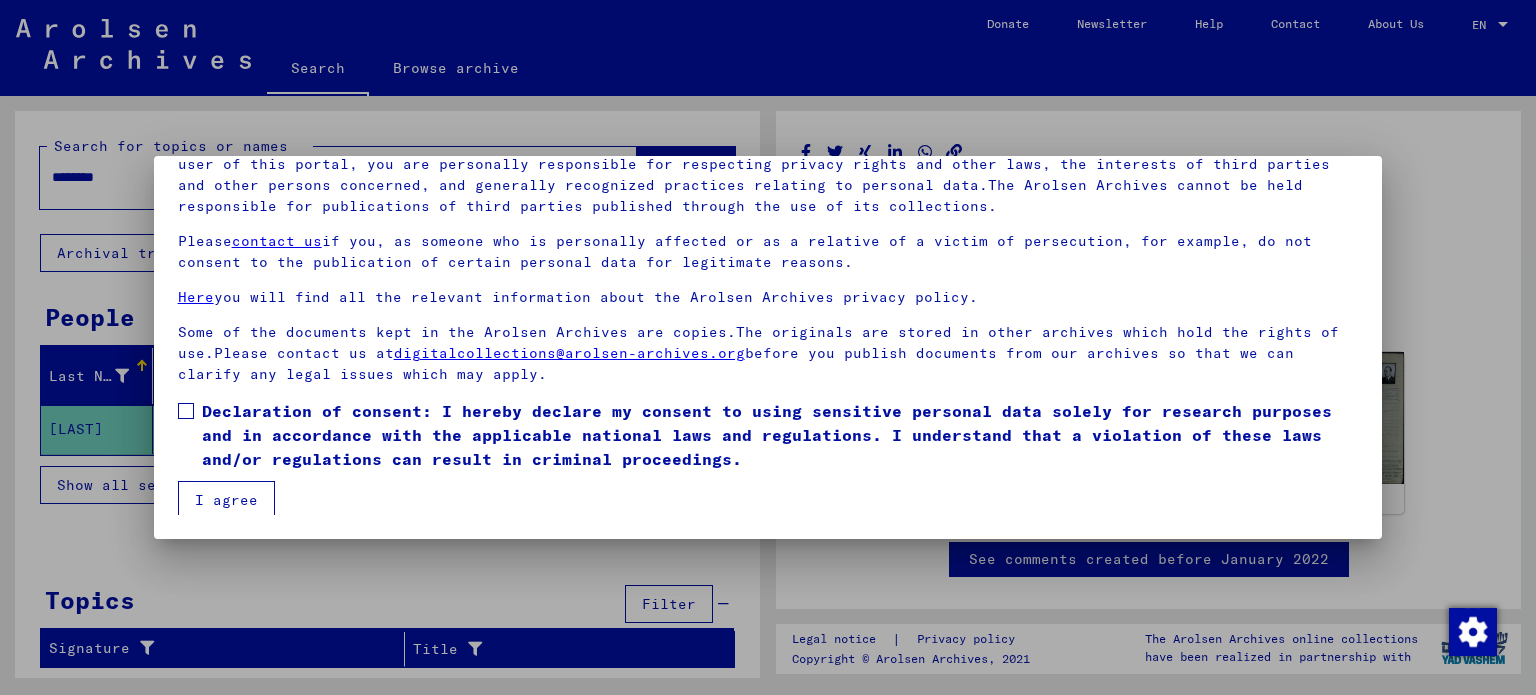 click on "Declaration of consent: I hereby declare my consent to using sensitive personal data solely for research purposes and in accordance with the applicable national laws and regulations. I understand that a violation of these laws and/or regulations can result in criminal proceedings." at bounding box center (780, 435) 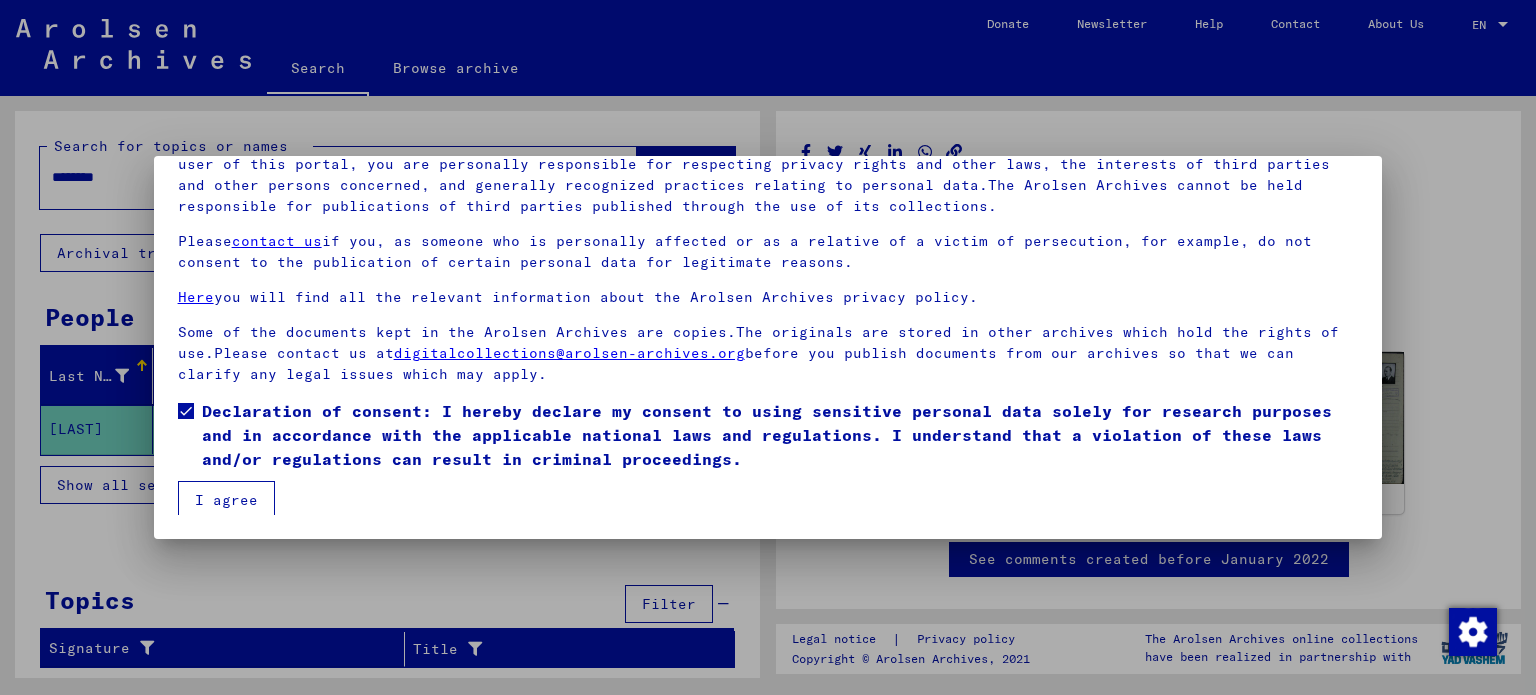 click on "I agree" at bounding box center [226, 500] 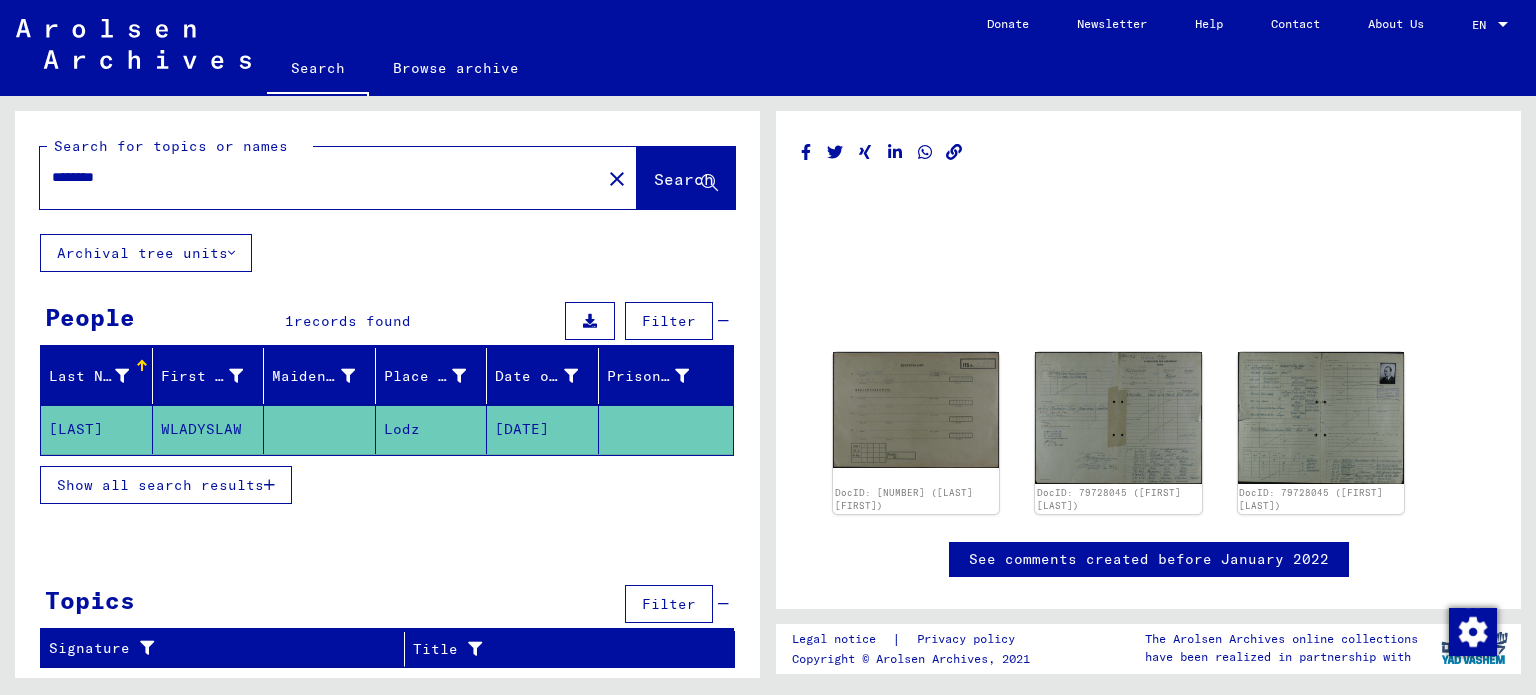 click on "close" 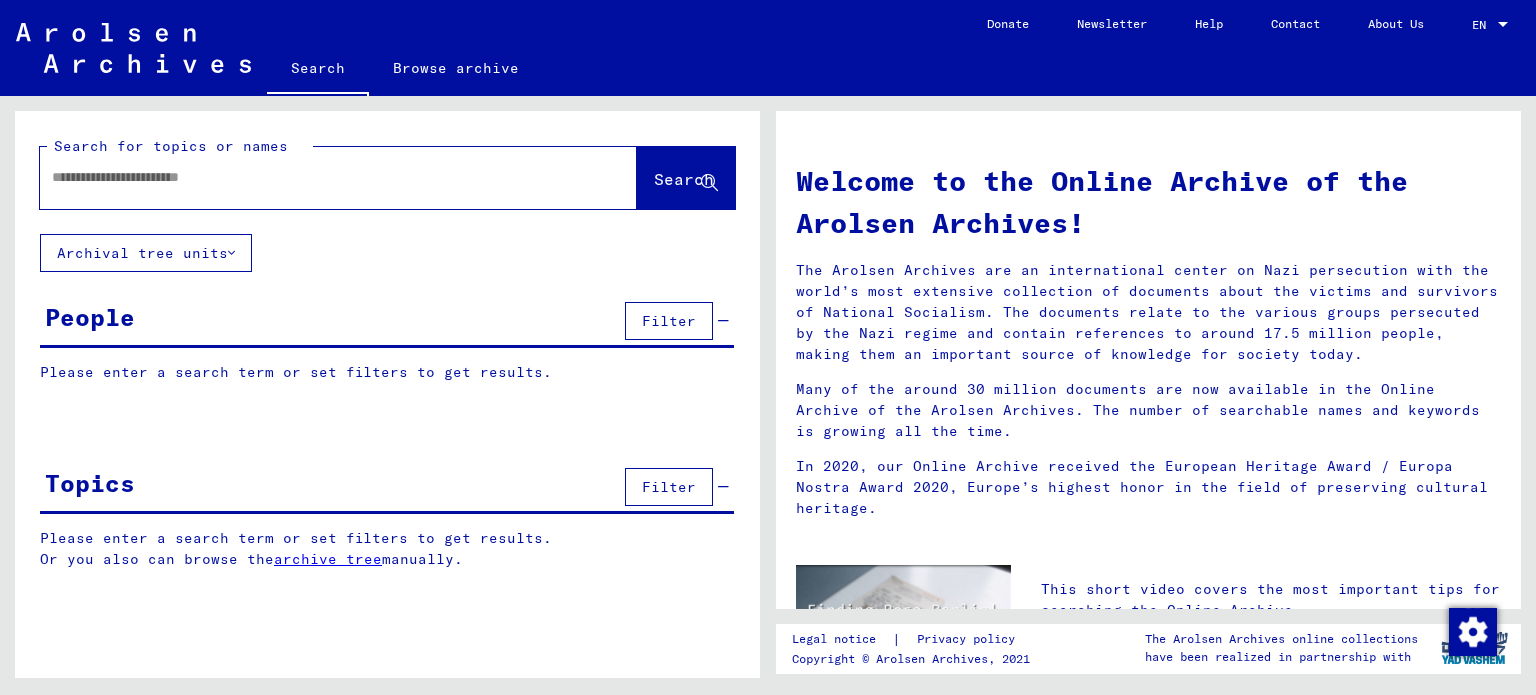 click at bounding box center [314, 177] 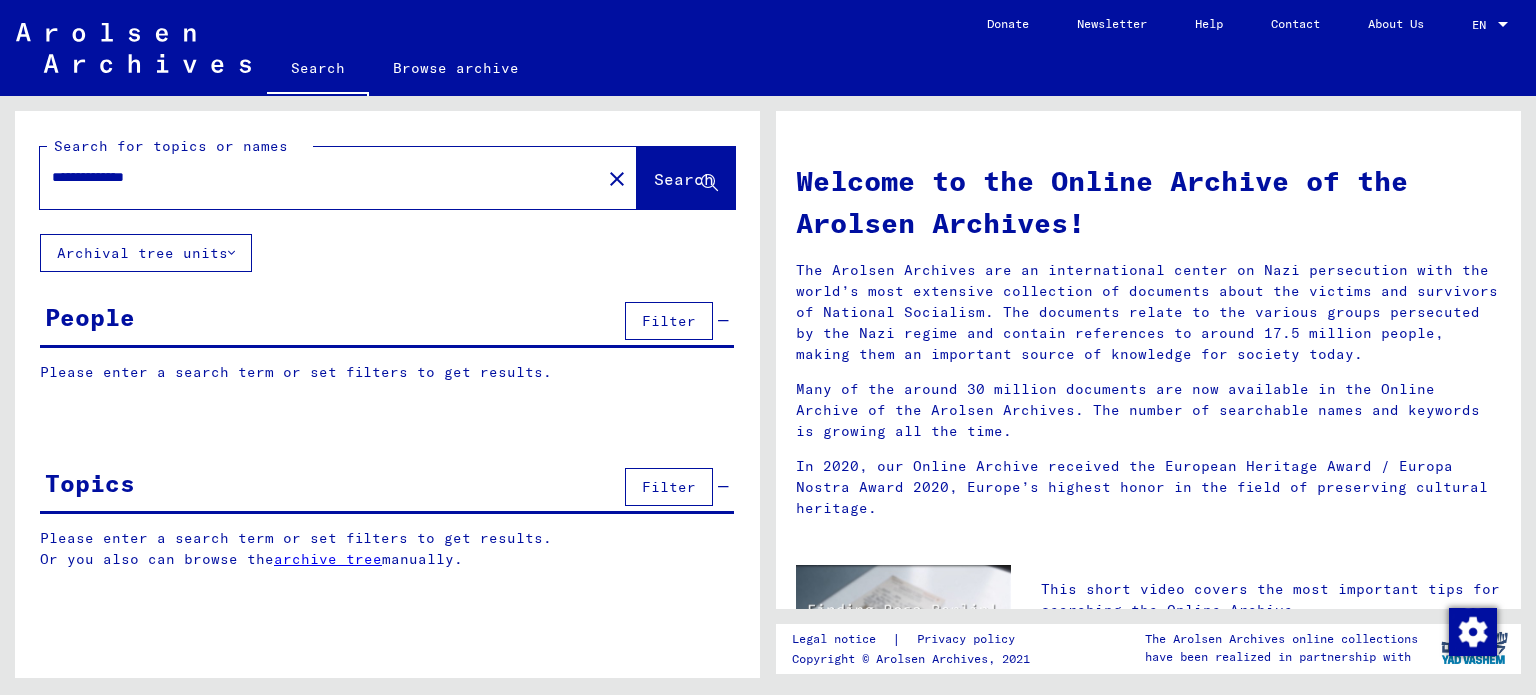 type on "**********" 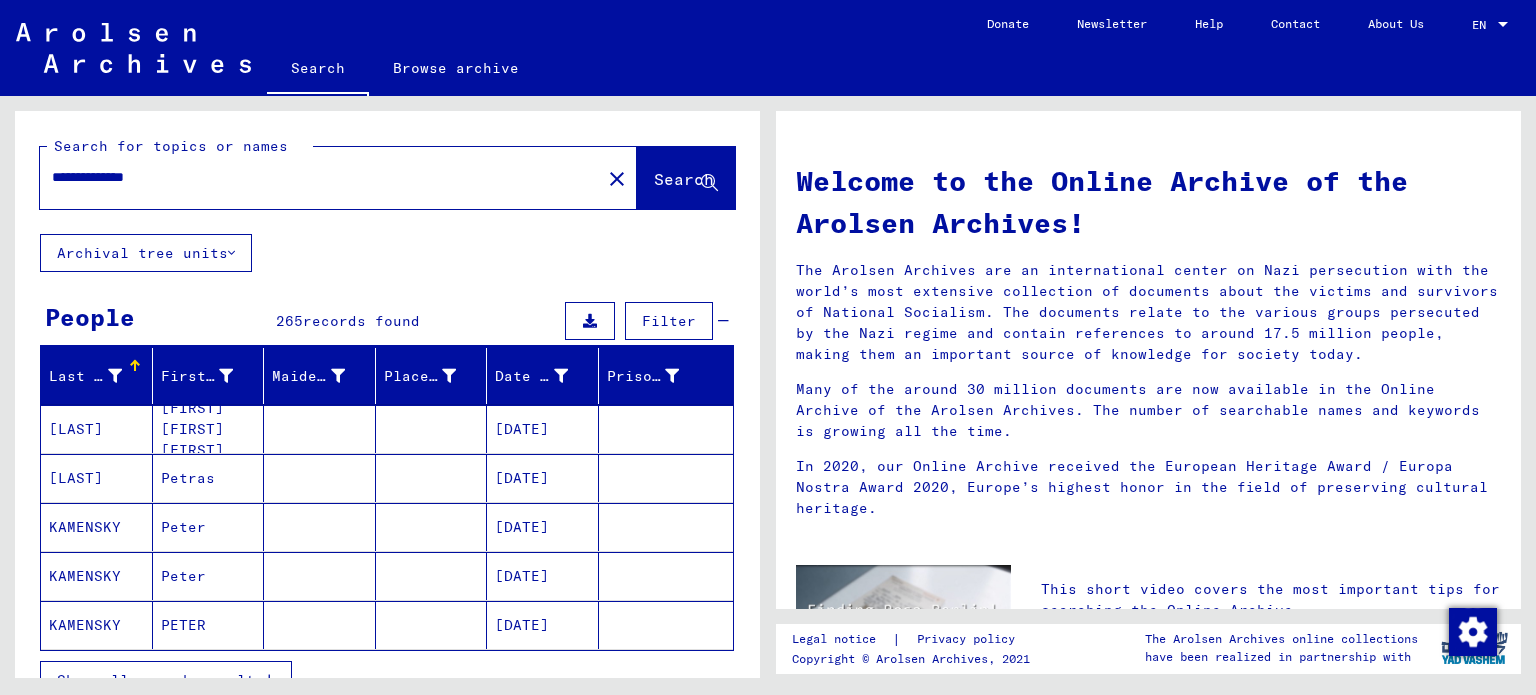 click on "Show all search results" at bounding box center (166, 680) 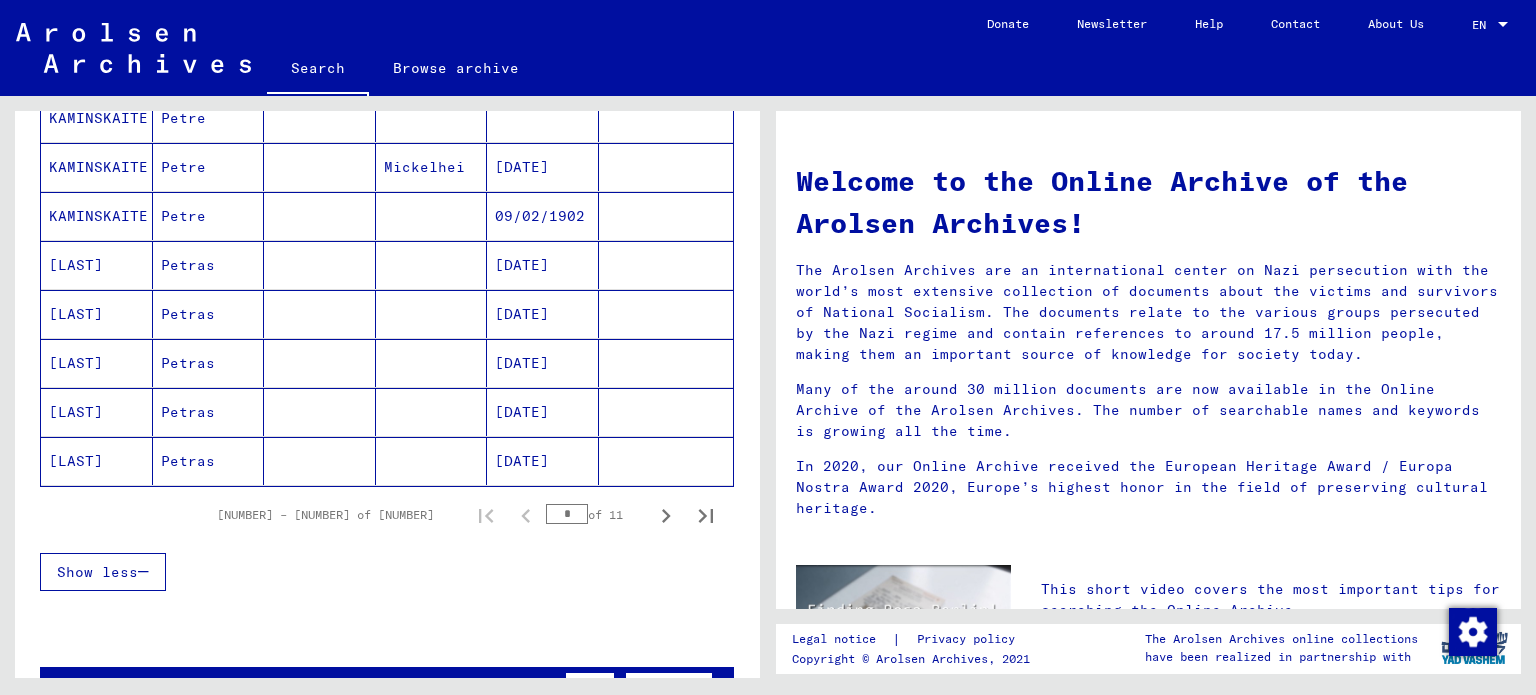 scroll, scrollTop: 1175, scrollLeft: 0, axis: vertical 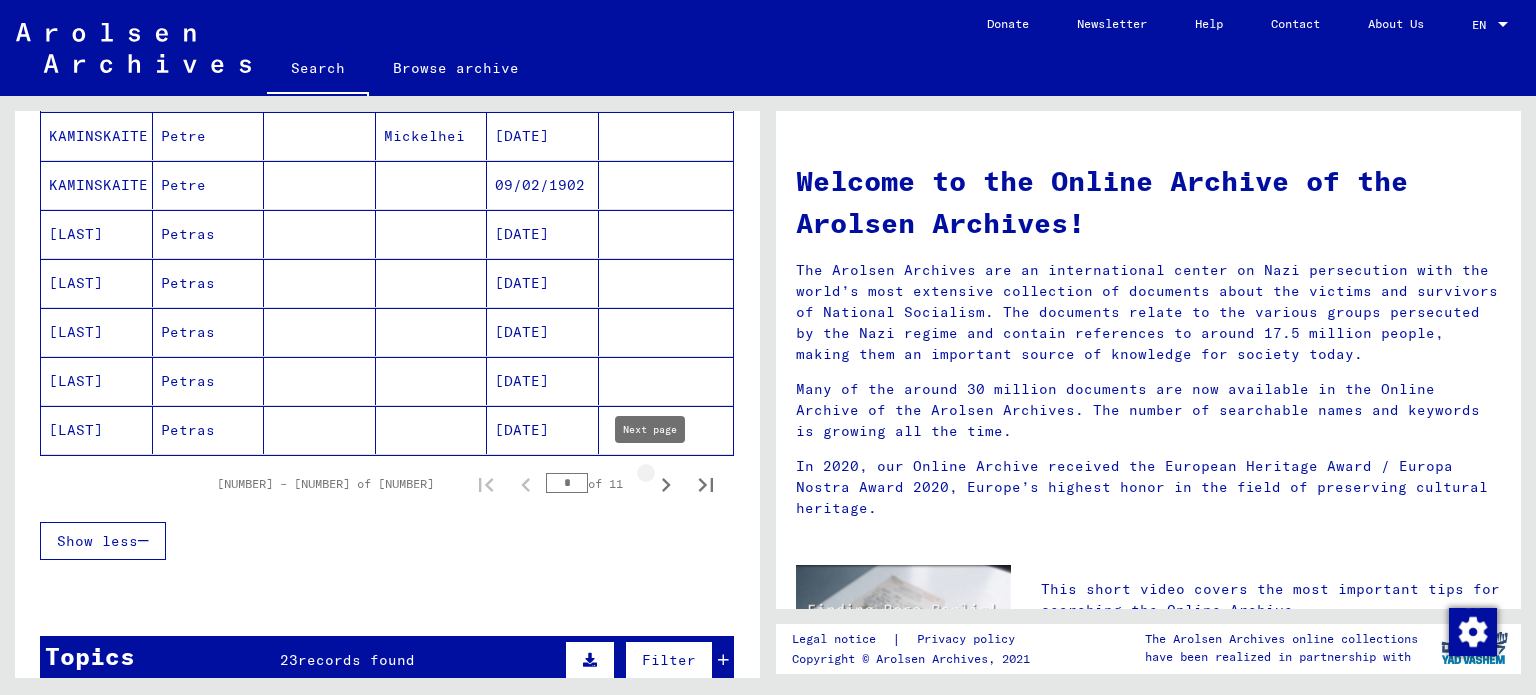 click 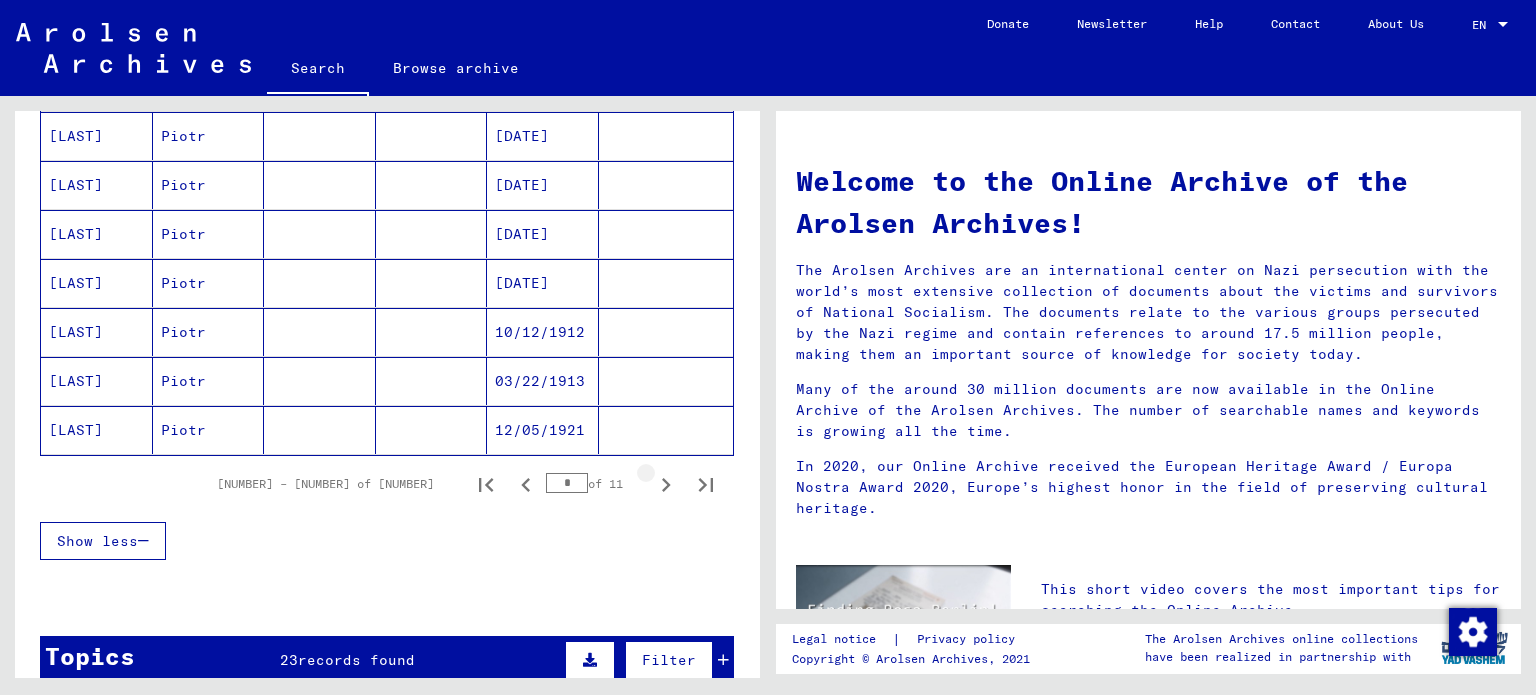 click 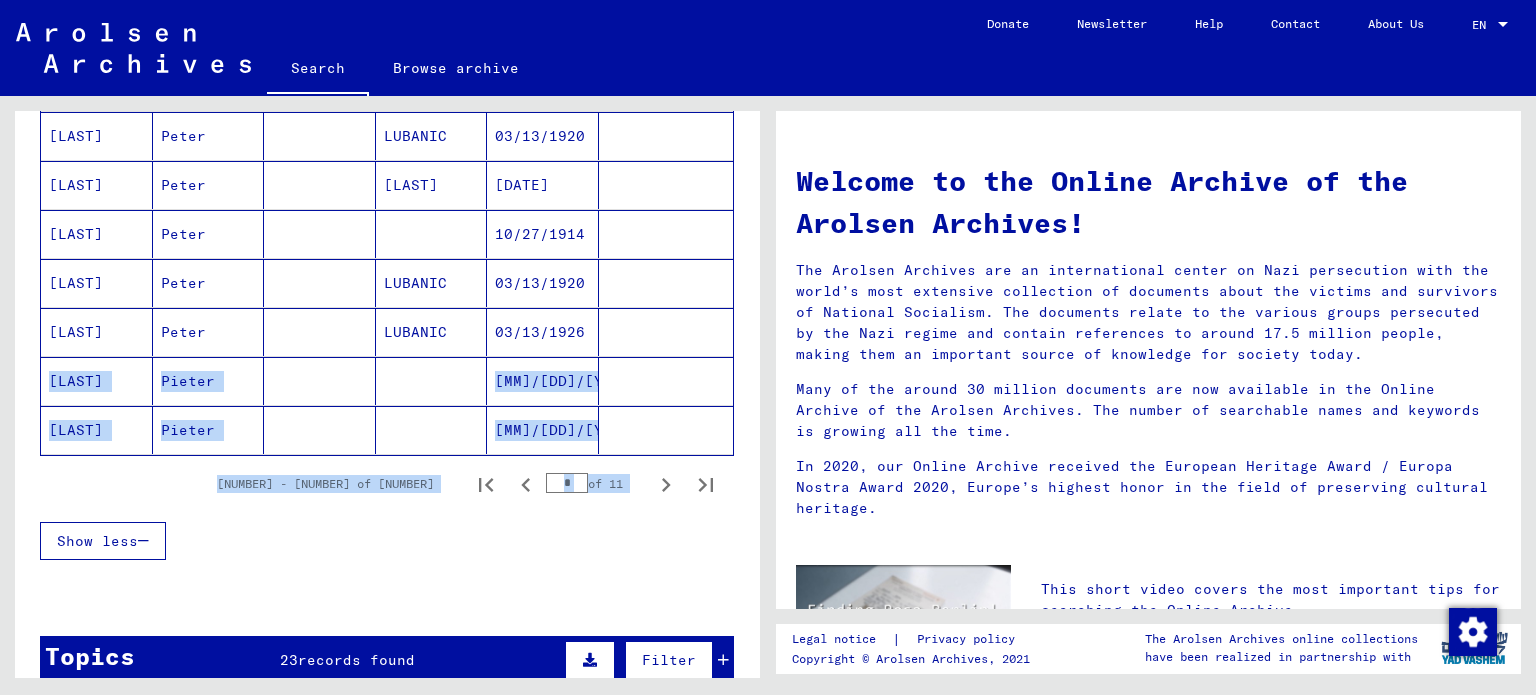 drag, startPoint x: 743, startPoint y: 469, endPoint x: 740, endPoint y: 315, distance: 154.02922 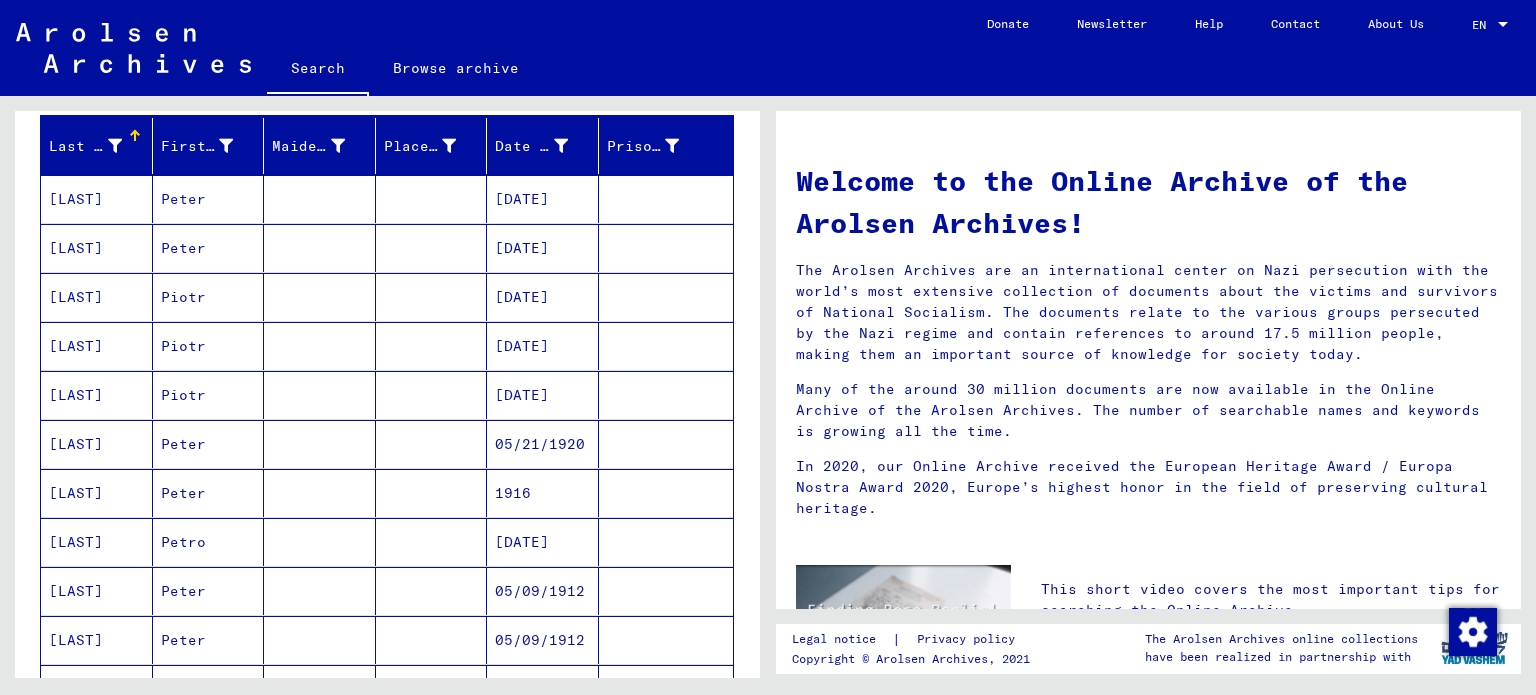 scroll, scrollTop: 227, scrollLeft: 0, axis: vertical 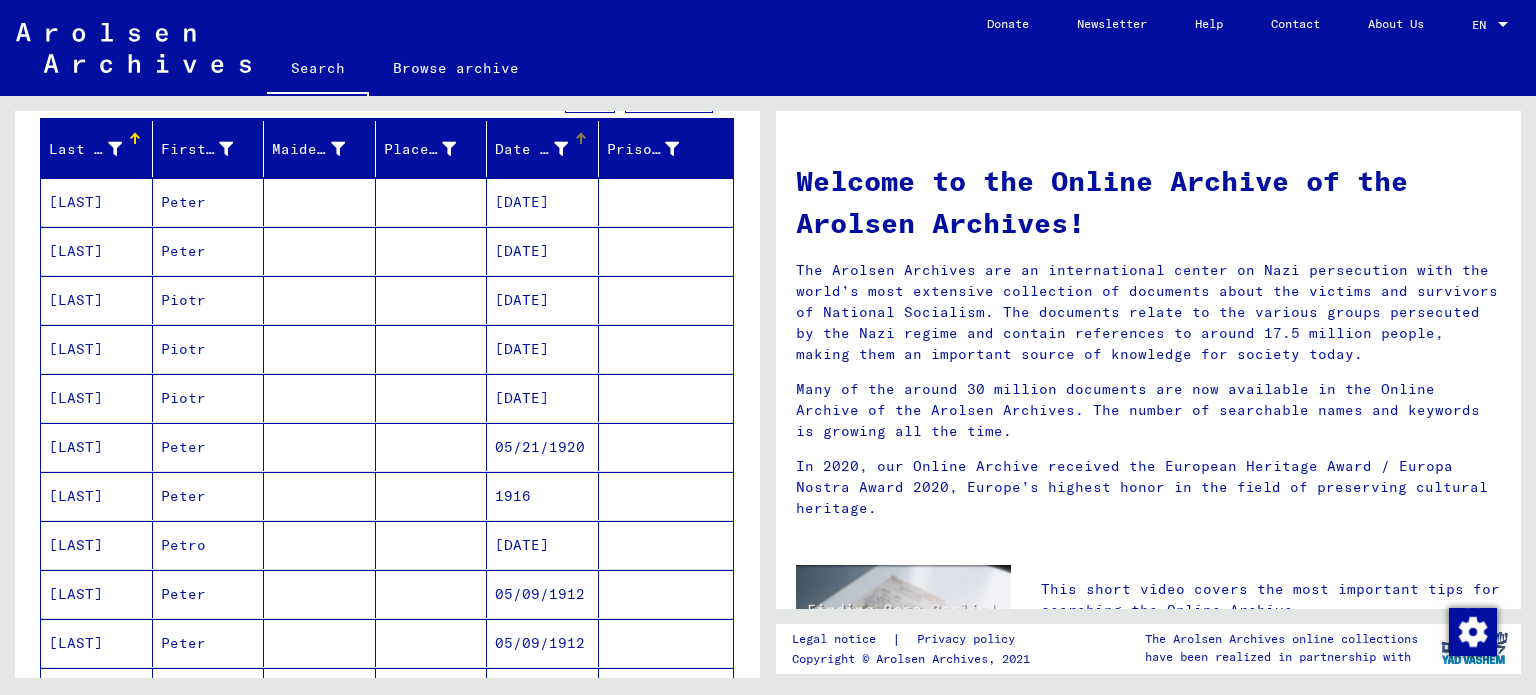click at bounding box center (561, 149) 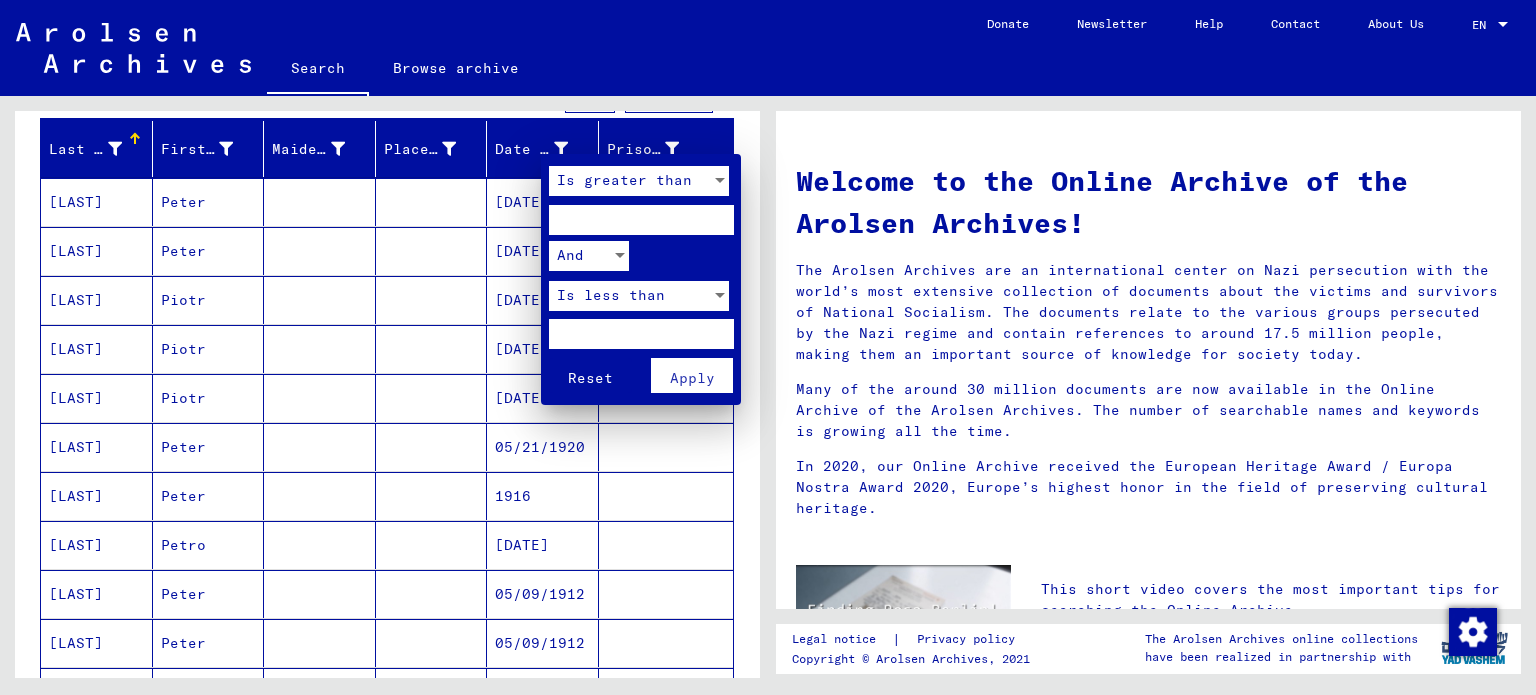 click at bounding box center [641, 220] 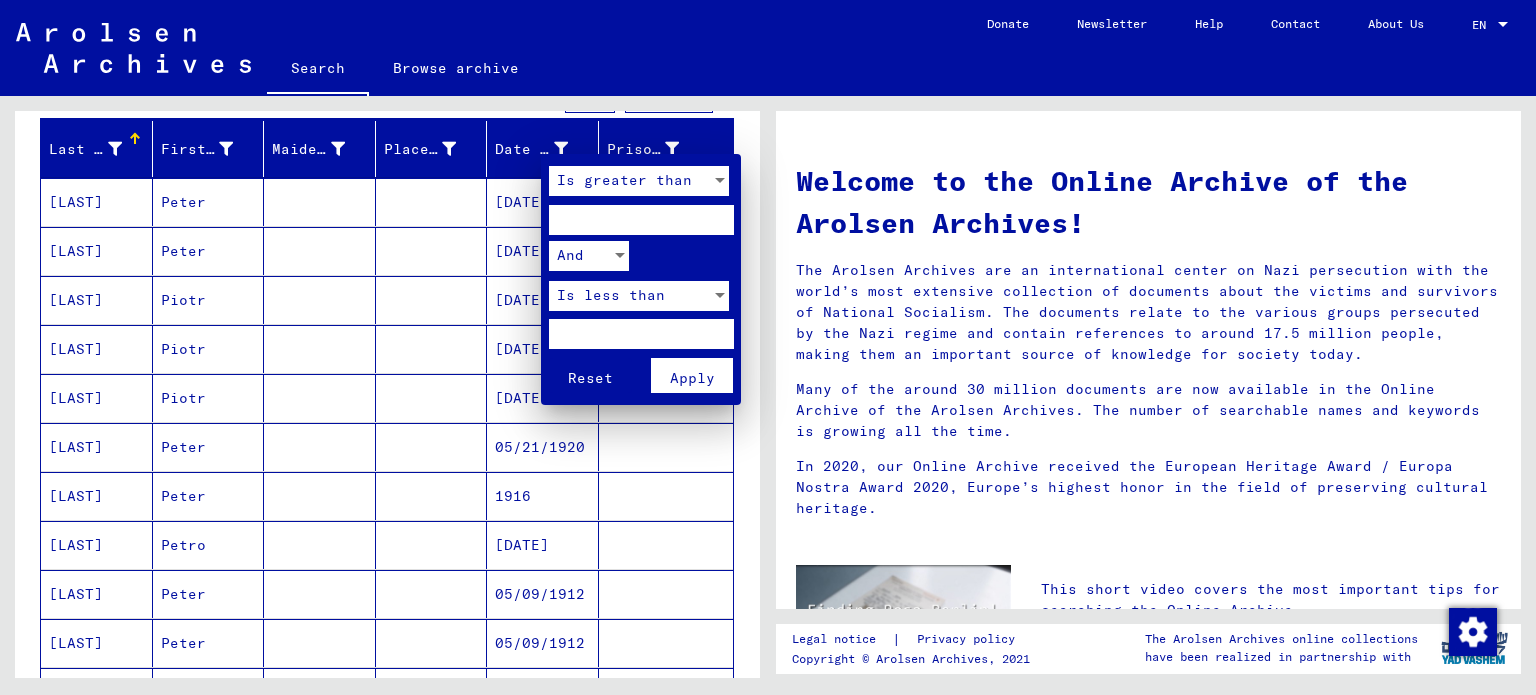 type on "****" 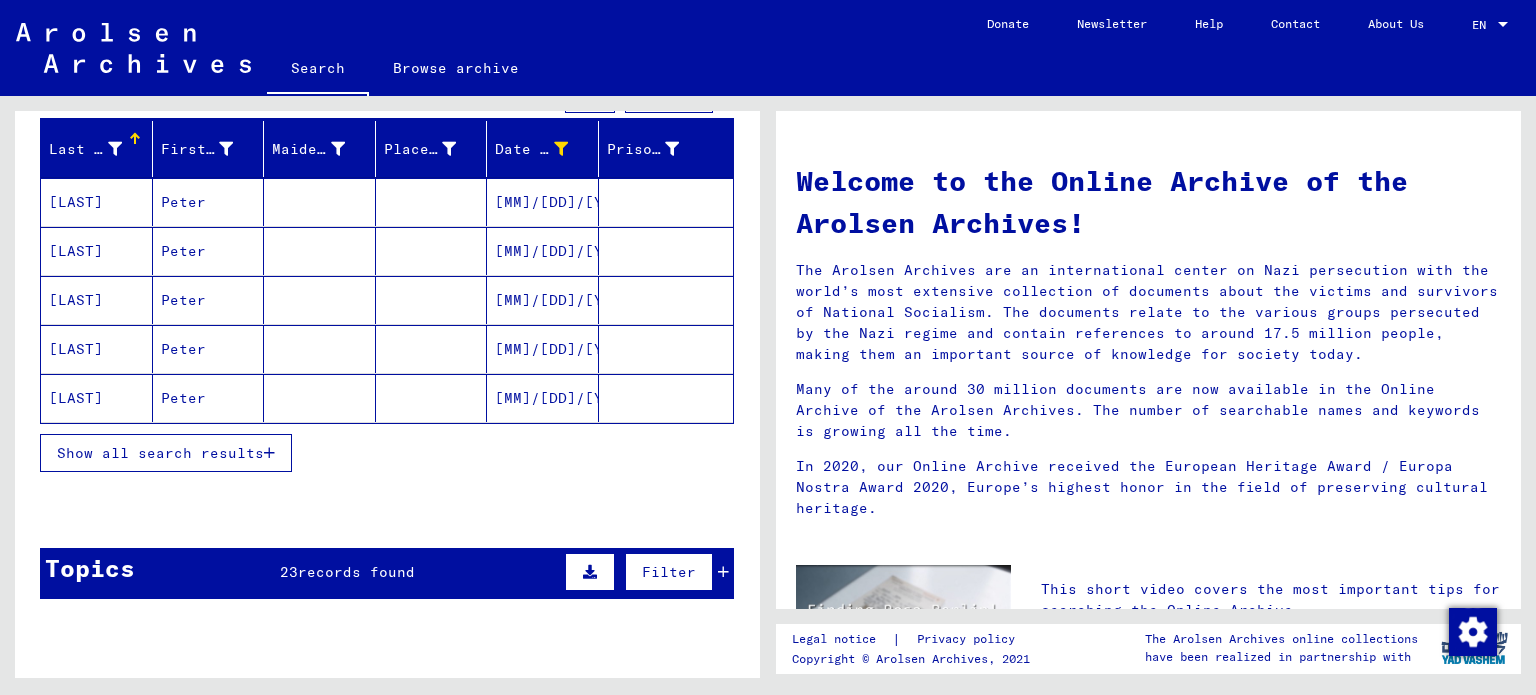 click at bounding box center (269, 453) 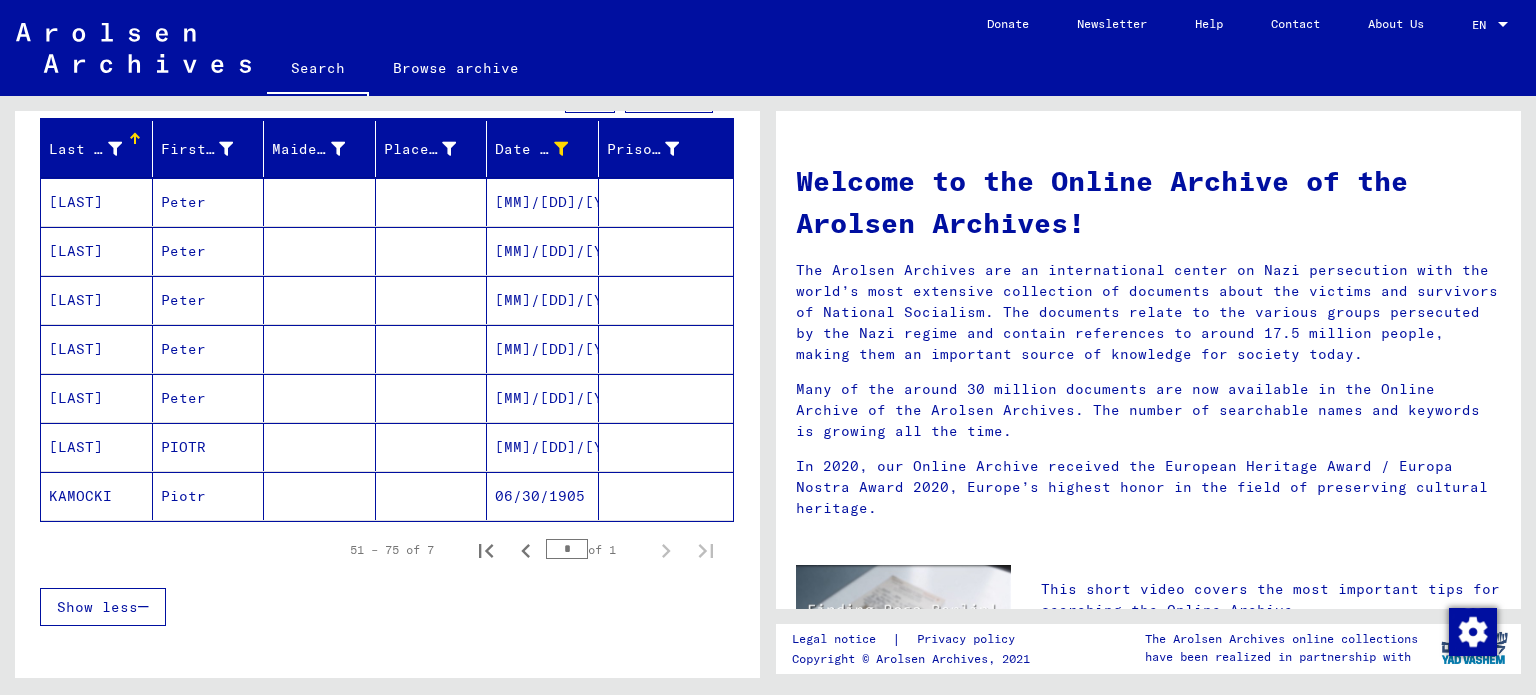 click on "[MM]/[DD]/[YYYY]" at bounding box center [543, 496] 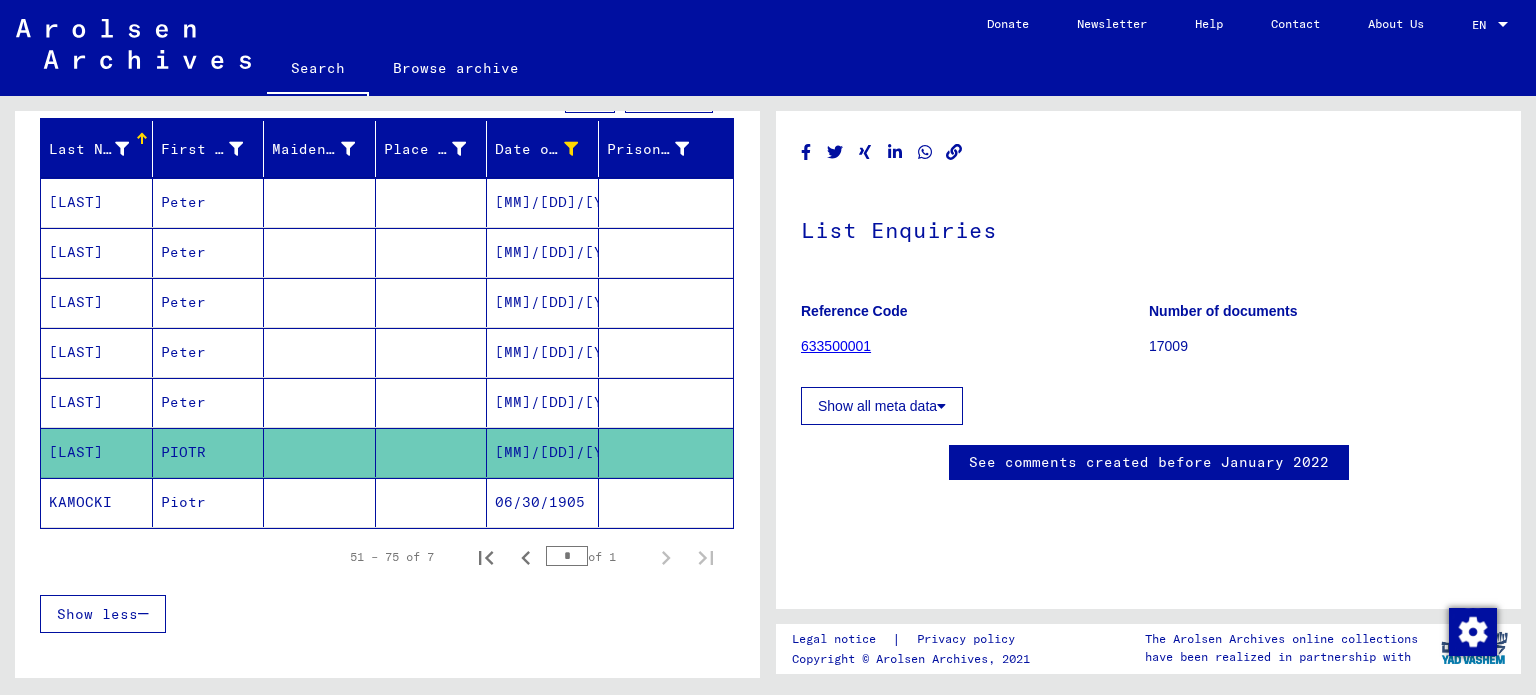 scroll, scrollTop: 0, scrollLeft: 0, axis: both 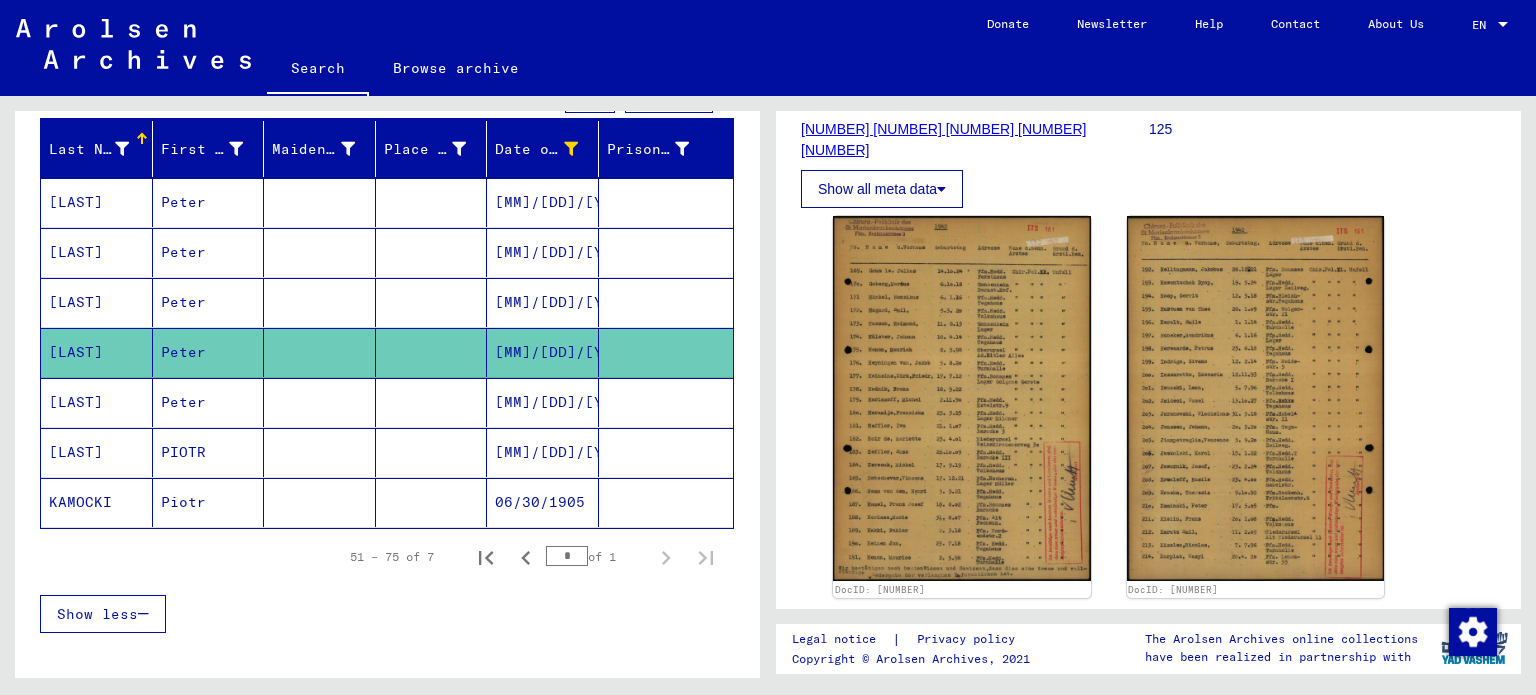 click on "[MM]/[DD]/[YYYY]" at bounding box center (543, 302) 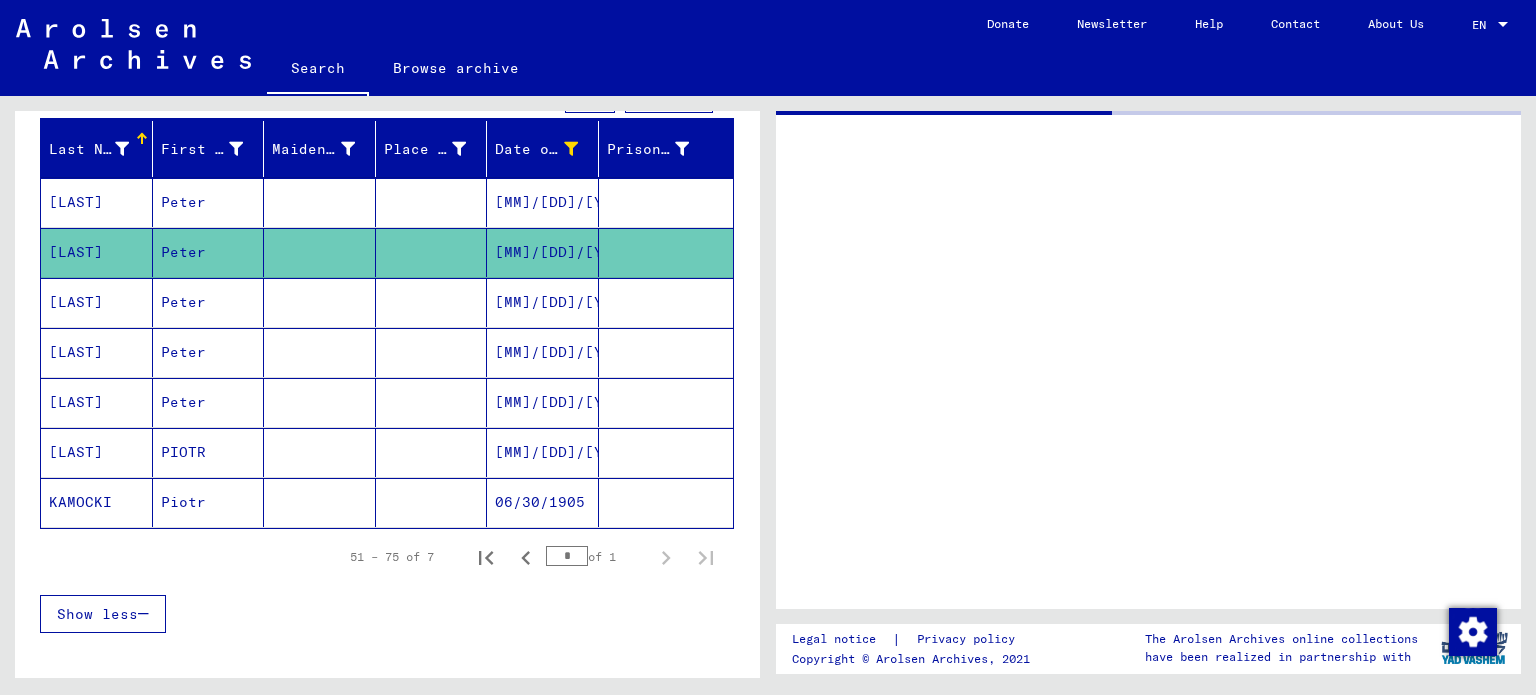 scroll, scrollTop: 0, scrollLeft: 0, axis: both 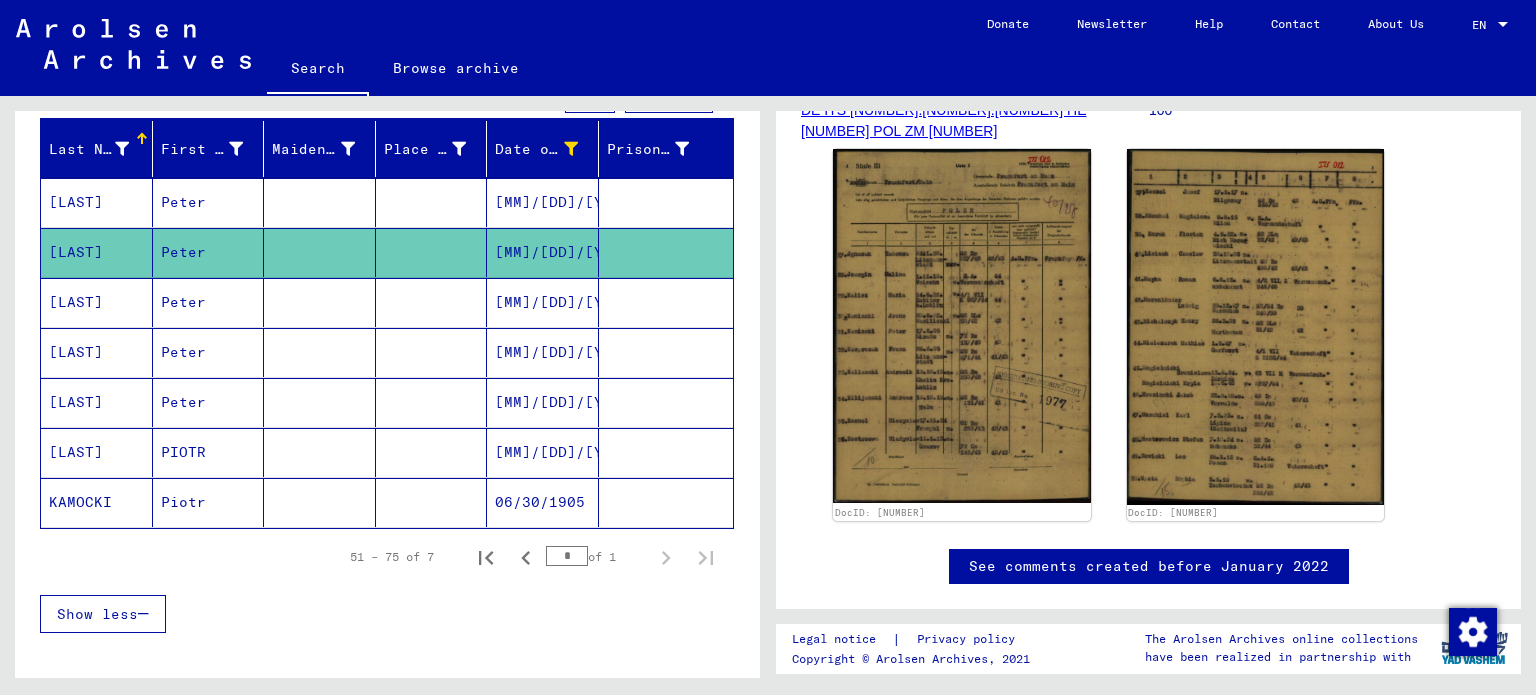 click on "[MM]/[DD]/[YYYY]" at bounding box center (543, 352) 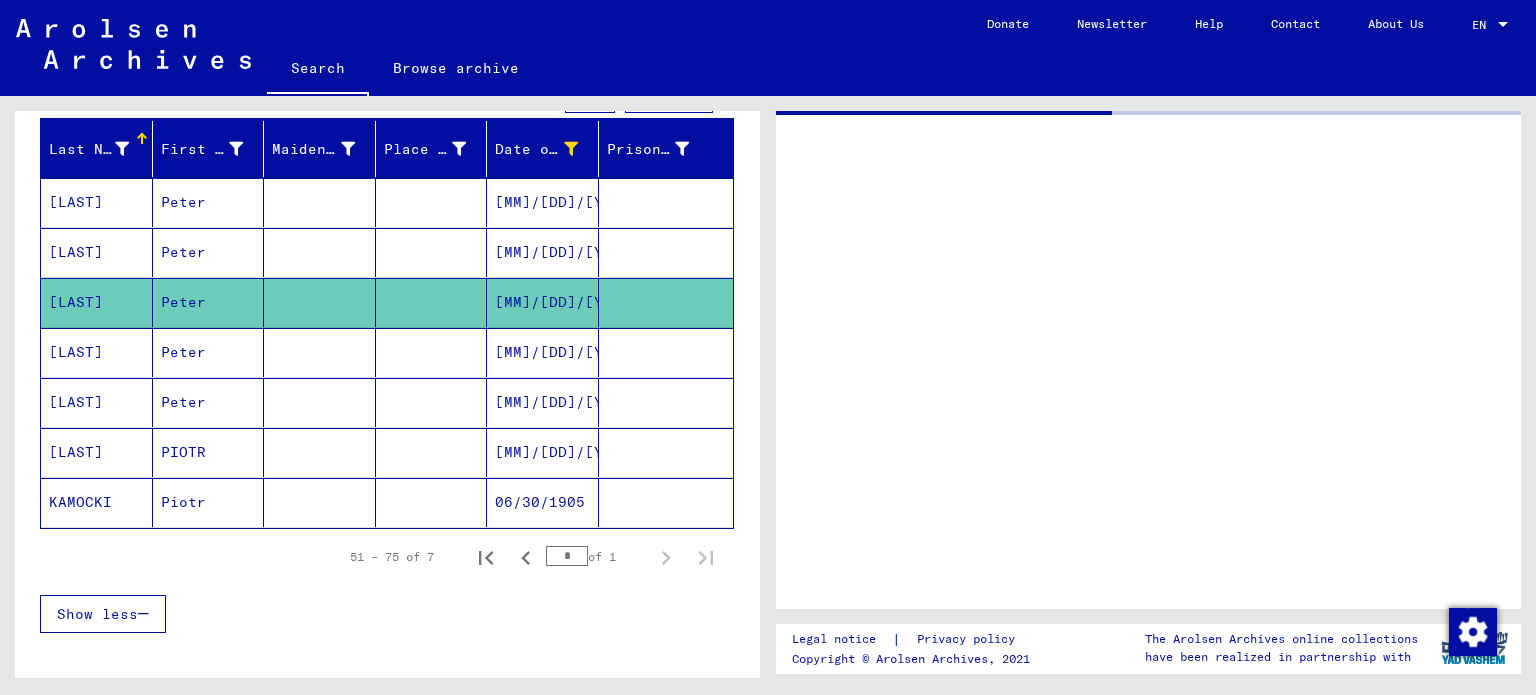 scroll, scrollTop: 0, scrollLeft: 0, axis: both 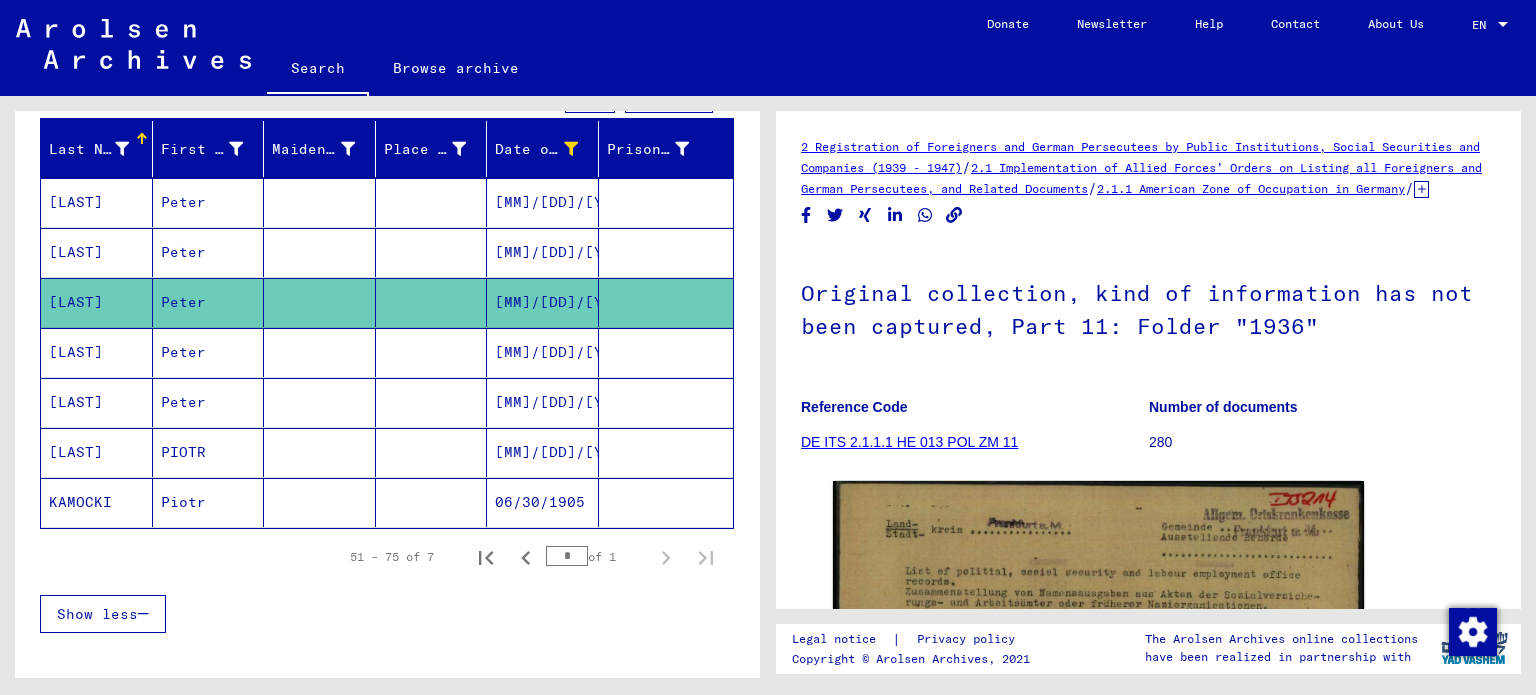 drag, startPoint x: 1503, startPoint y: 178, endPoint x: 1516, endPoint y: 224, distance: 47.801674 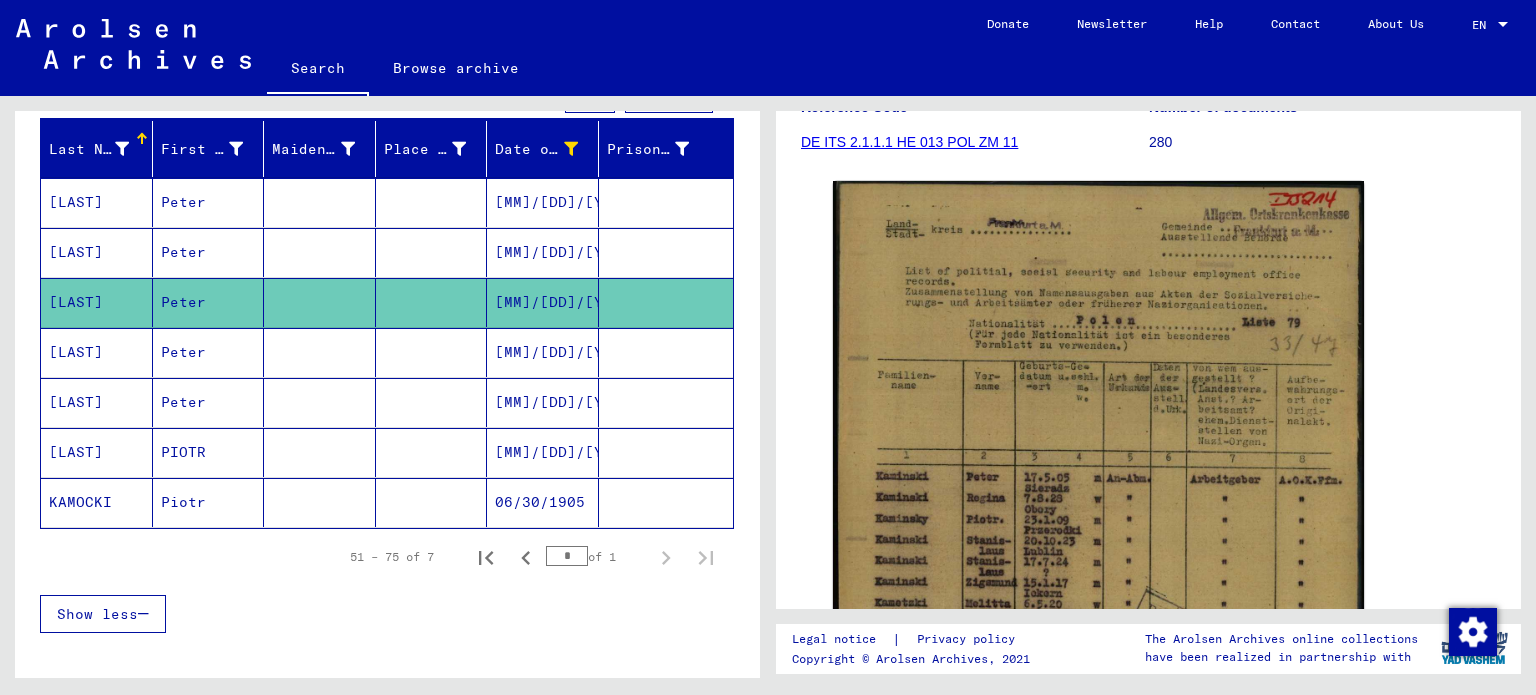 scroll, scrollTop: 529, scrollLeft: 0, axis: vertical 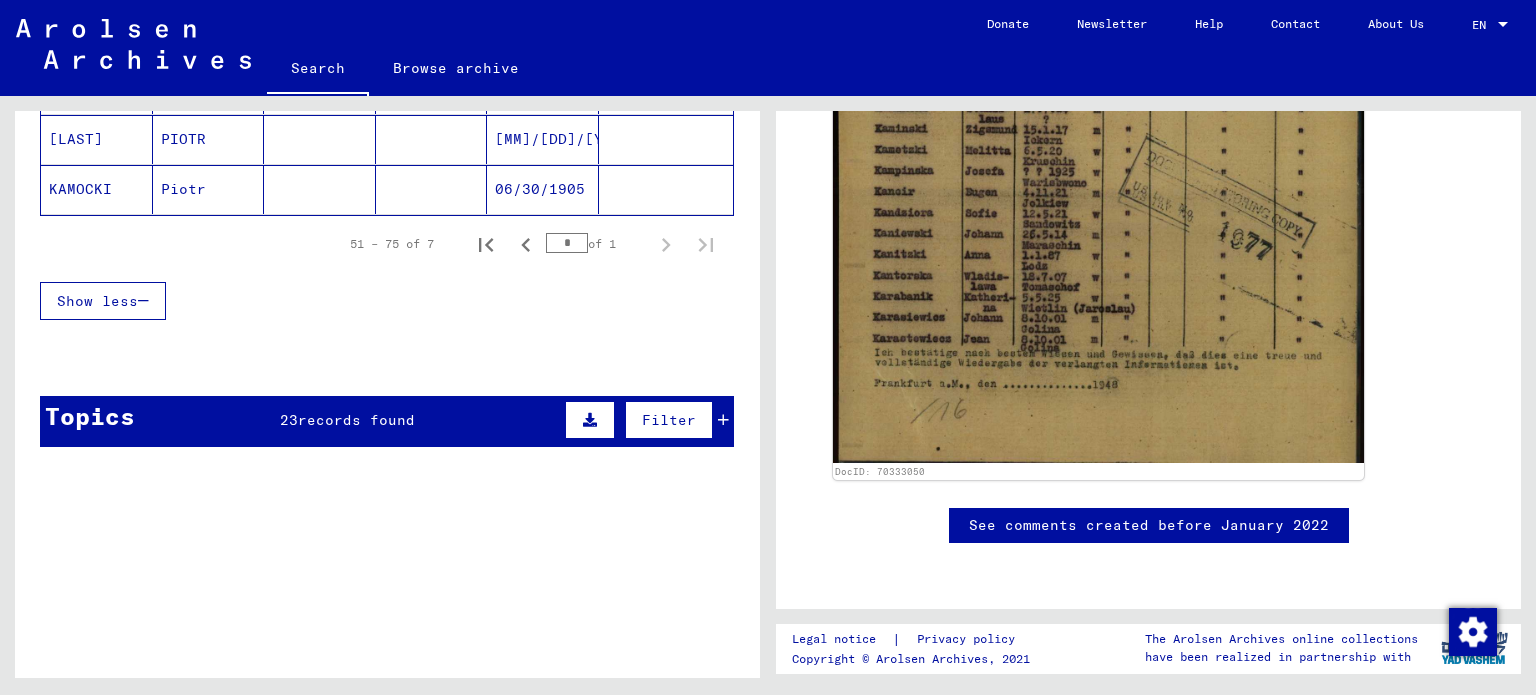 click on "Topics 23  records found  Filter" at bounding box center (387, 421) 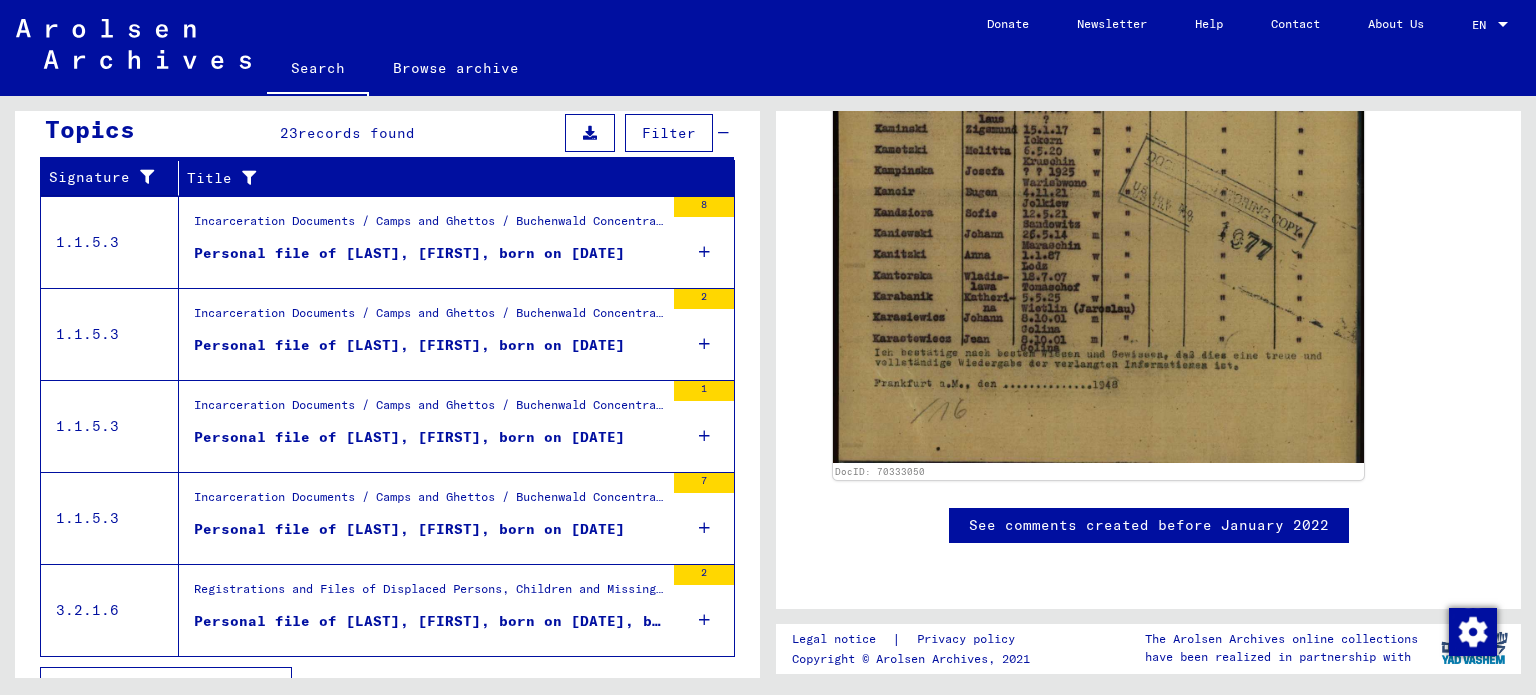 scroll, scrollTop: 856, scrollLeft: 0, axis: vertical 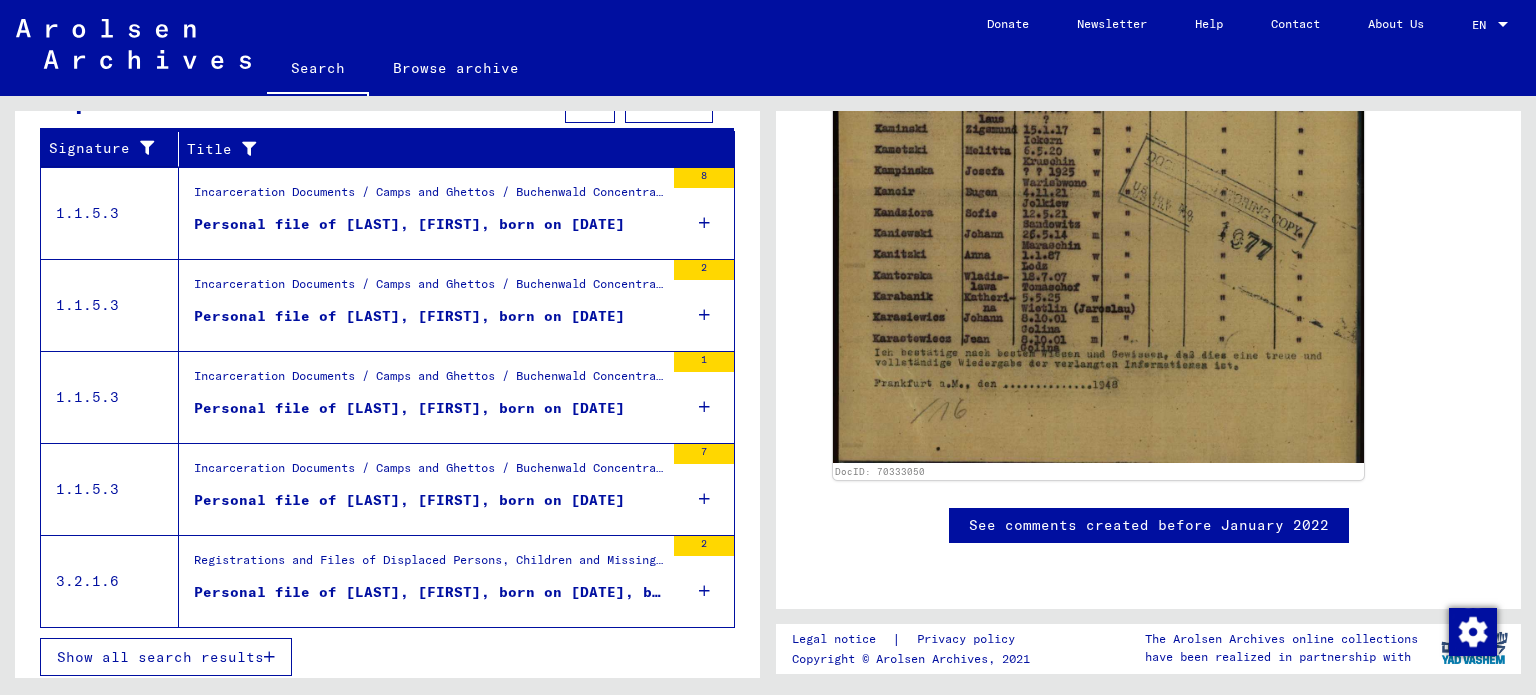 click on "Show all search results" at bounding box center (166, 657) 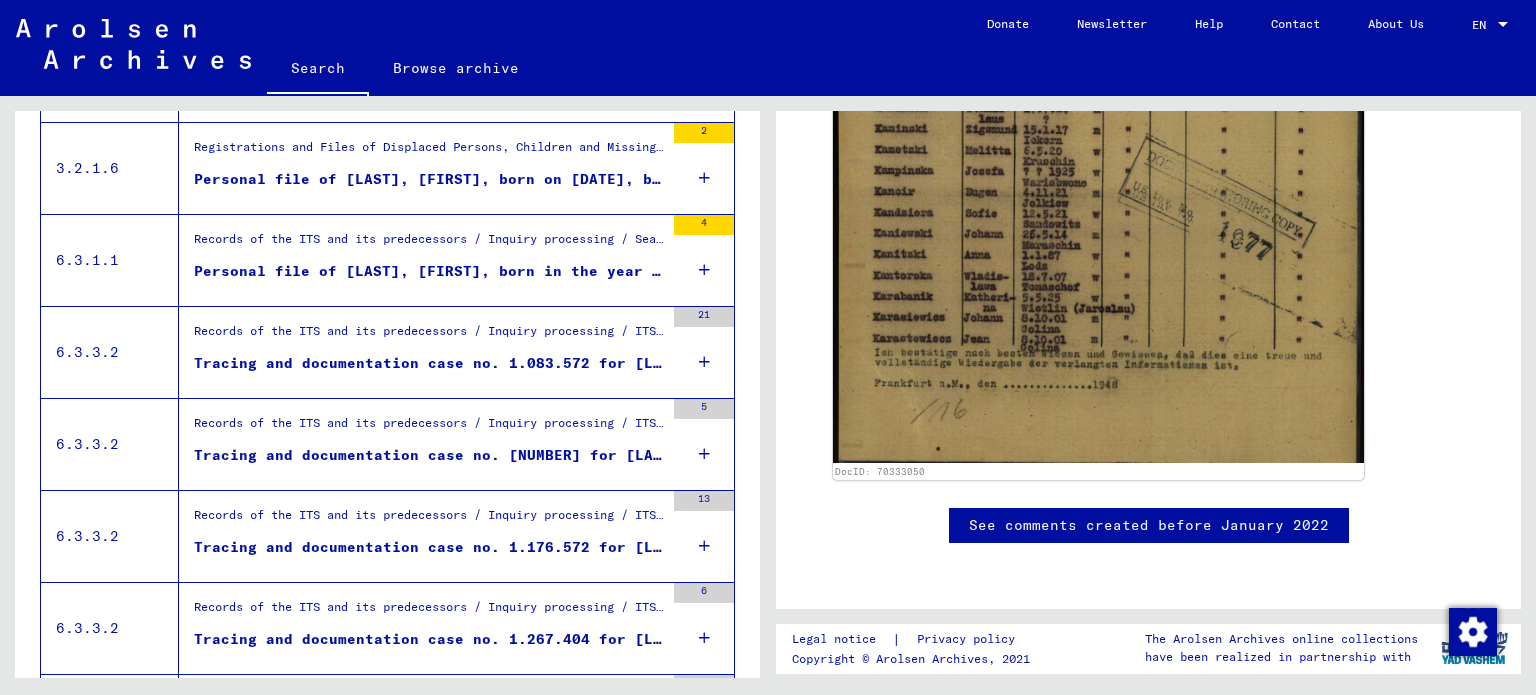 scroll, scrollTop: 751, scrollLeft: 0, axis: vertical 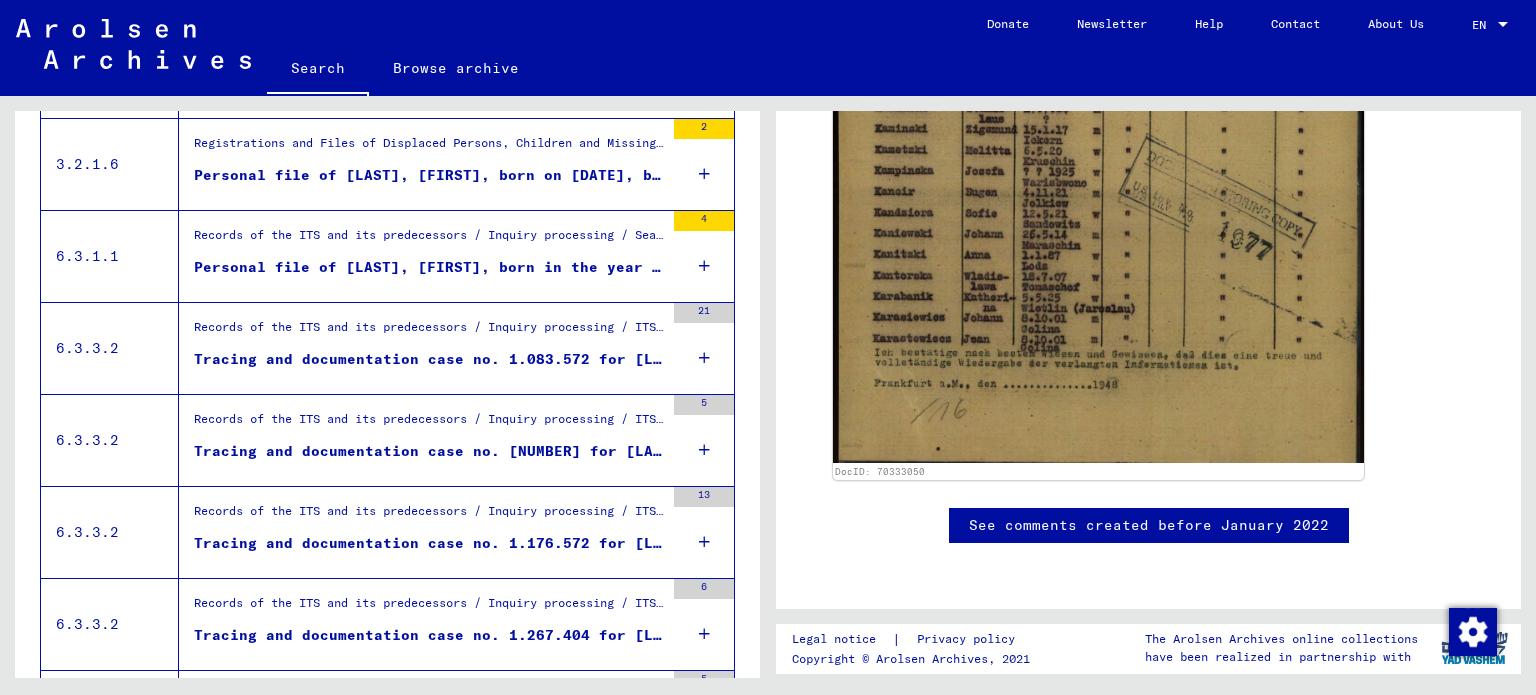 click on "4" at bounding box center (704, 256) 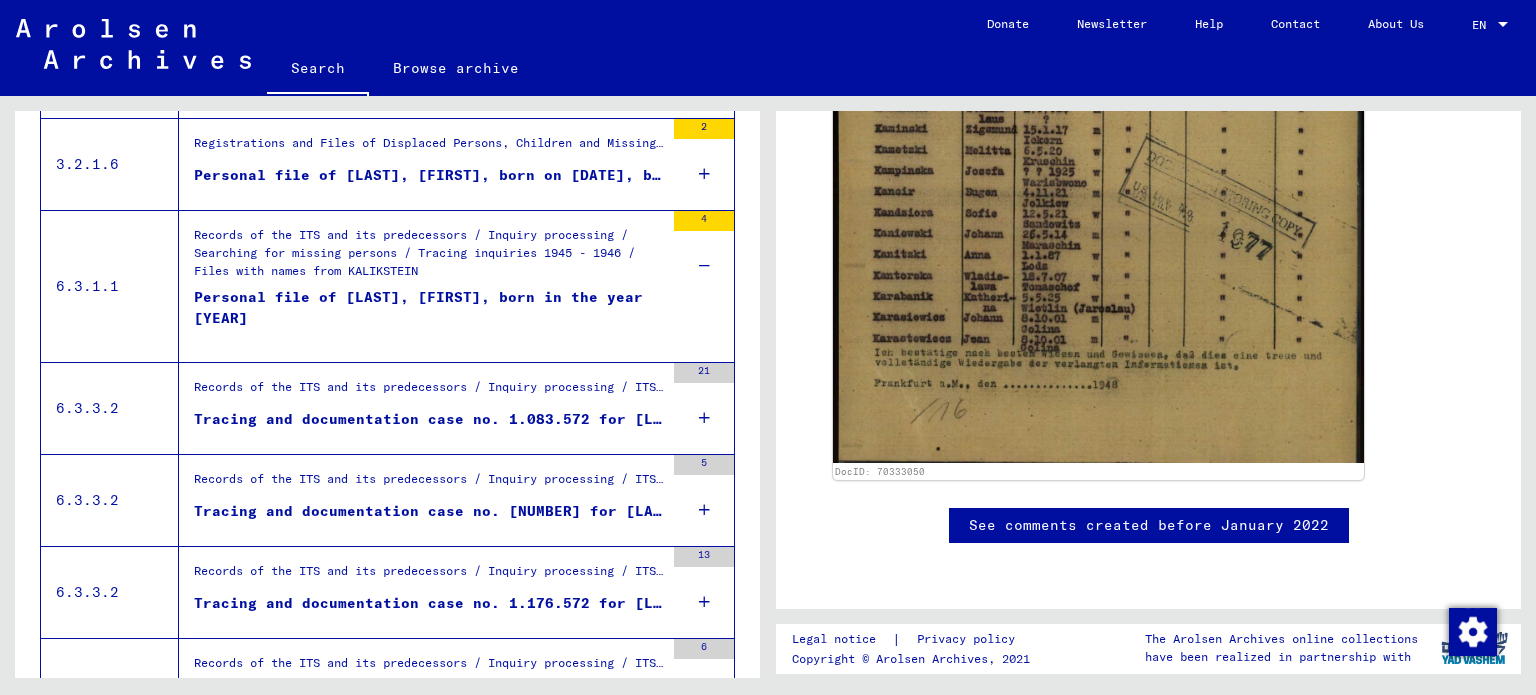 click on "4" at bounding box center [704, 256] 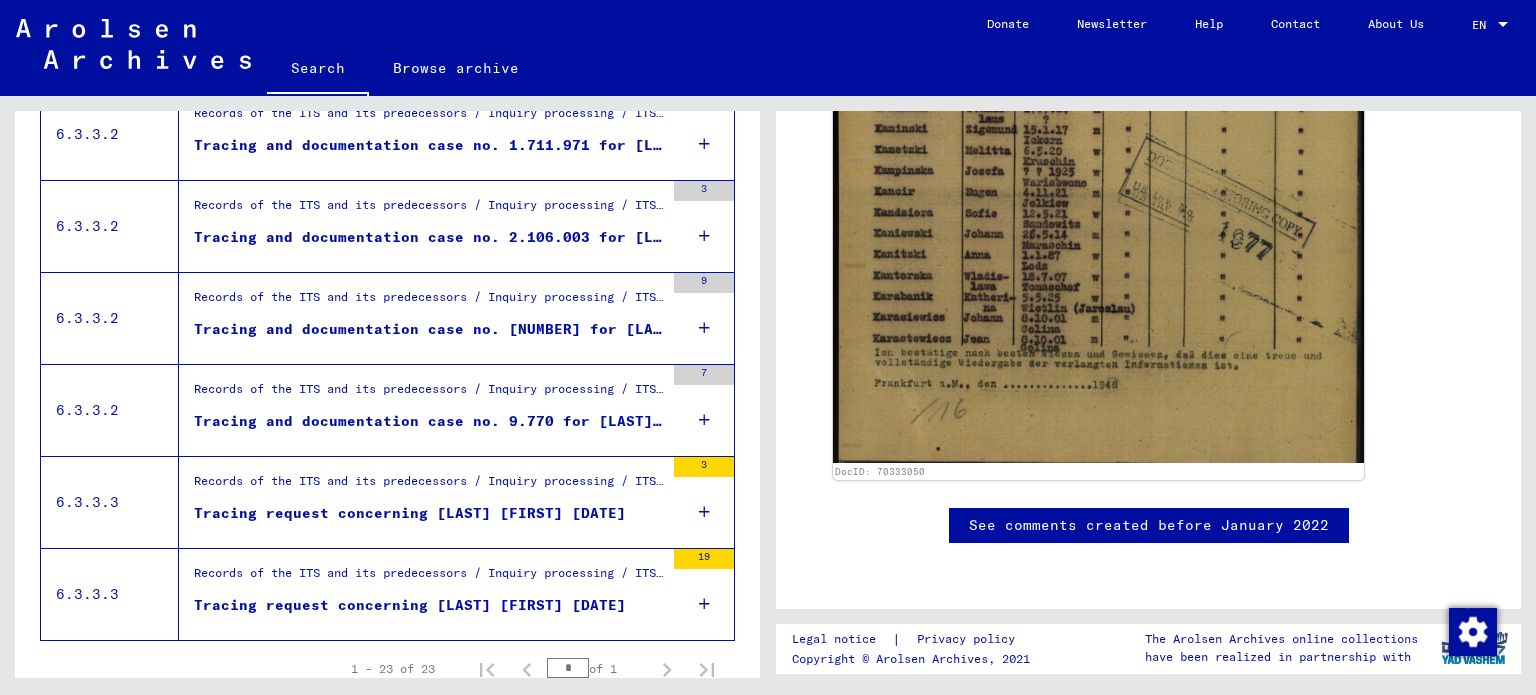 scroll, scrollTop: 2020, scrollLeft: 0, axis: vertical 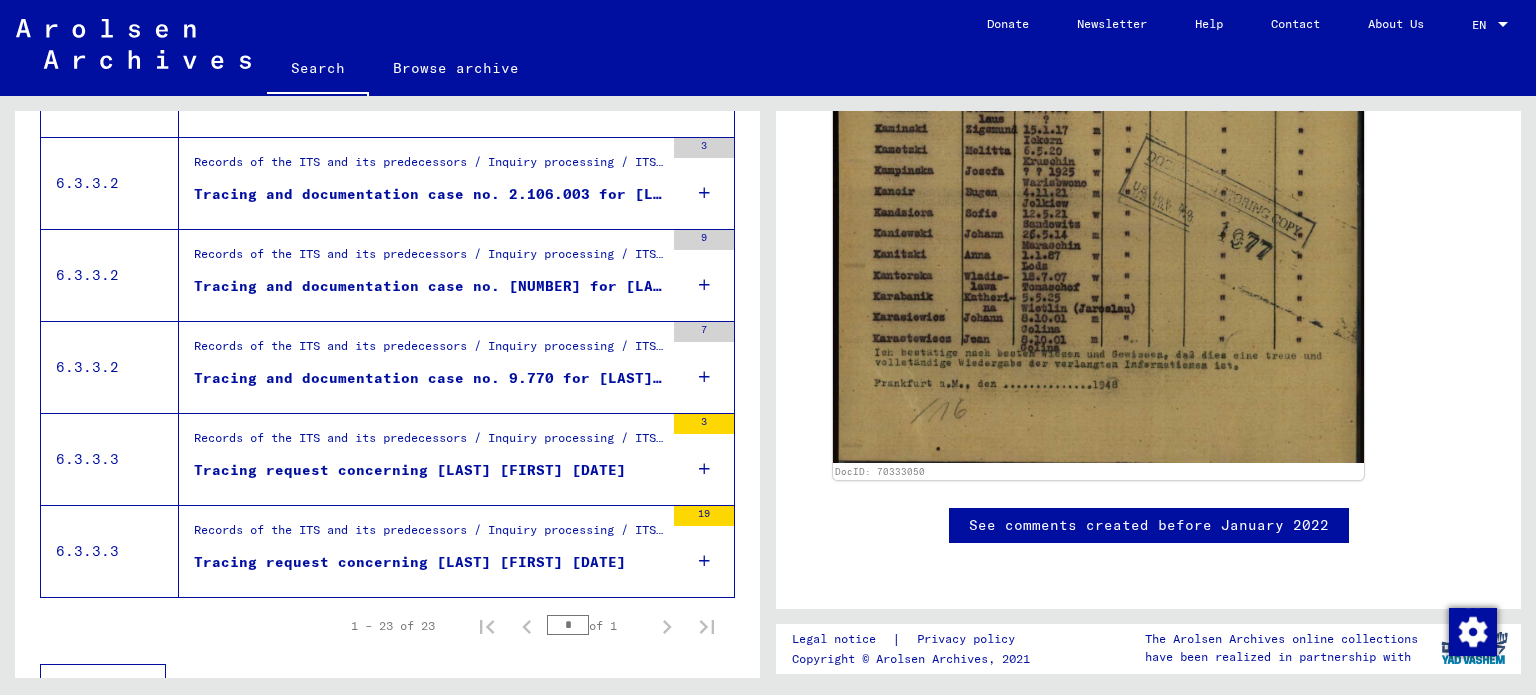 click on "7" at bounding box center [704, 367] 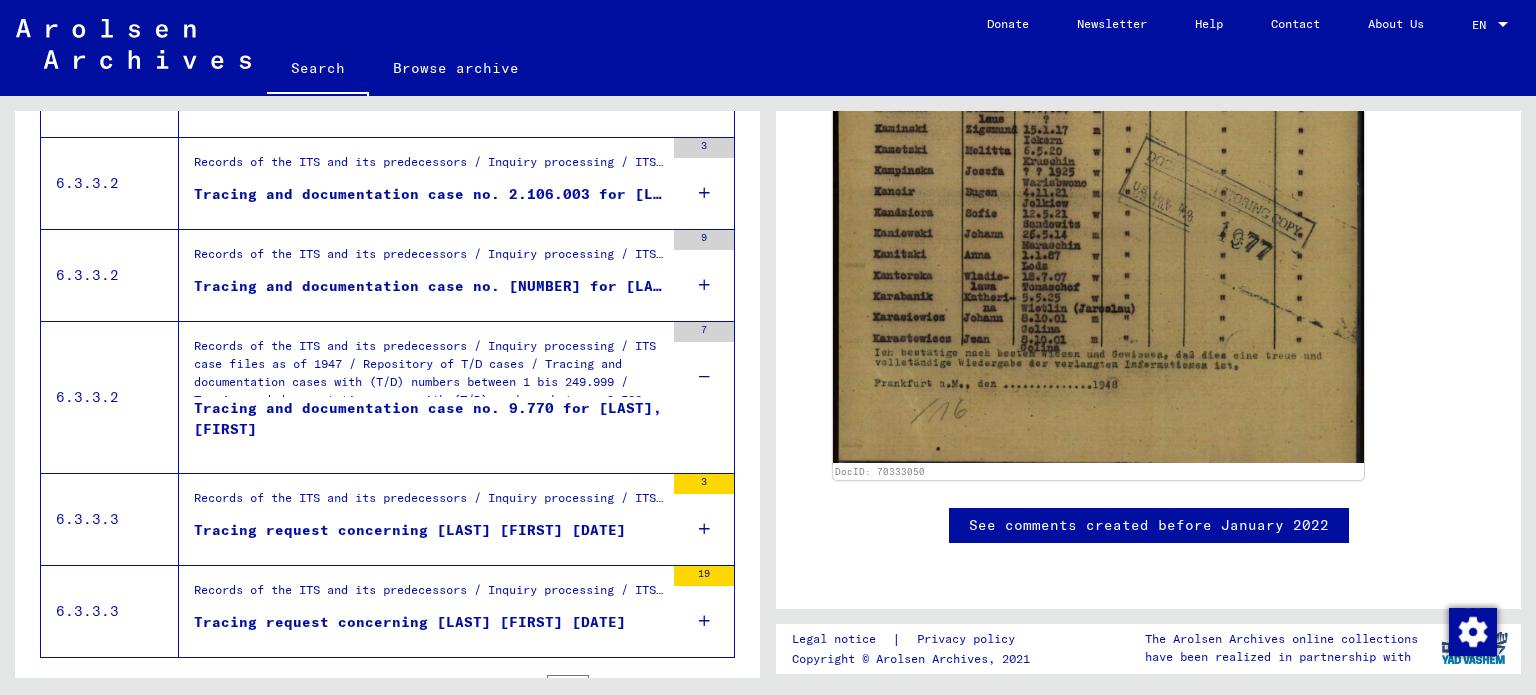click at bounding box center (704, 285) 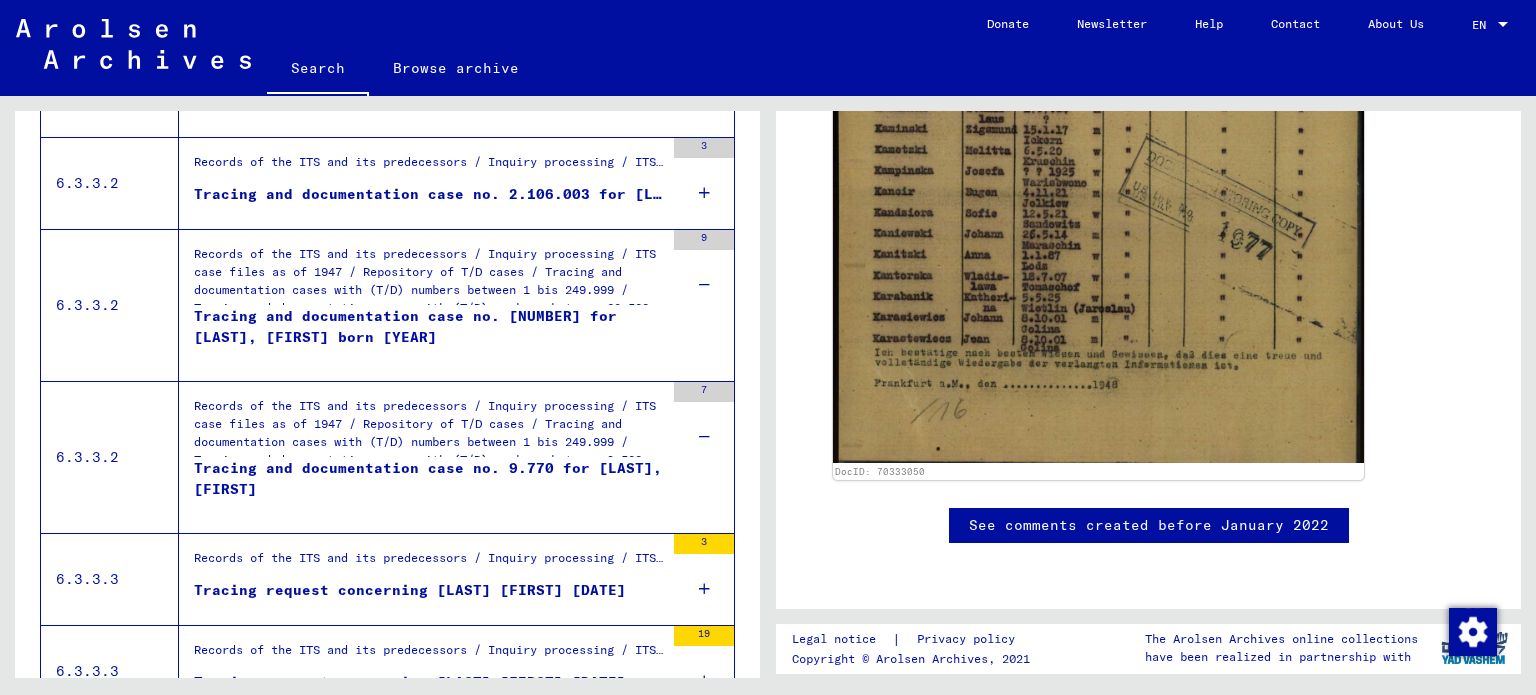 click on "3" at bounding box center [704, 183] 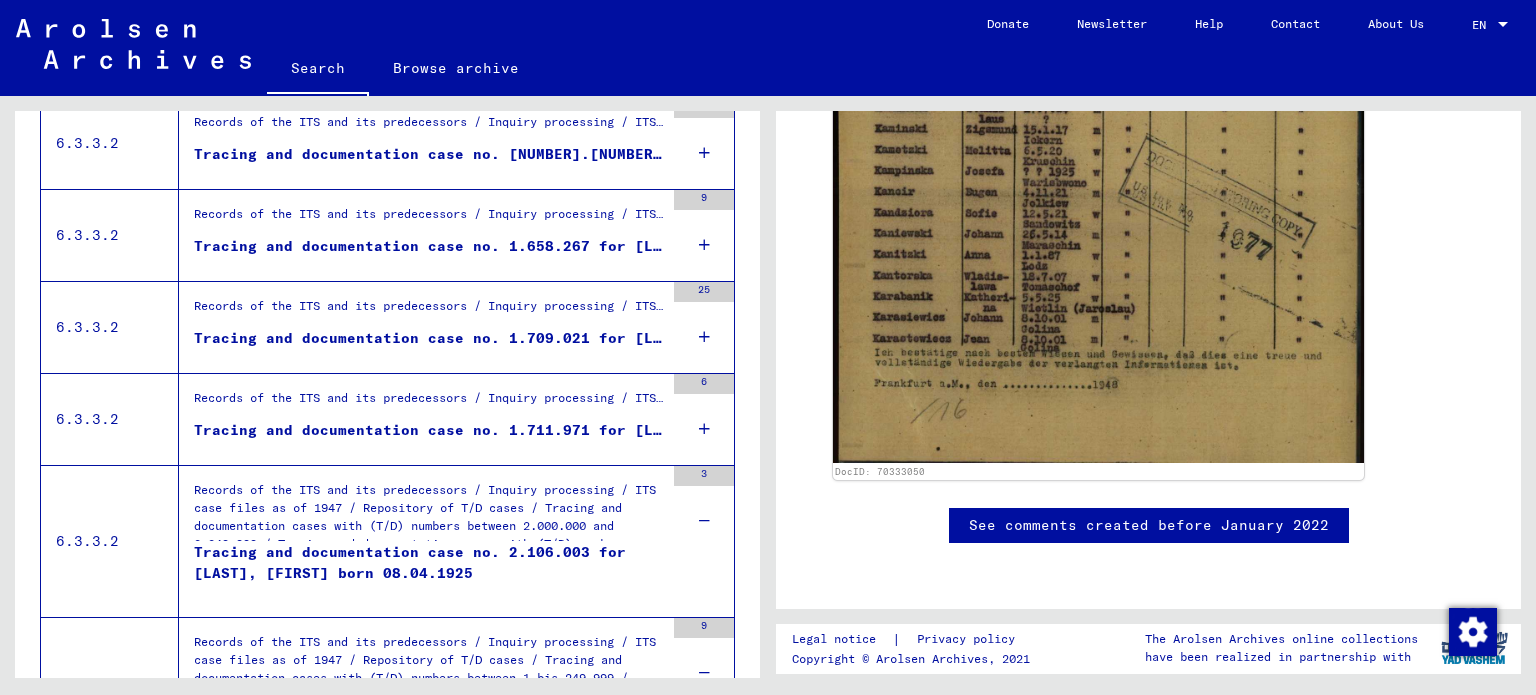 scroll, scrollTop: 1646, scrollLeft: 0, axis: vertical 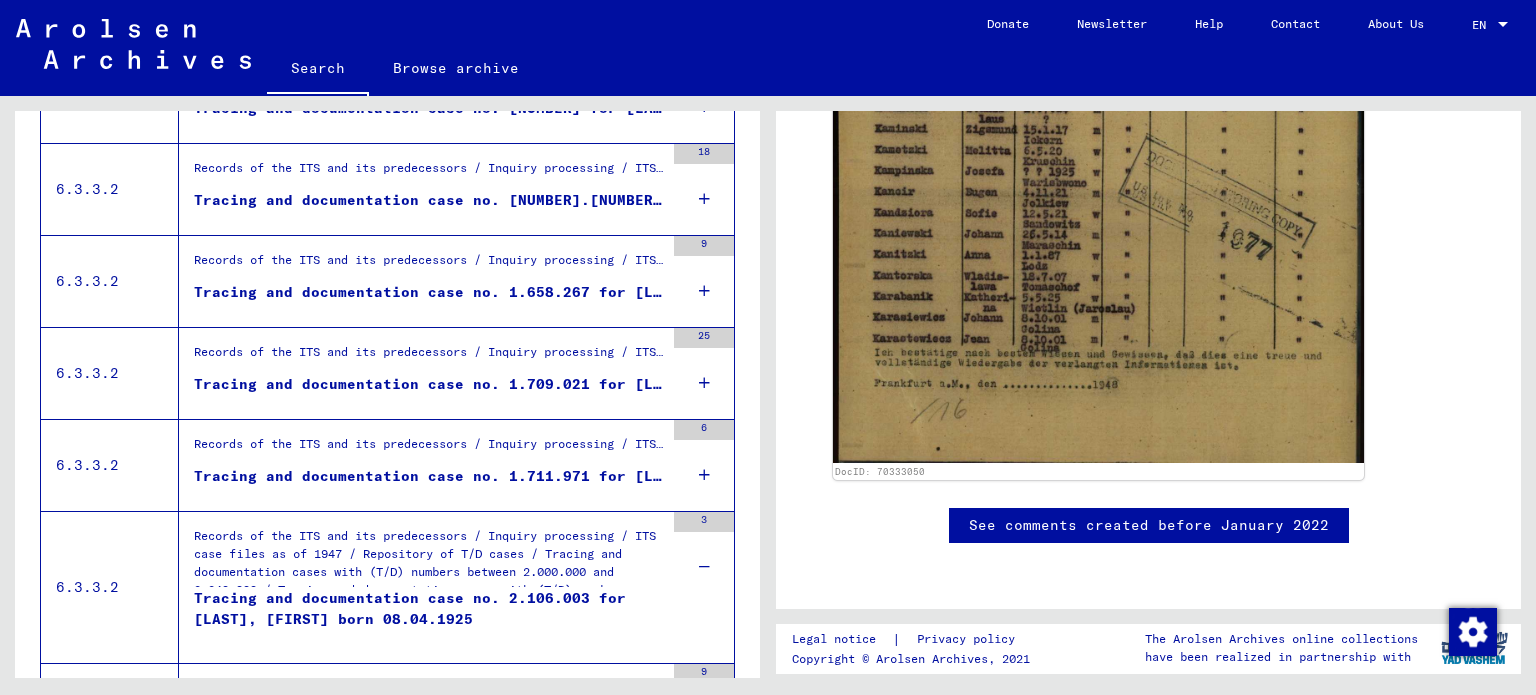 click at bounding box center [704, 475] 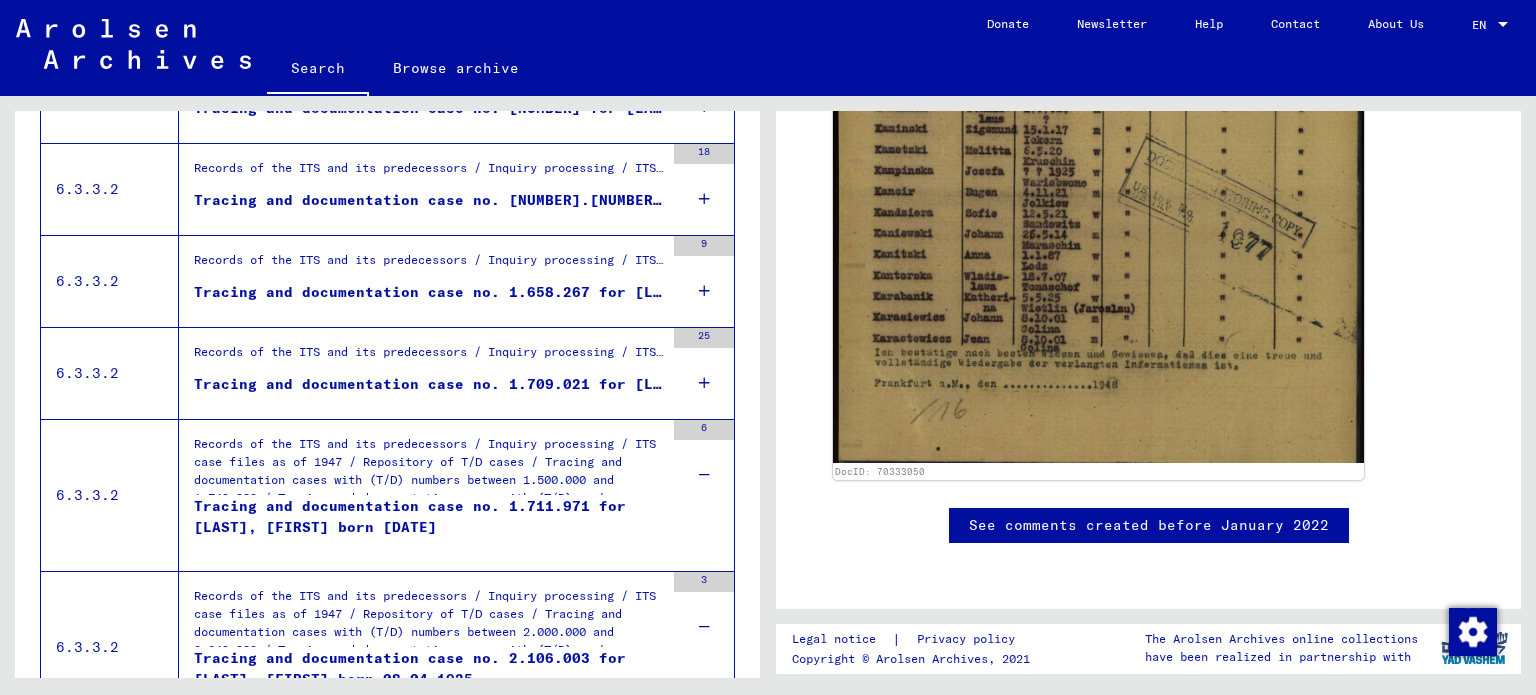 click on "25" at bounding box center (704, 373) 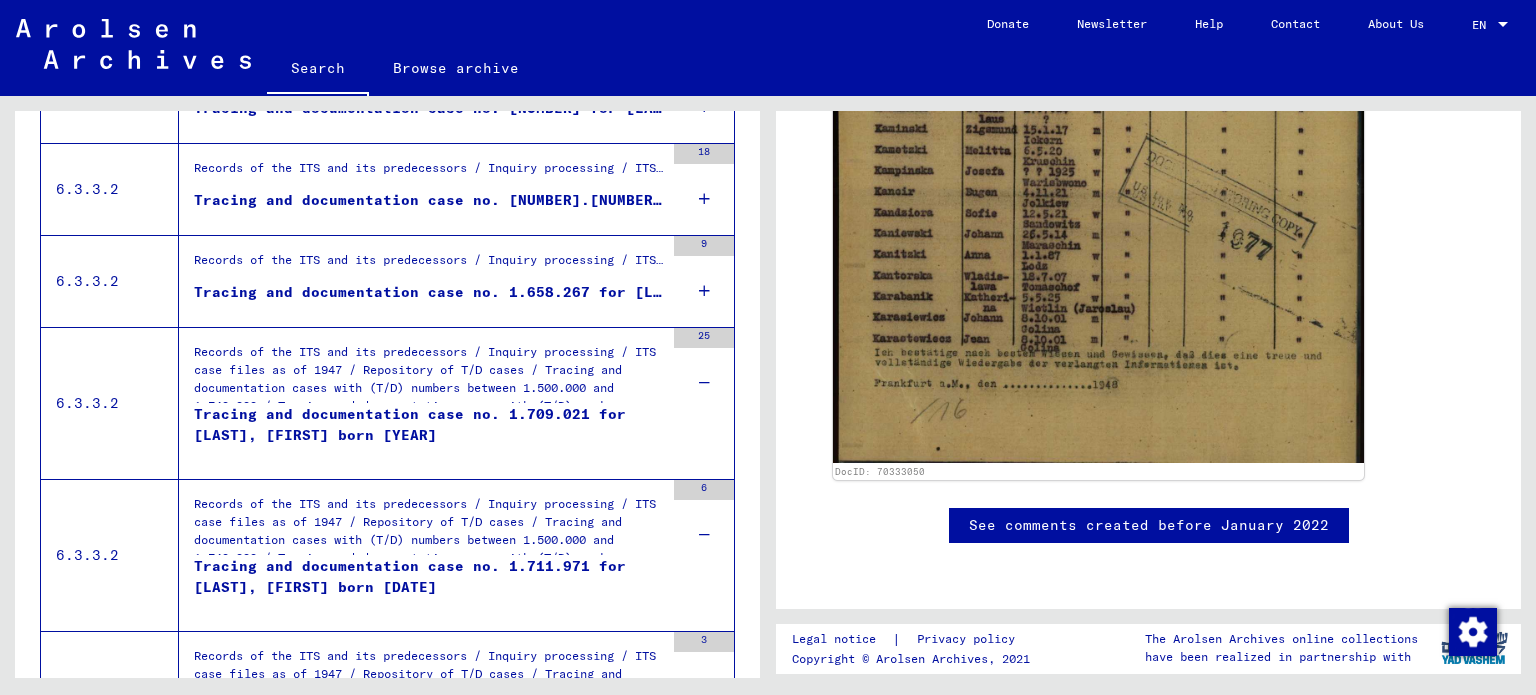 click at bounding box center (704, 291) 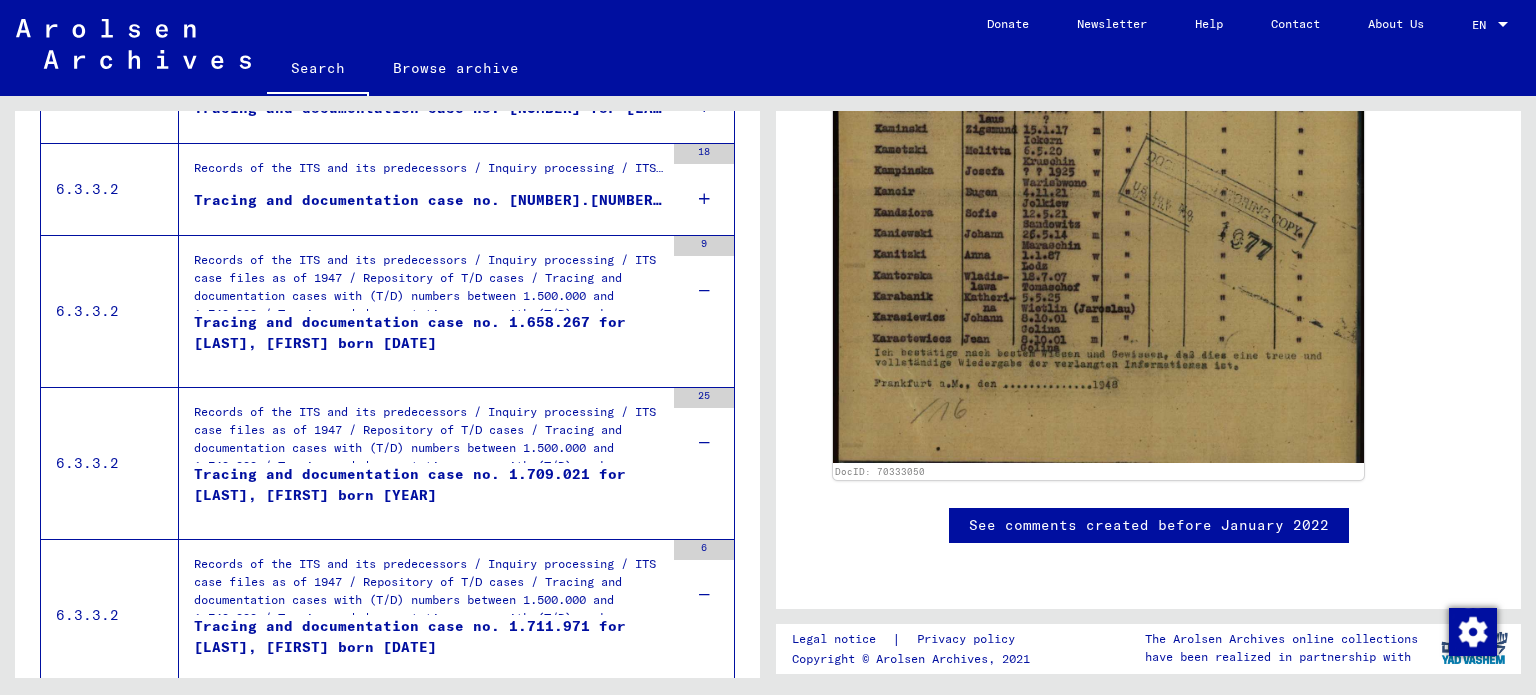 click at bounding box center [704, 199] 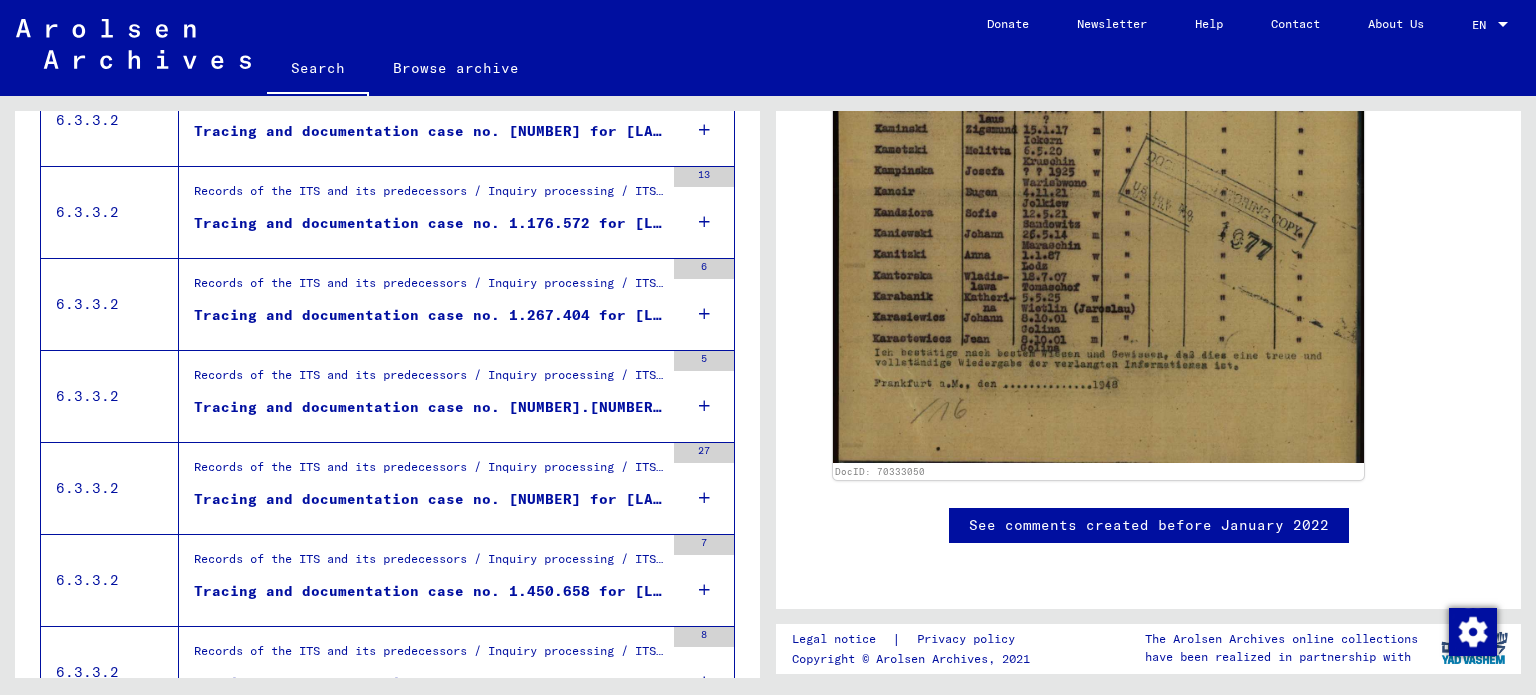 scroll, scrollTop: 1093, scrollLeft: 0, axis: vertical 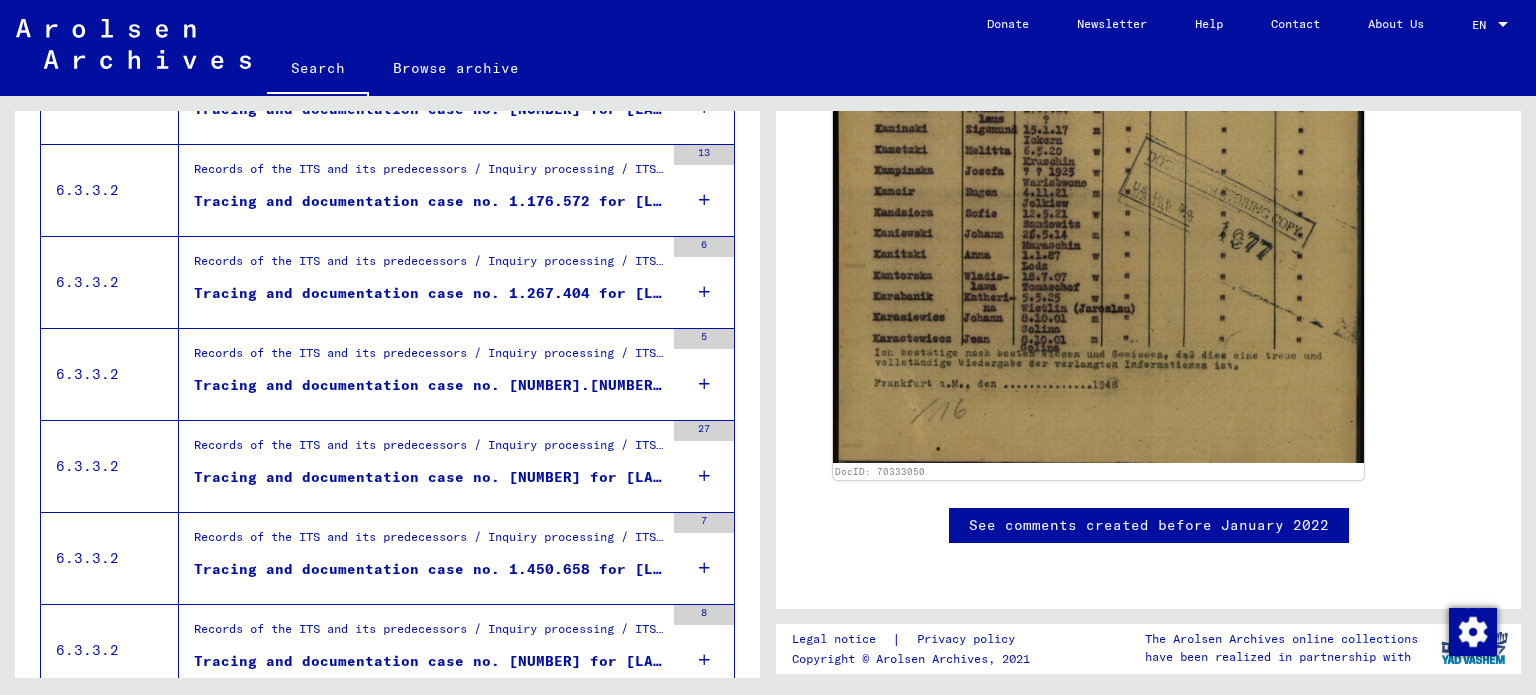 click on "27" at bounding box center (704, 466) 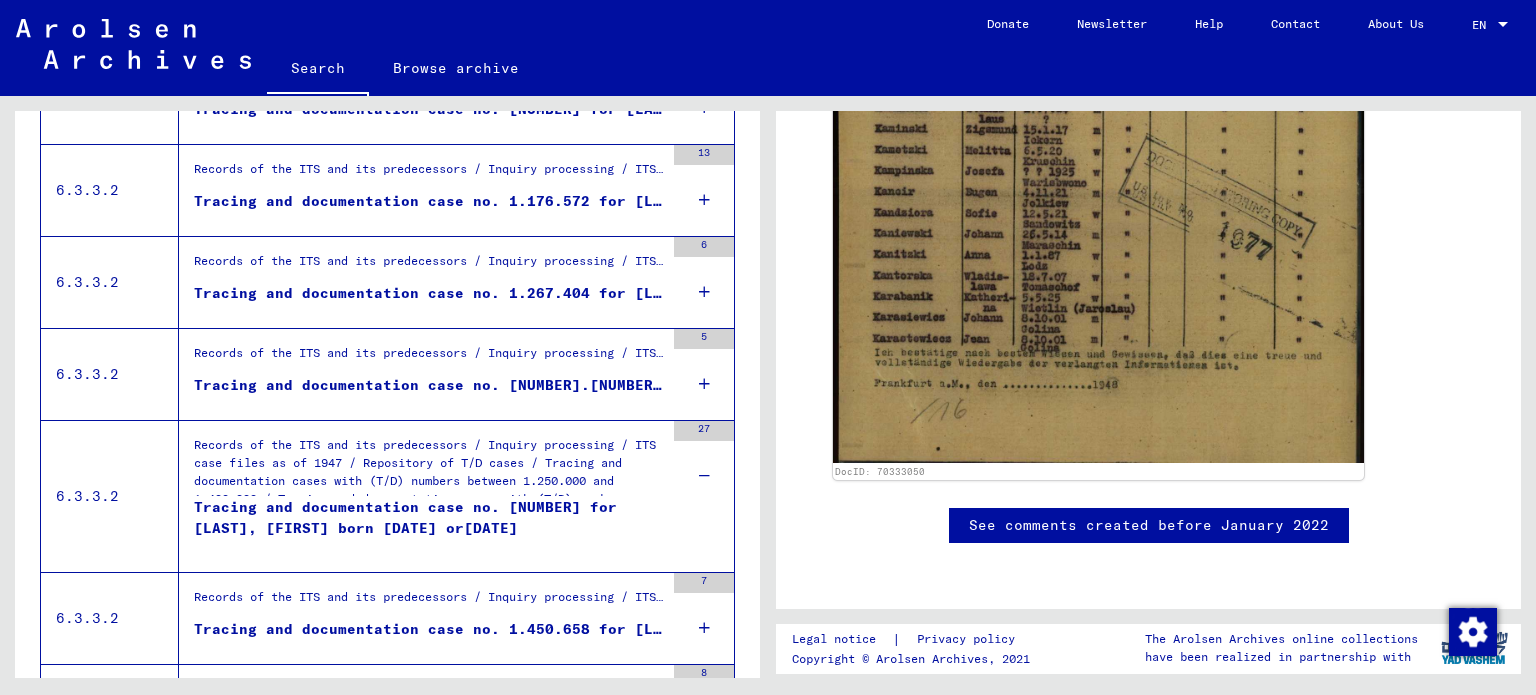 click at bounding box center [704, 384] 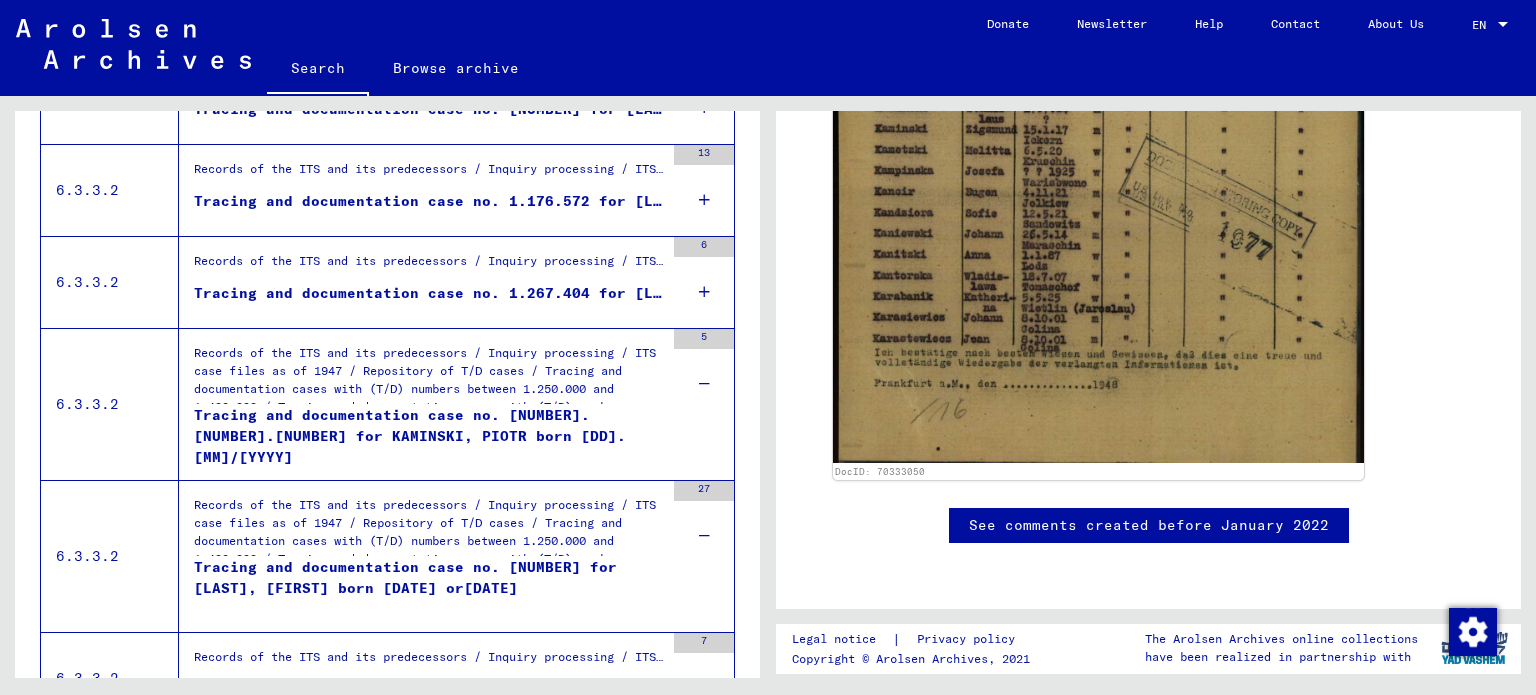 click at bounding box center [704, 292] 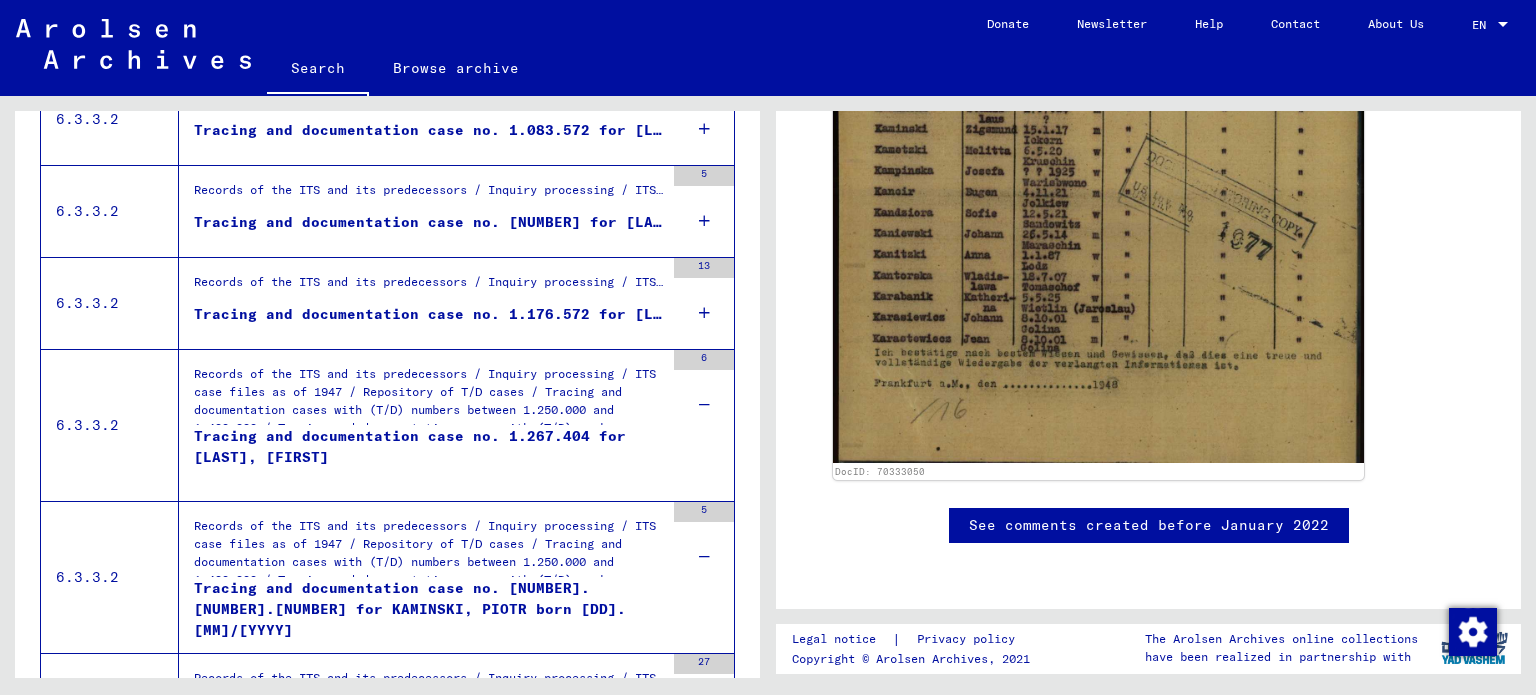 scroll, scrollTop: 848, scrollLeft: 0, axis: vertical 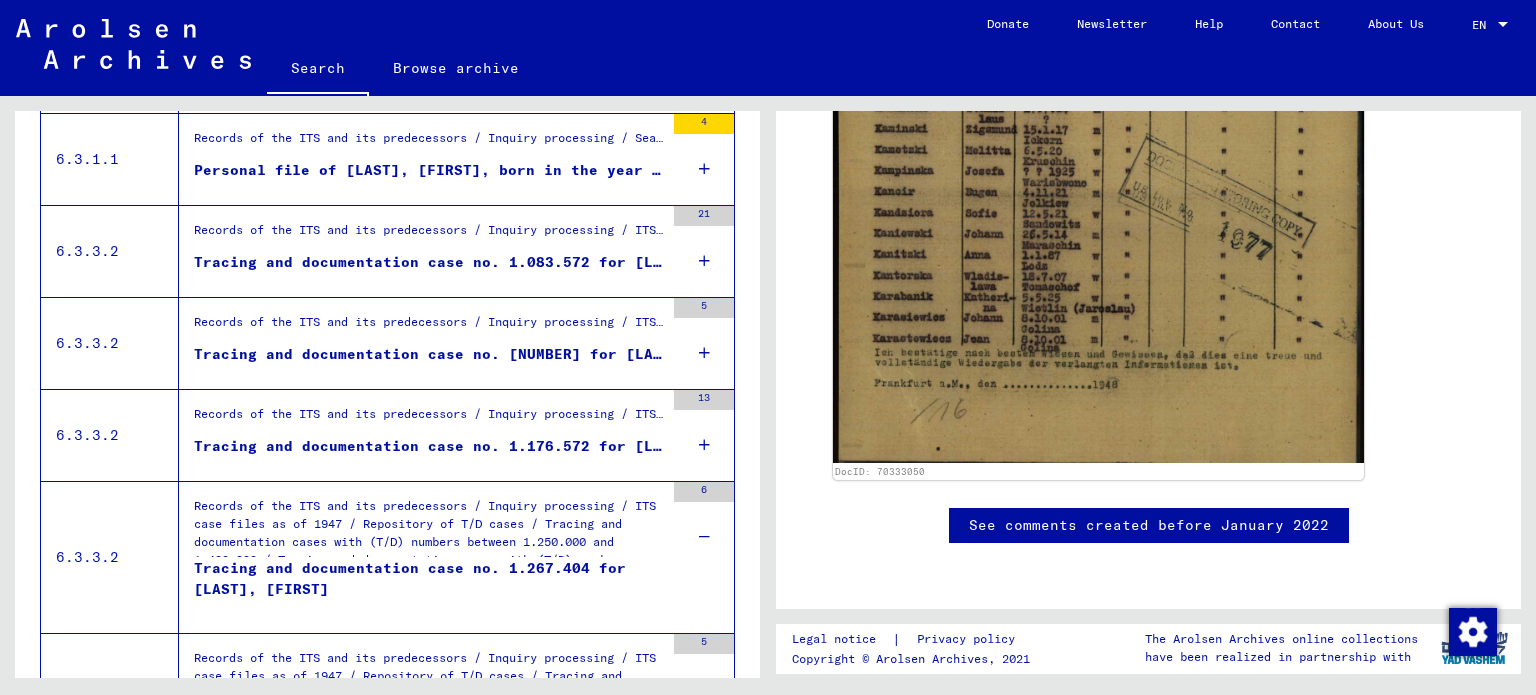 click on "13" at bounding box center [704, 435] 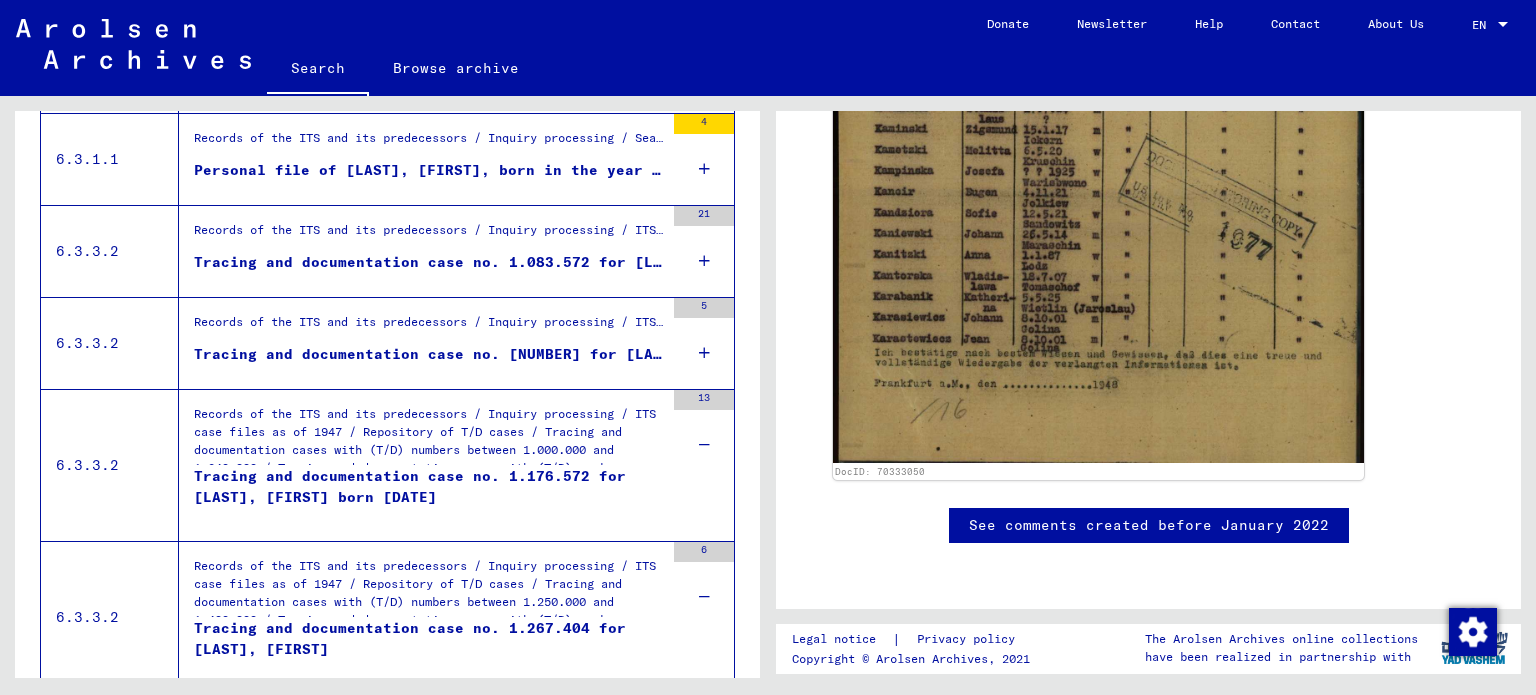 click at bounding box center [704, 353] 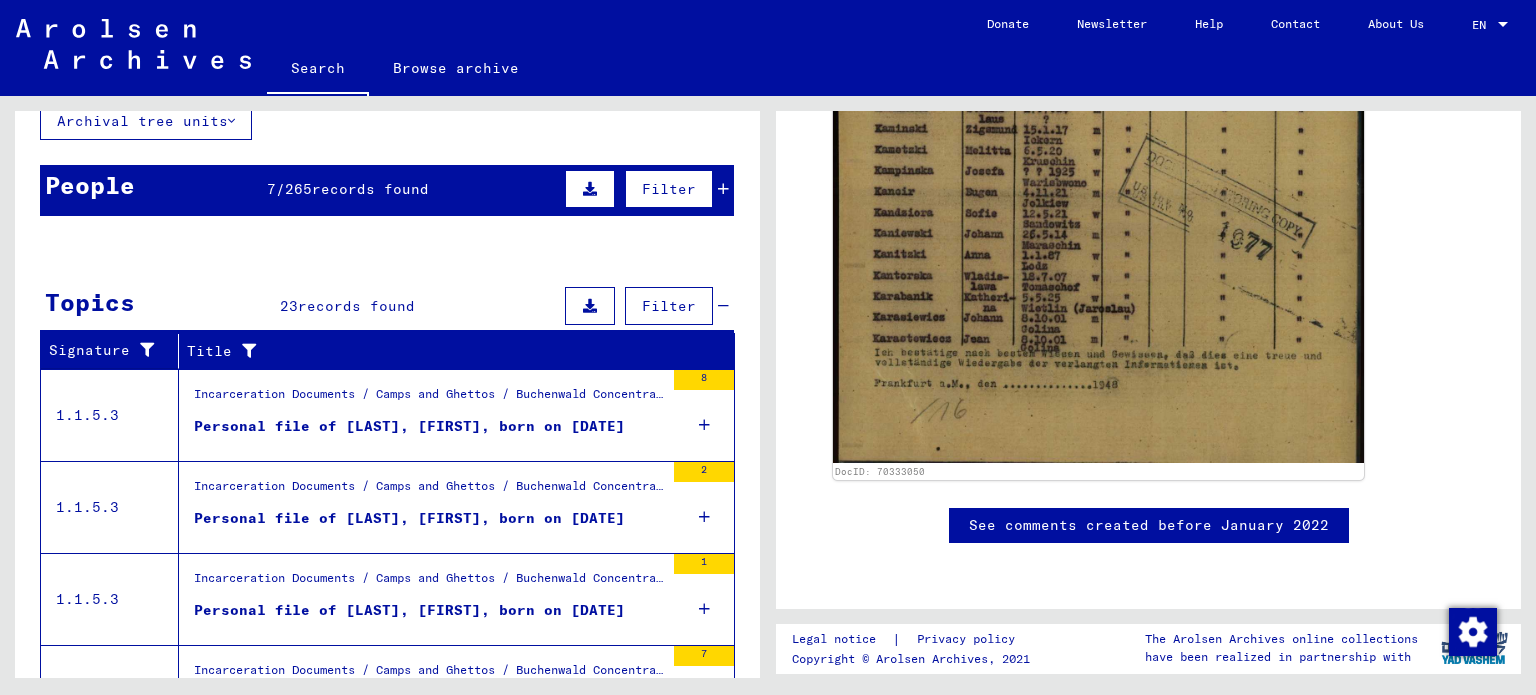 scroll, scrollTop: 0, scrollLeft: 0, axis: both 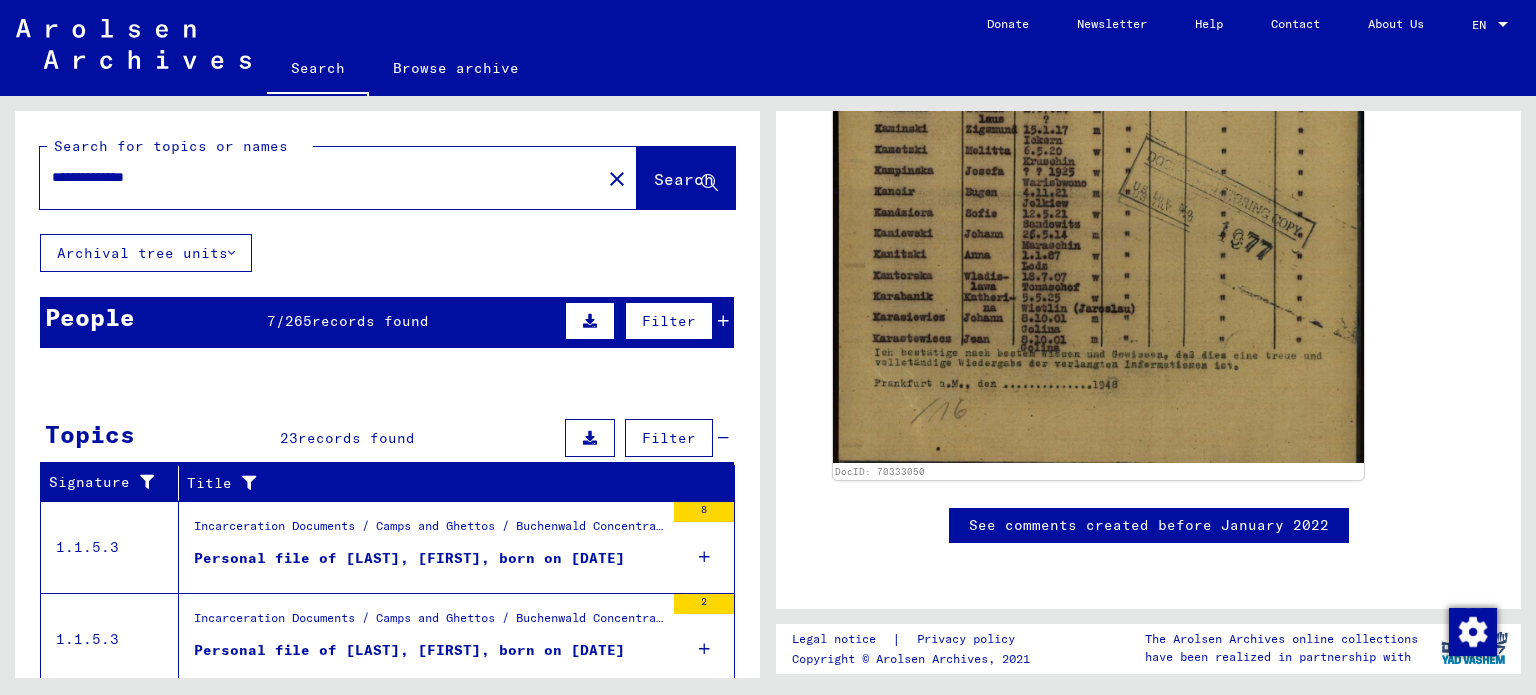 click at bounding box center (723, 321) 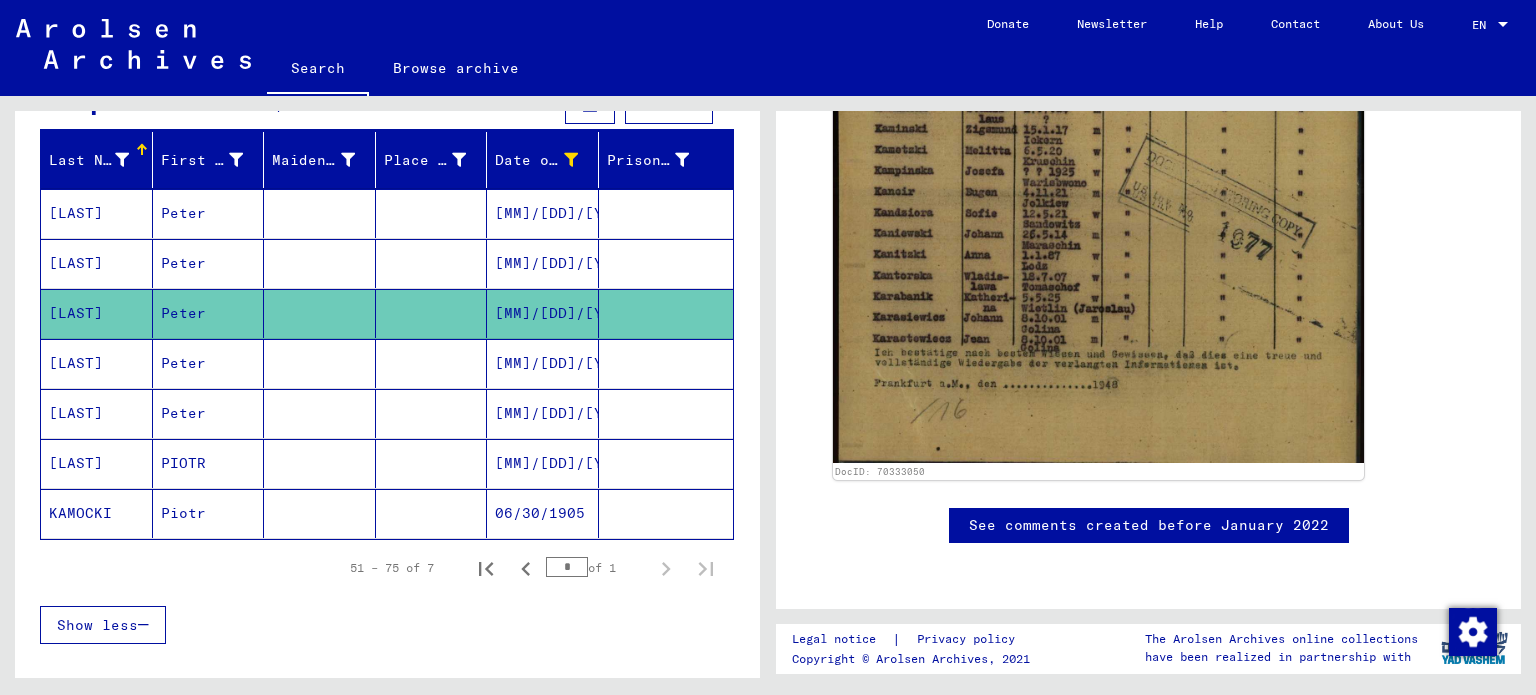 scroll, scrollTop: 211, scrollLeft: 0, axis: vertical 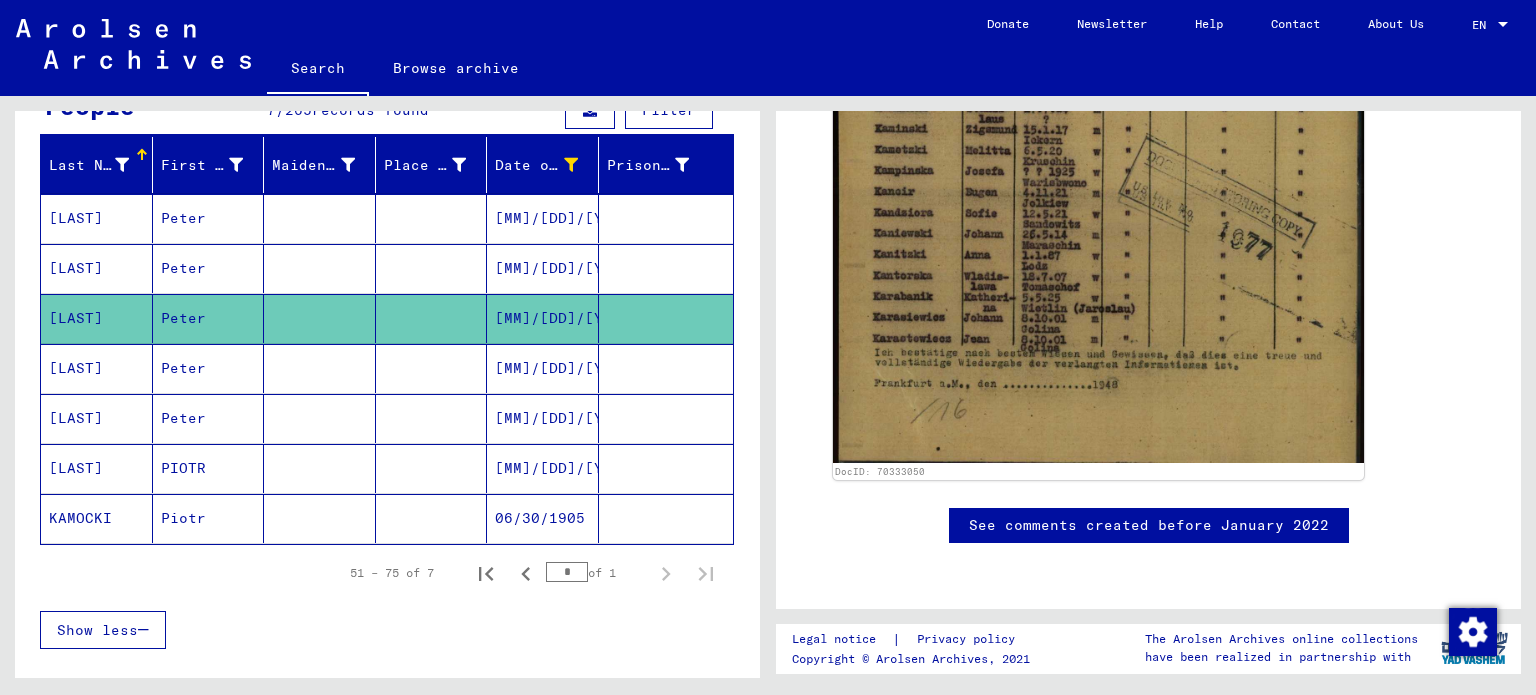 click on "06/30/1905" 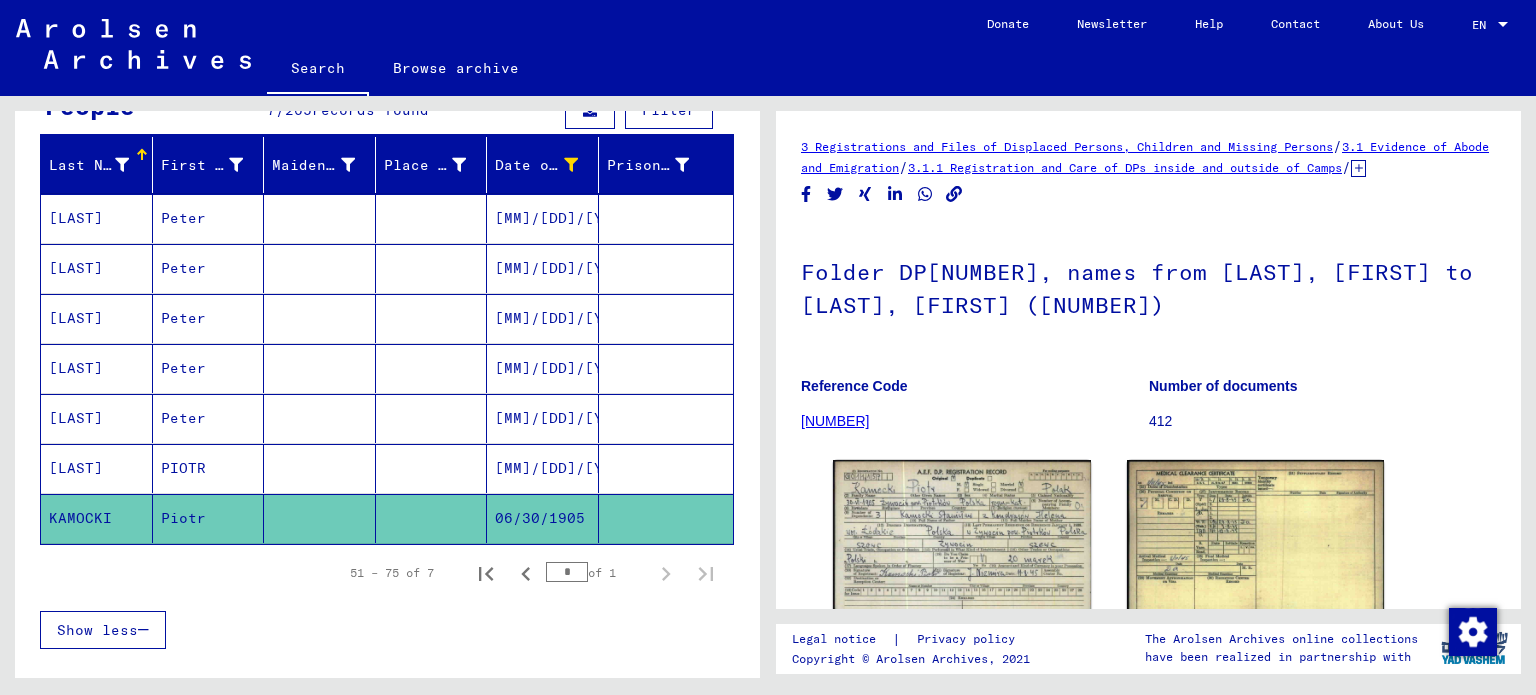 click on "[MM]/[DD]/[YYYY]" at bounding box center (543, 518) 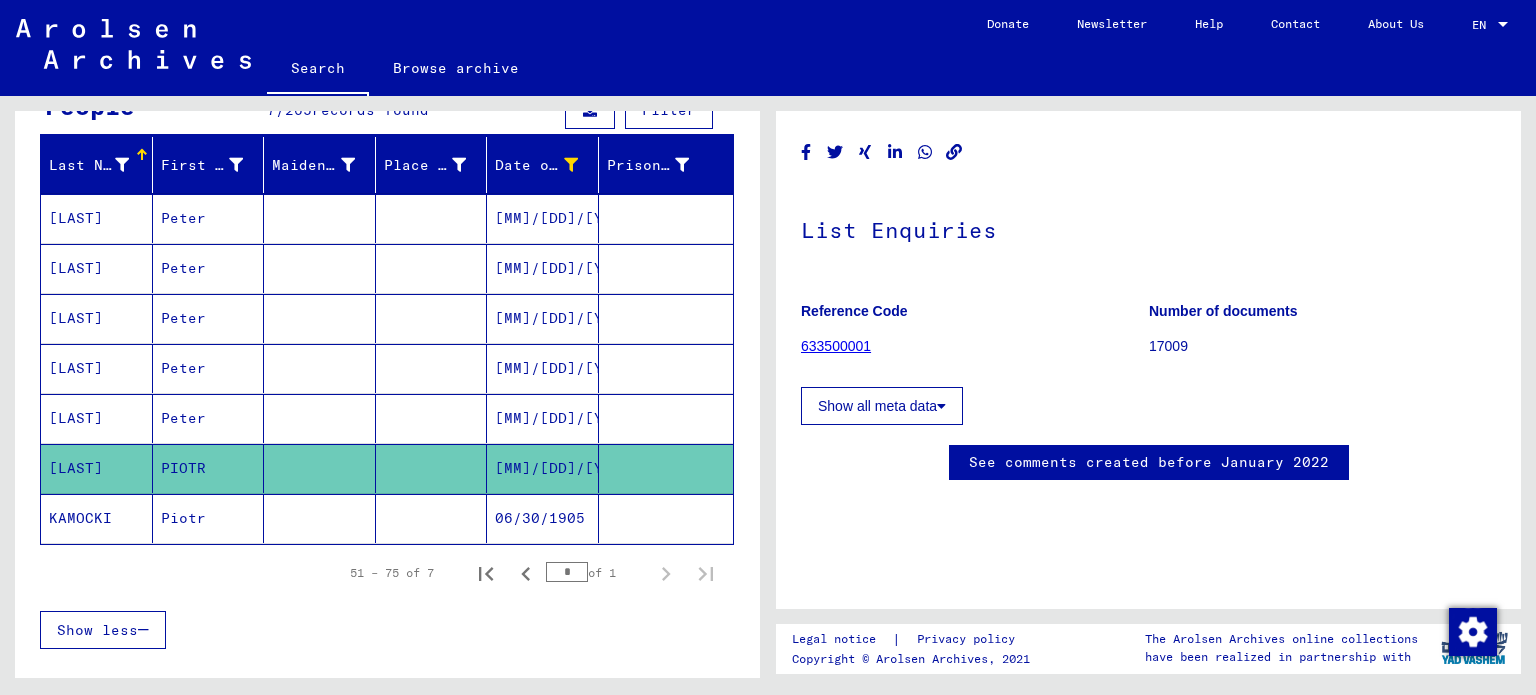 scroll, scrollTop: 0, scrollLeft: 0, axis: both 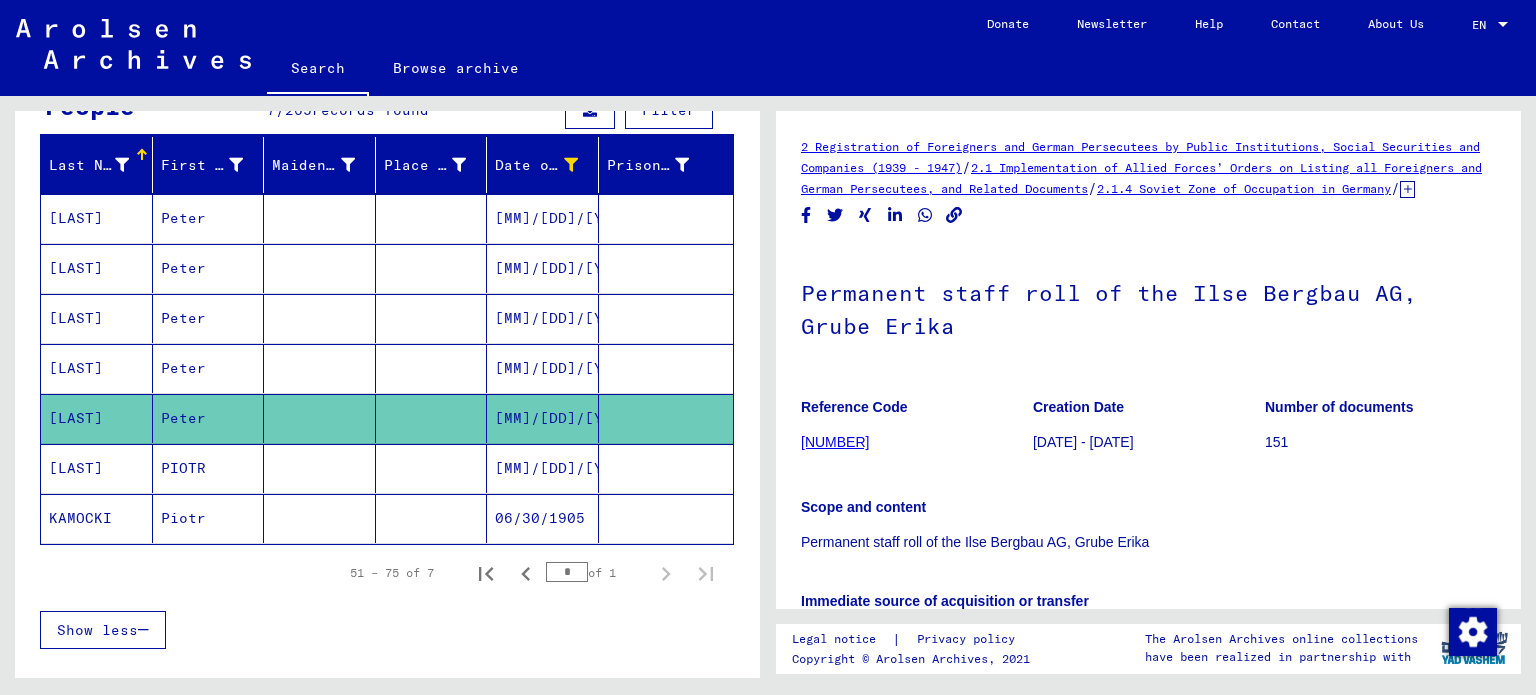 click on "[MM]/[DD]/[YYYY]" at bounding box center [543, 418] 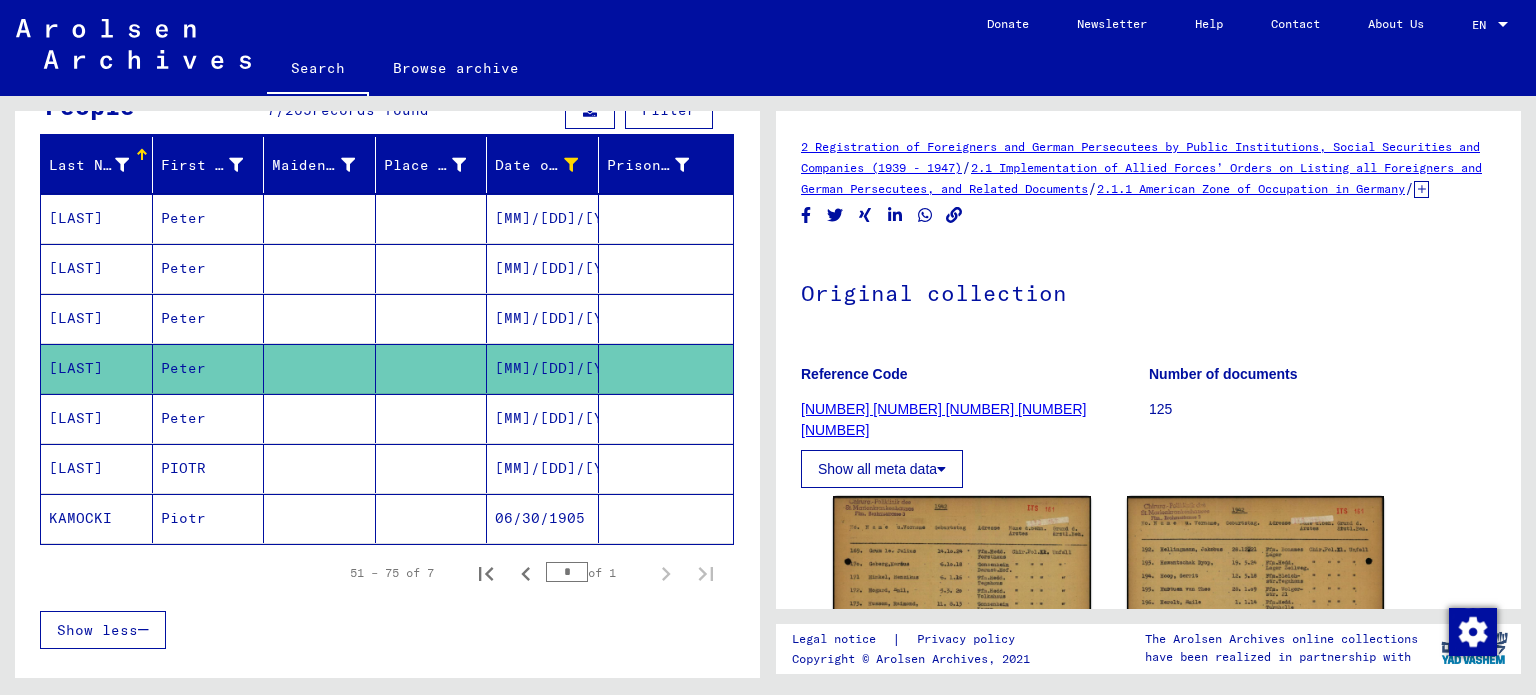 scroll, scrollTop: 0, scrollLeft: 0, axis: both 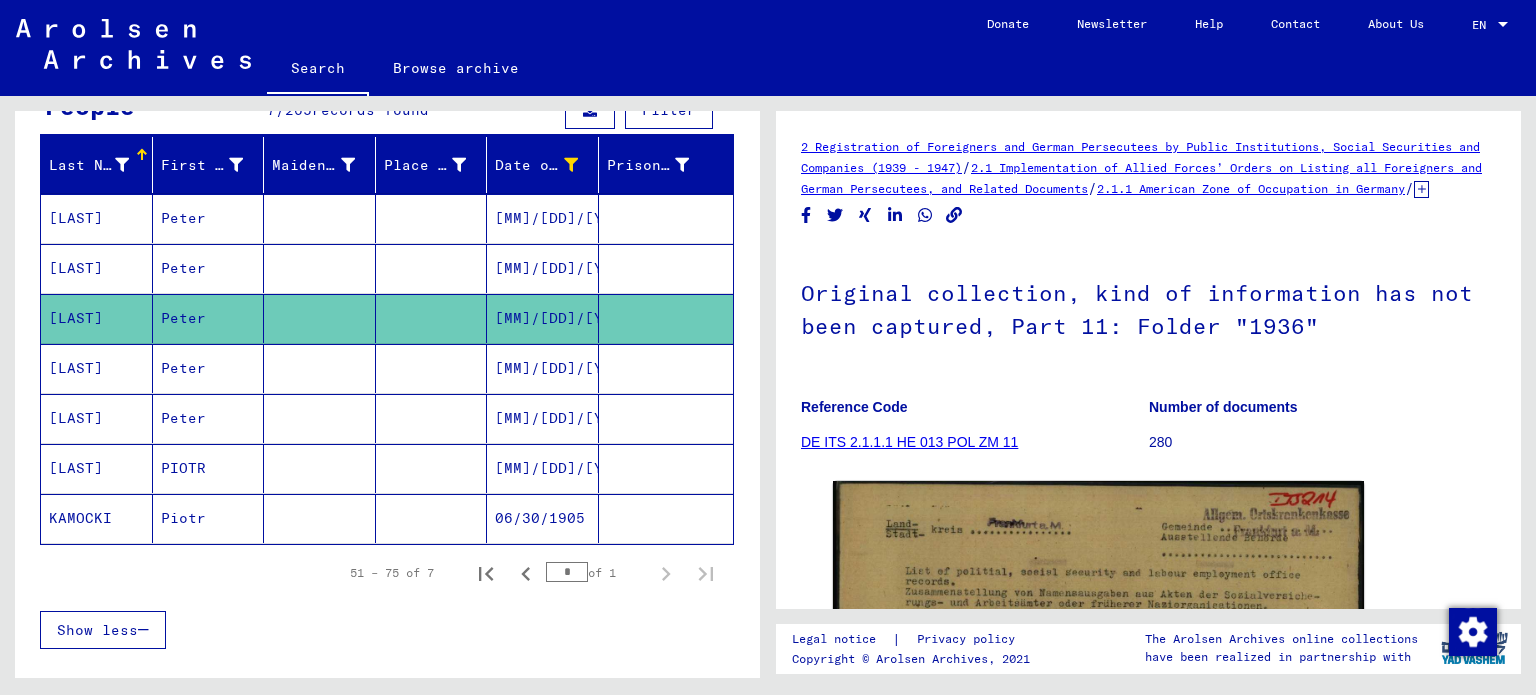 click on "[MM]/[DD]/[YYYY]" at bounding box center (543, 318) 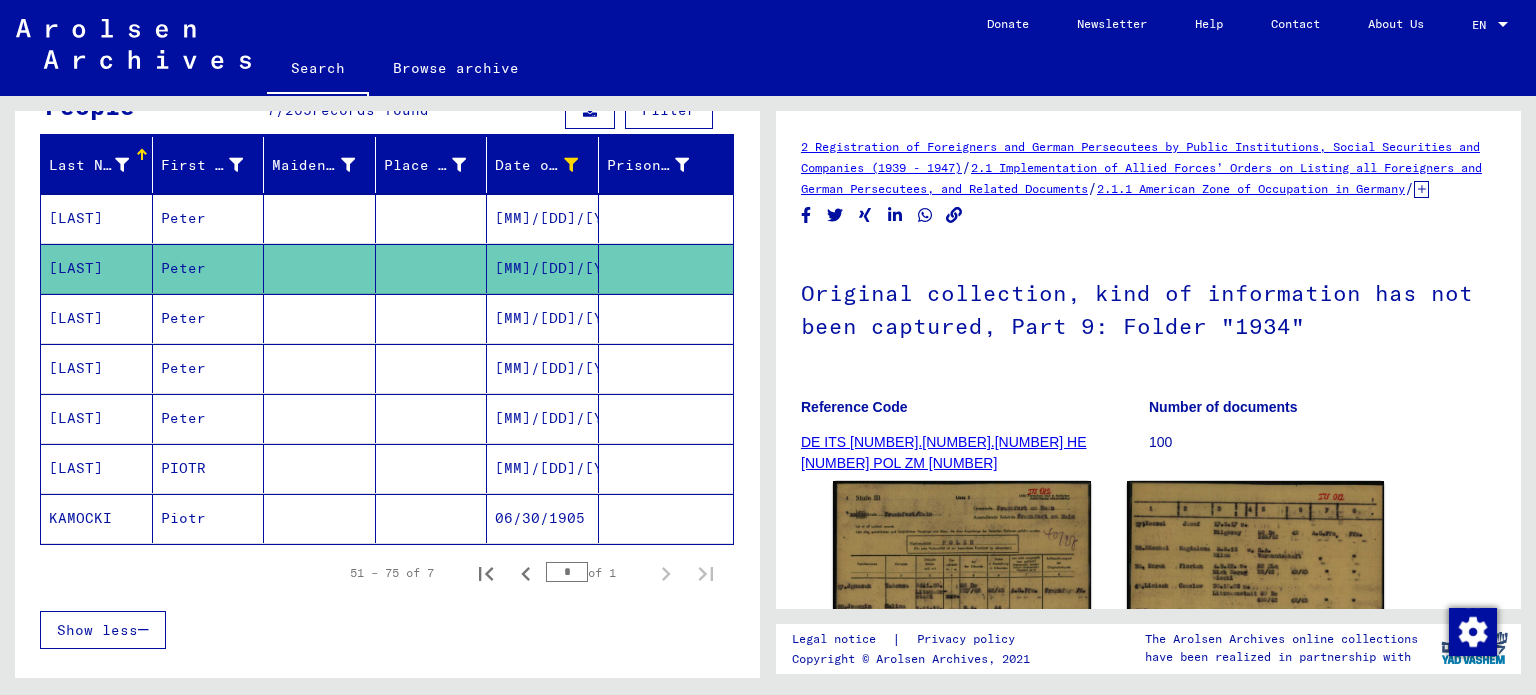 click at bounding box center (666, 368) 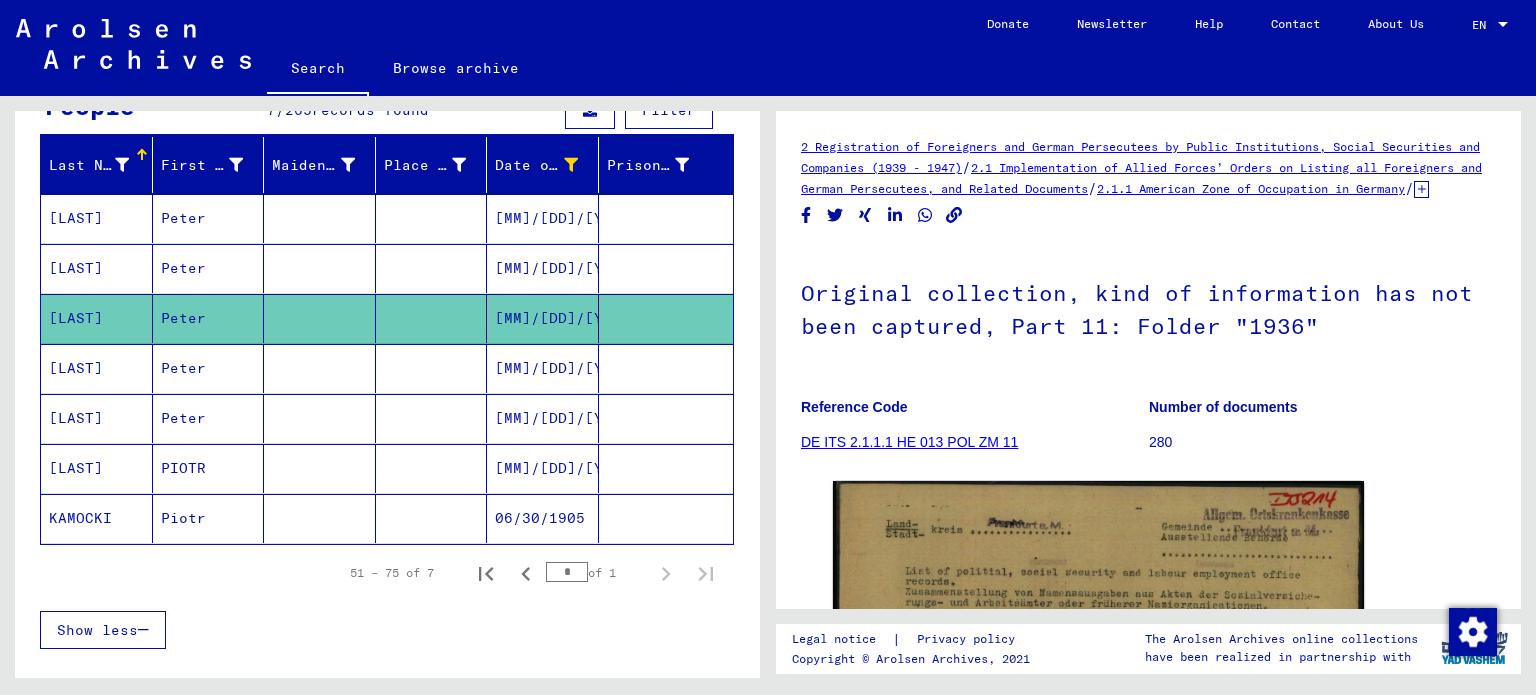 scroll, scrollTop: 0, scrollLeft: 0, axis: both 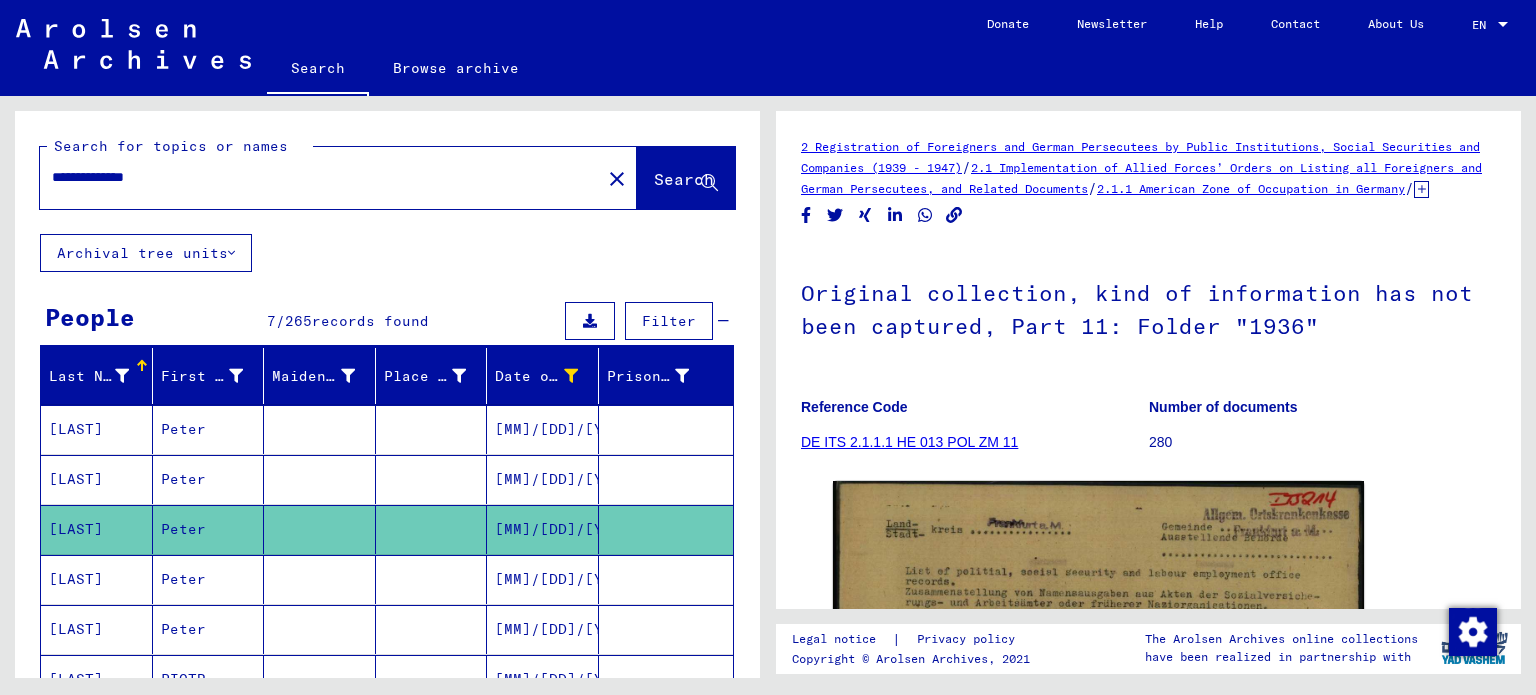drag, startPoint x: 93, startPoint y: 174, endPoint x: 0, endPoint y: 186, distance: 93.770996 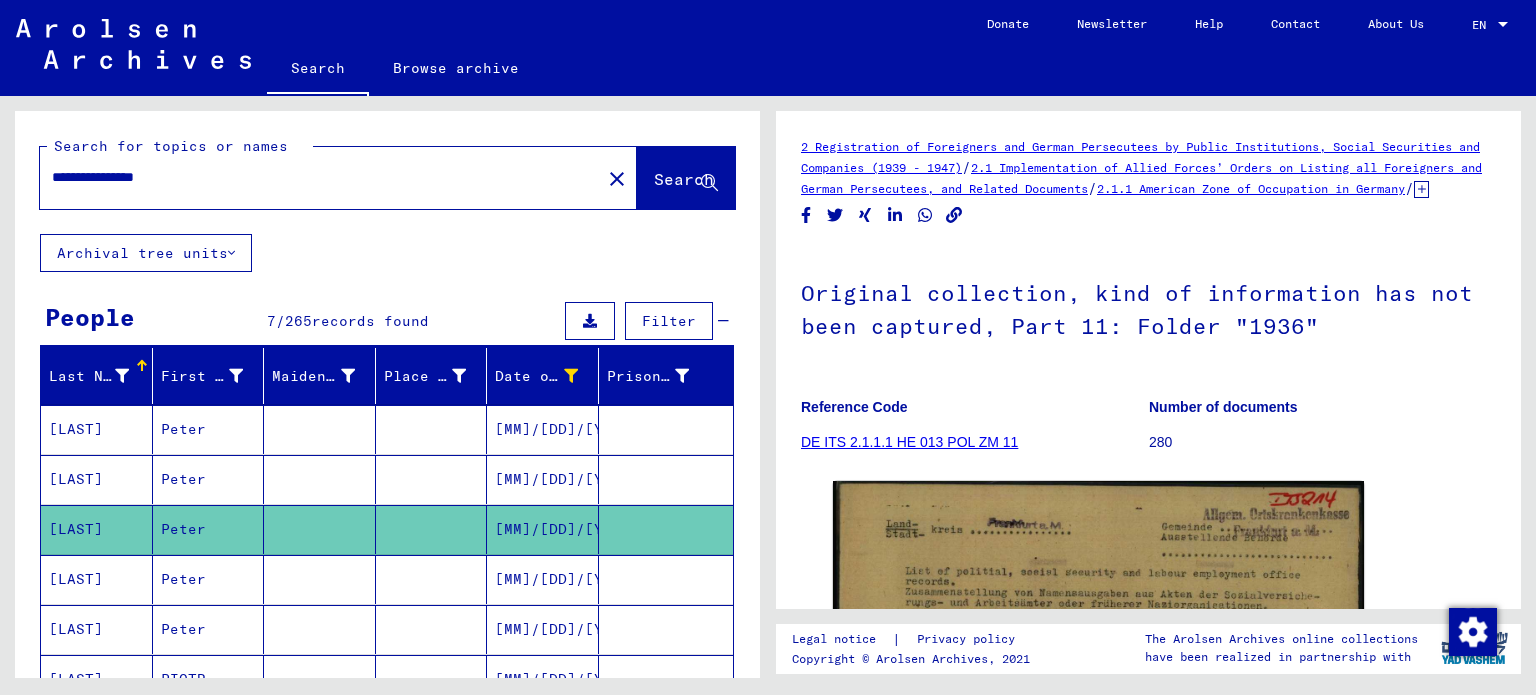type on "**********" 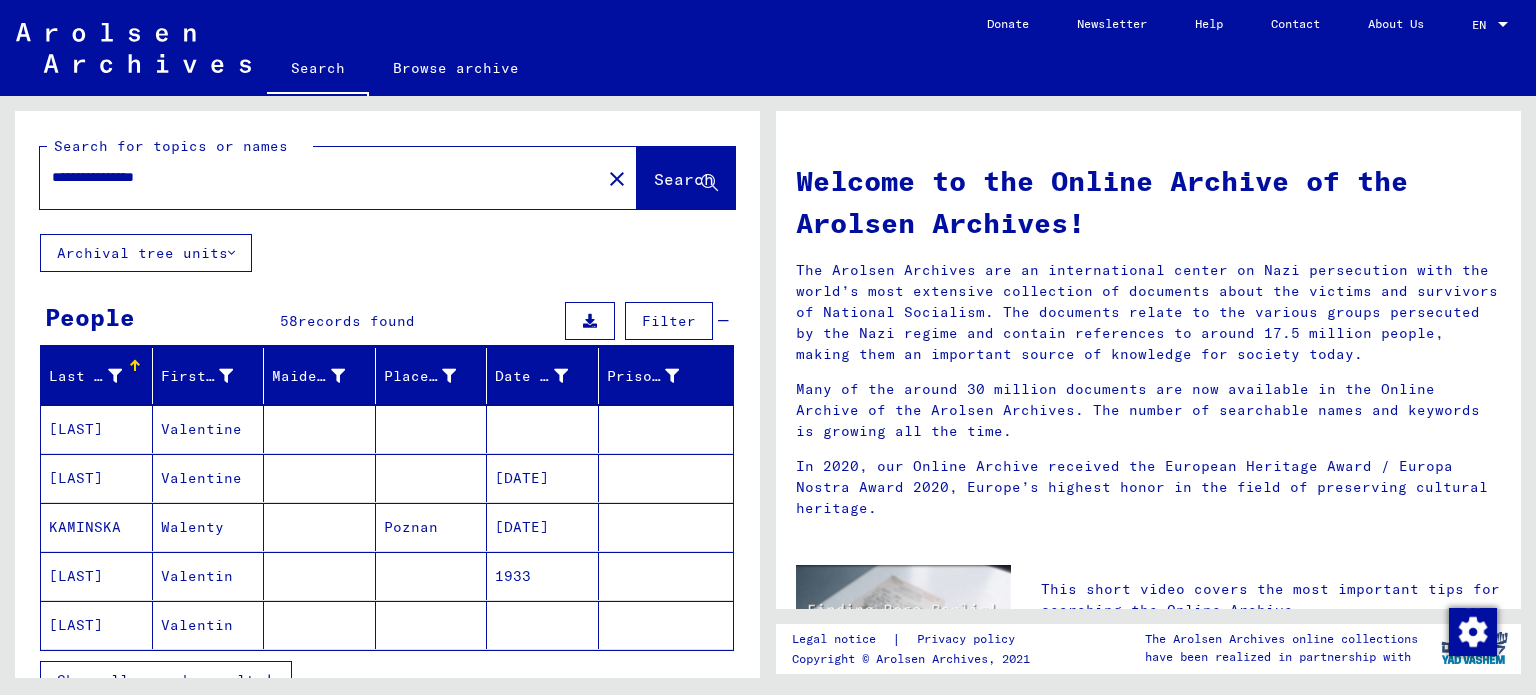 click on "Show all search results" at bounding box center (166, 680) 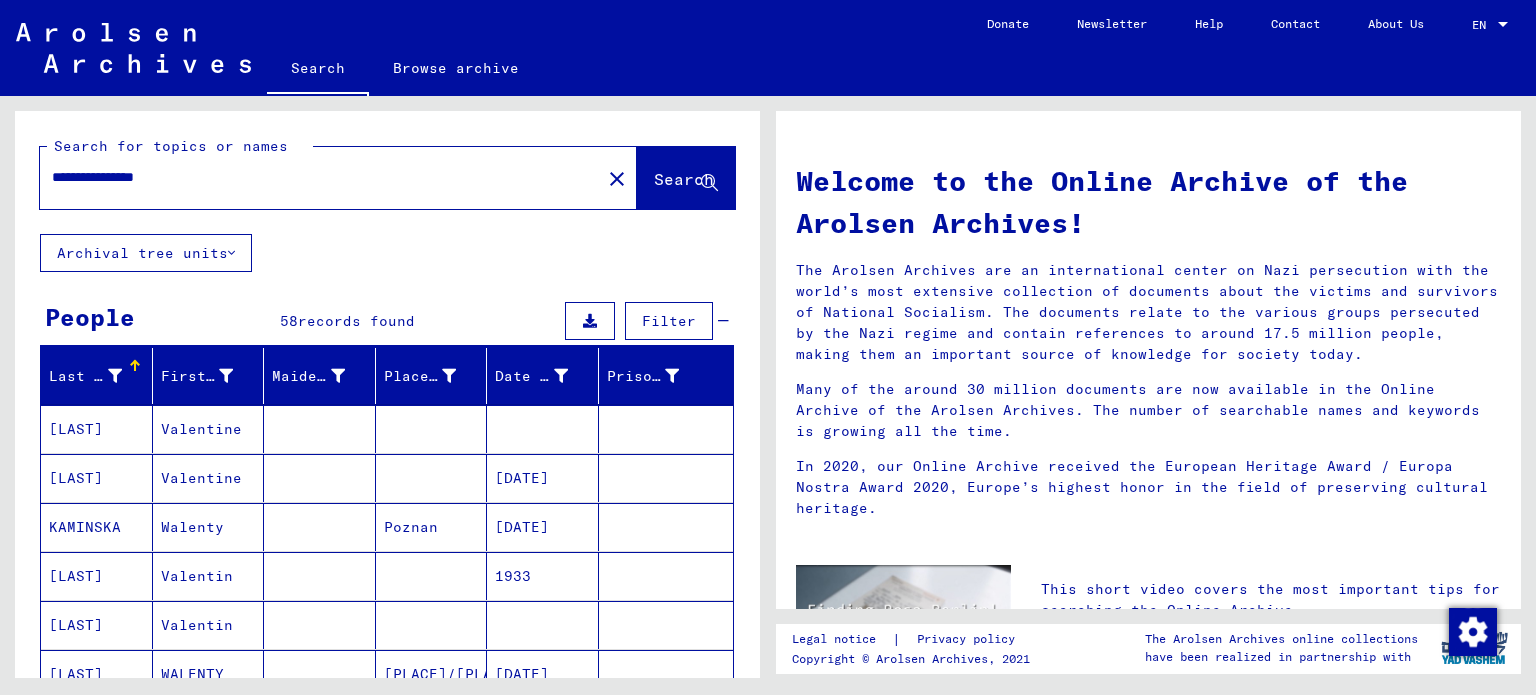 scroll, scrollTop: 256, scrollLeft: 0, axis: vertical 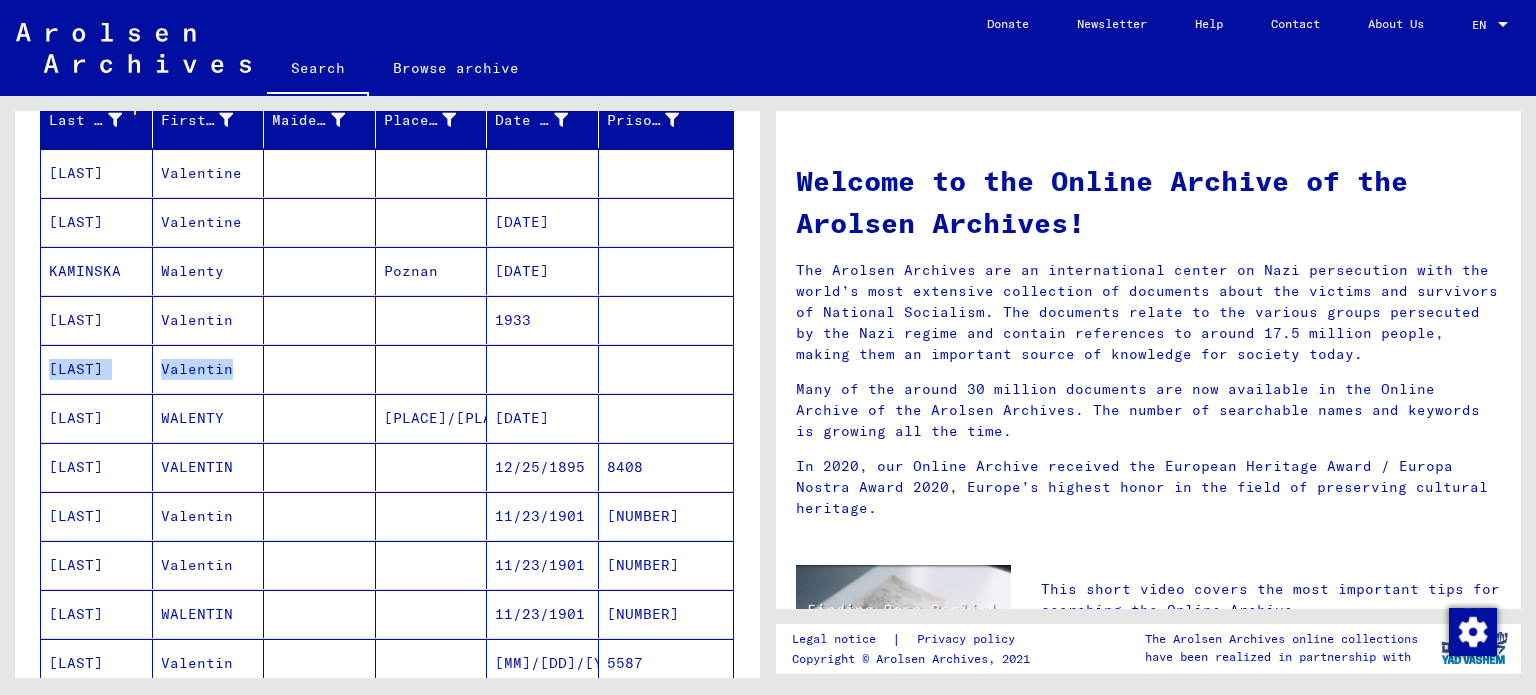 drag, startPoint x: 739, startPoint y: 297, endPoint x: 740, endPoint y: 377, distance: 80.00625 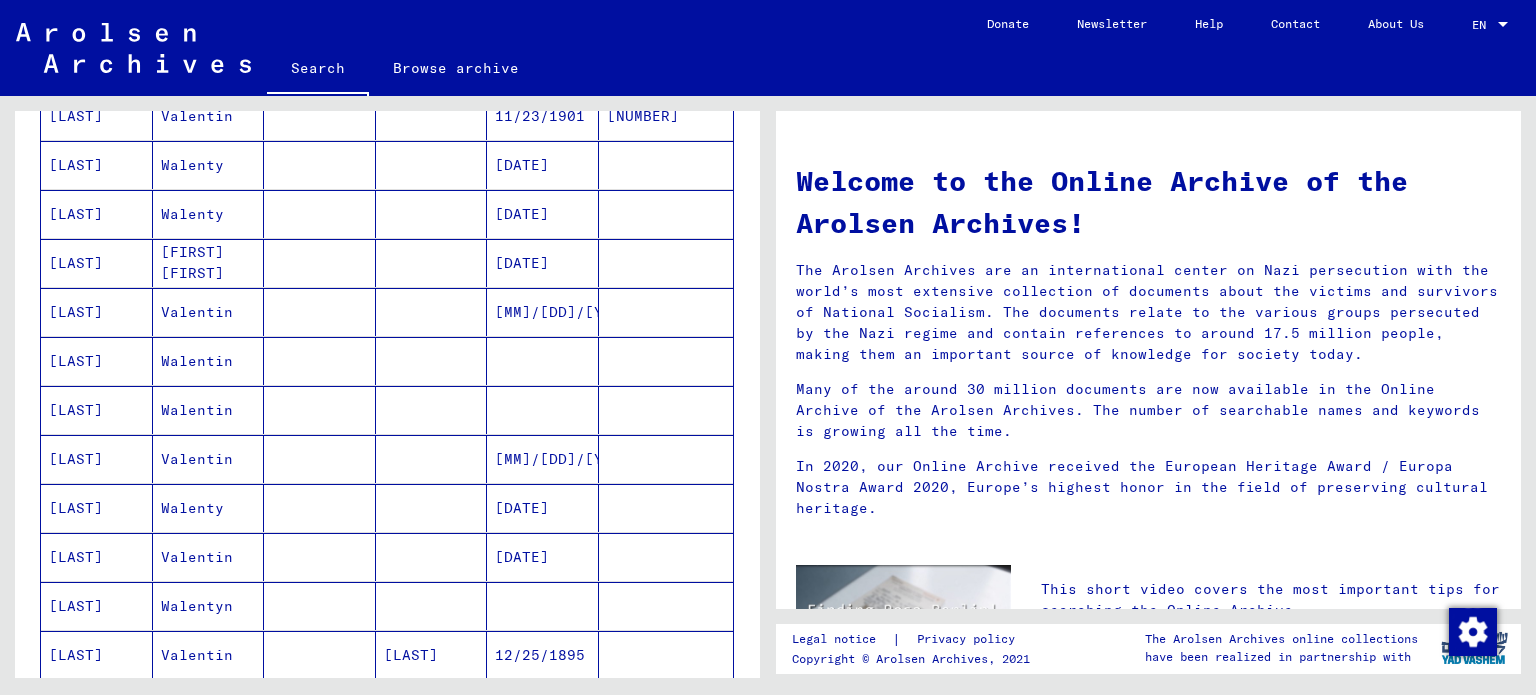scroll, scrollTop: 1027, scrollLeft: 0, axis: vertical 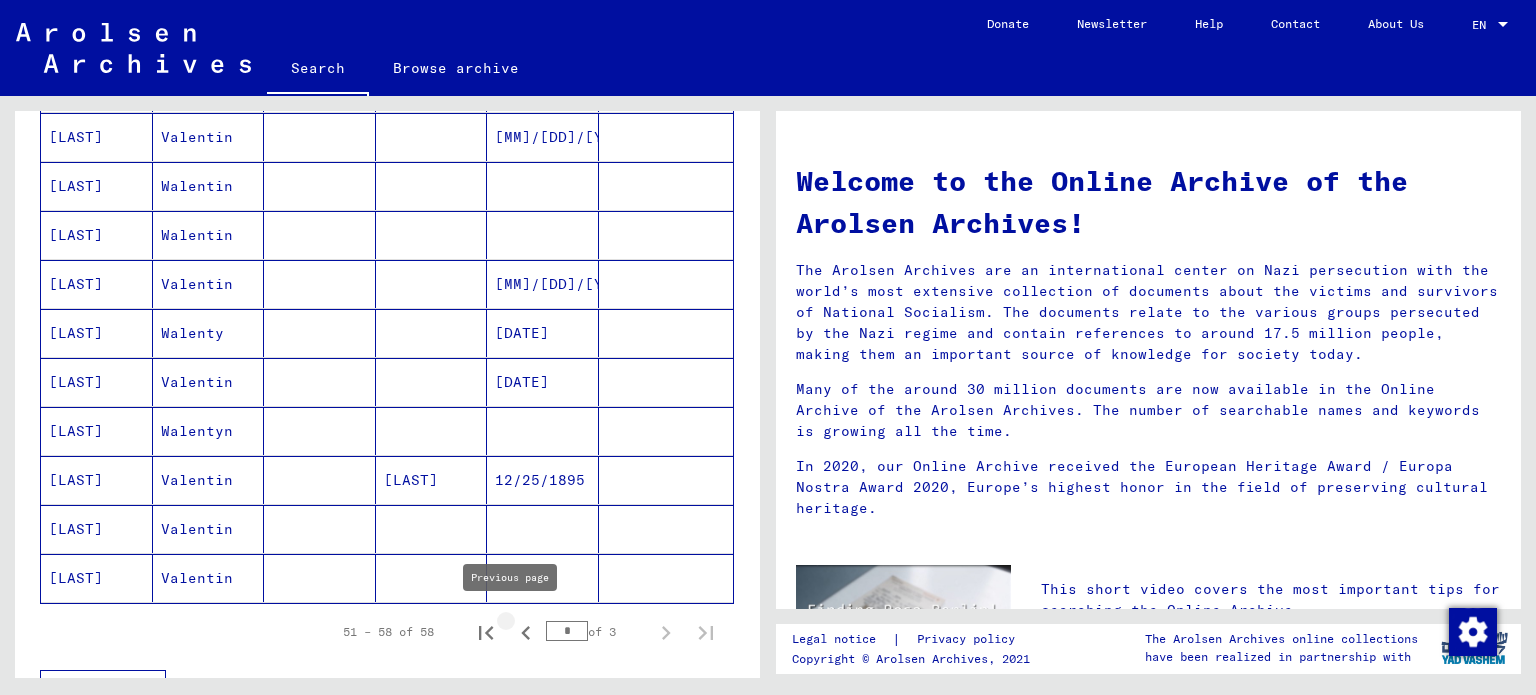 click 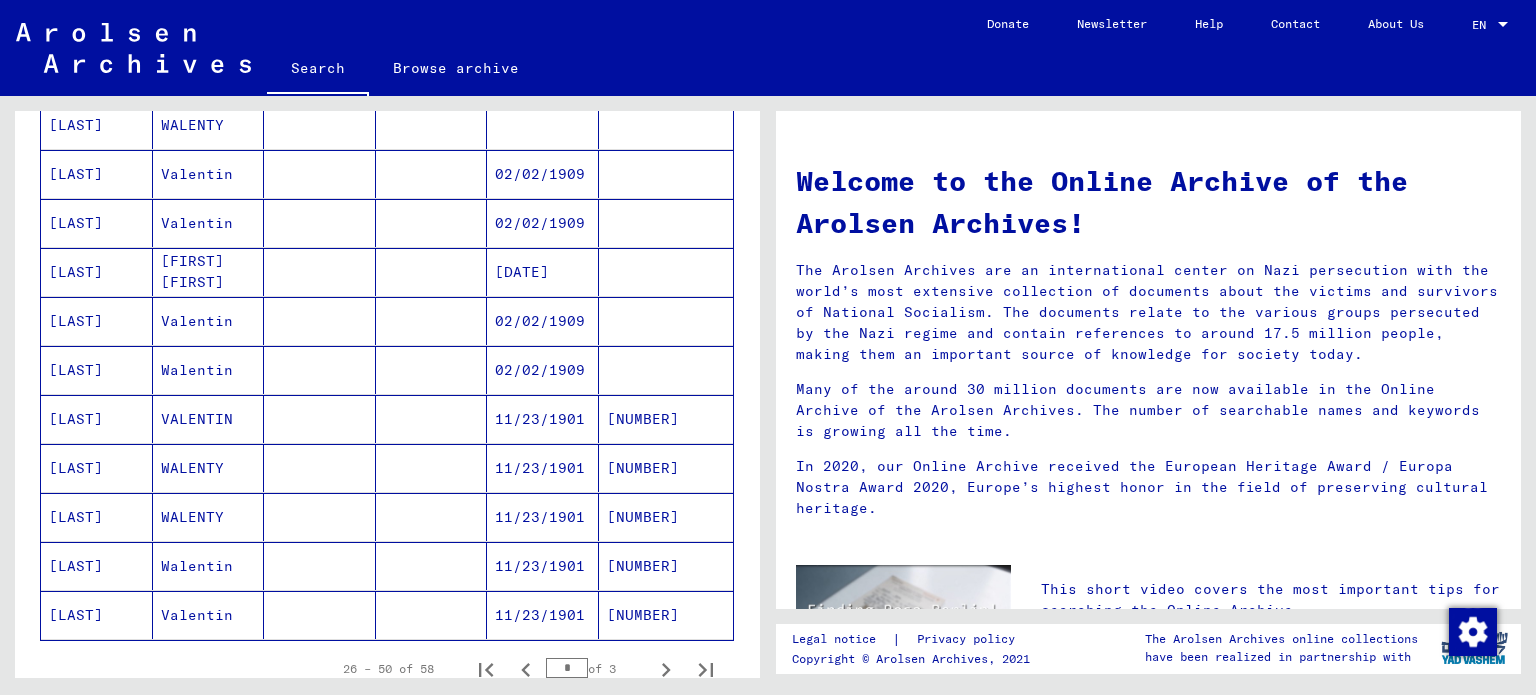 scroll, scrollTop: 1126, scrollLeft: 0, axis: vertical 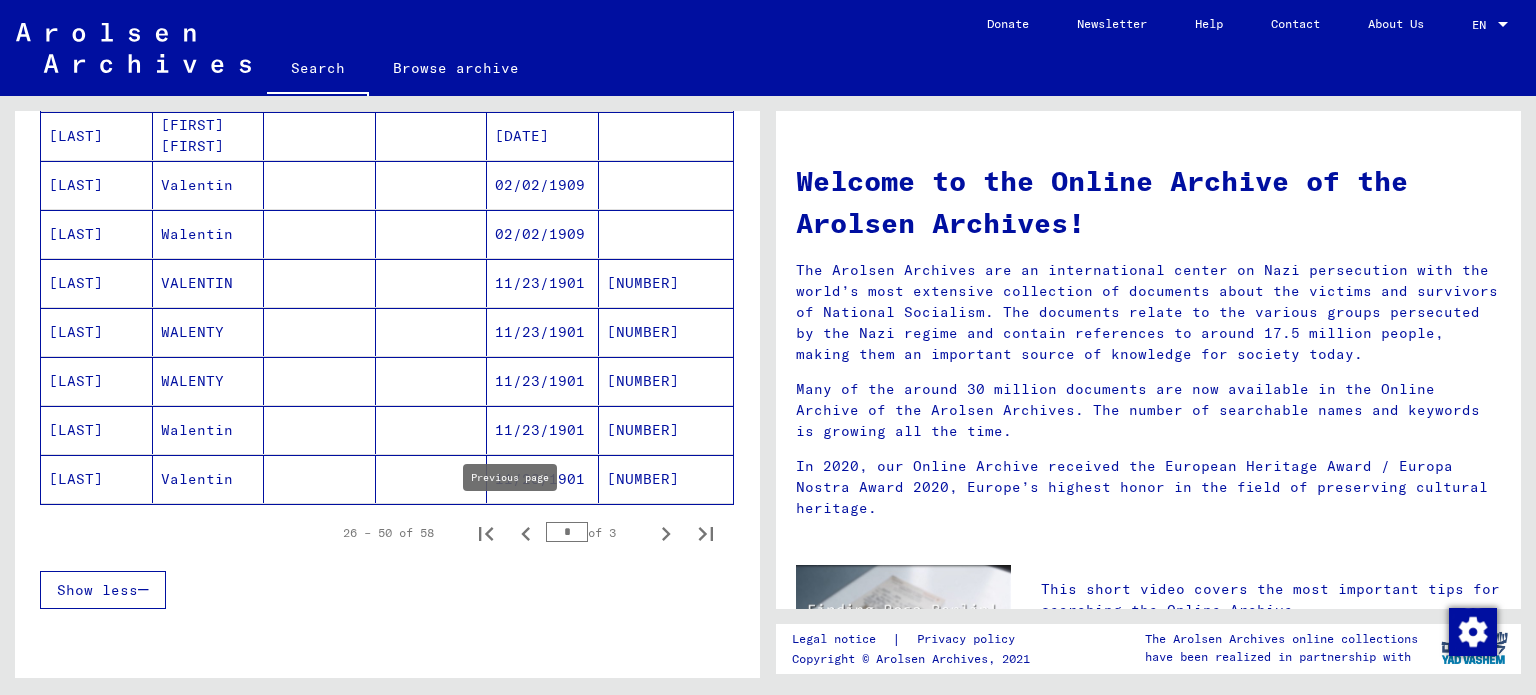 click 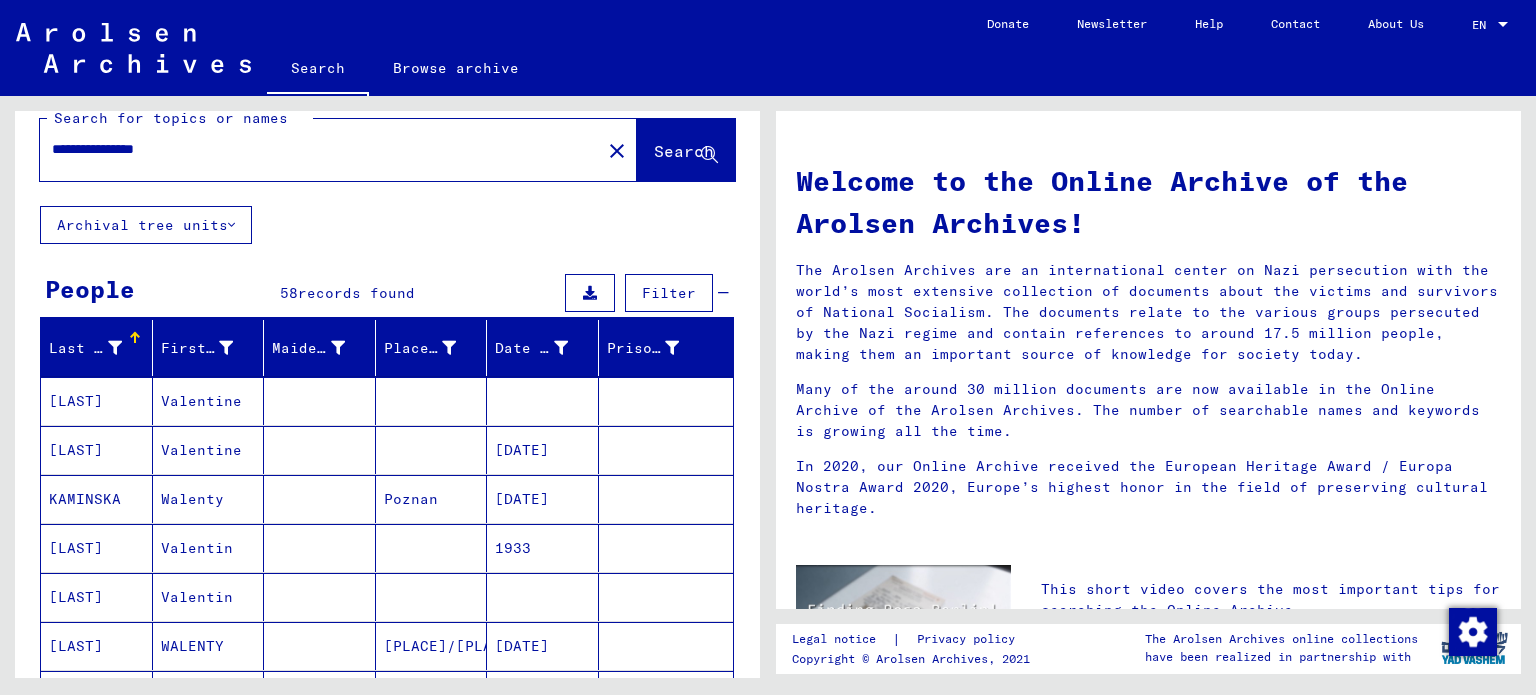 scroll, scrollTop: 19, scrollLeft: 0, axis: vertical 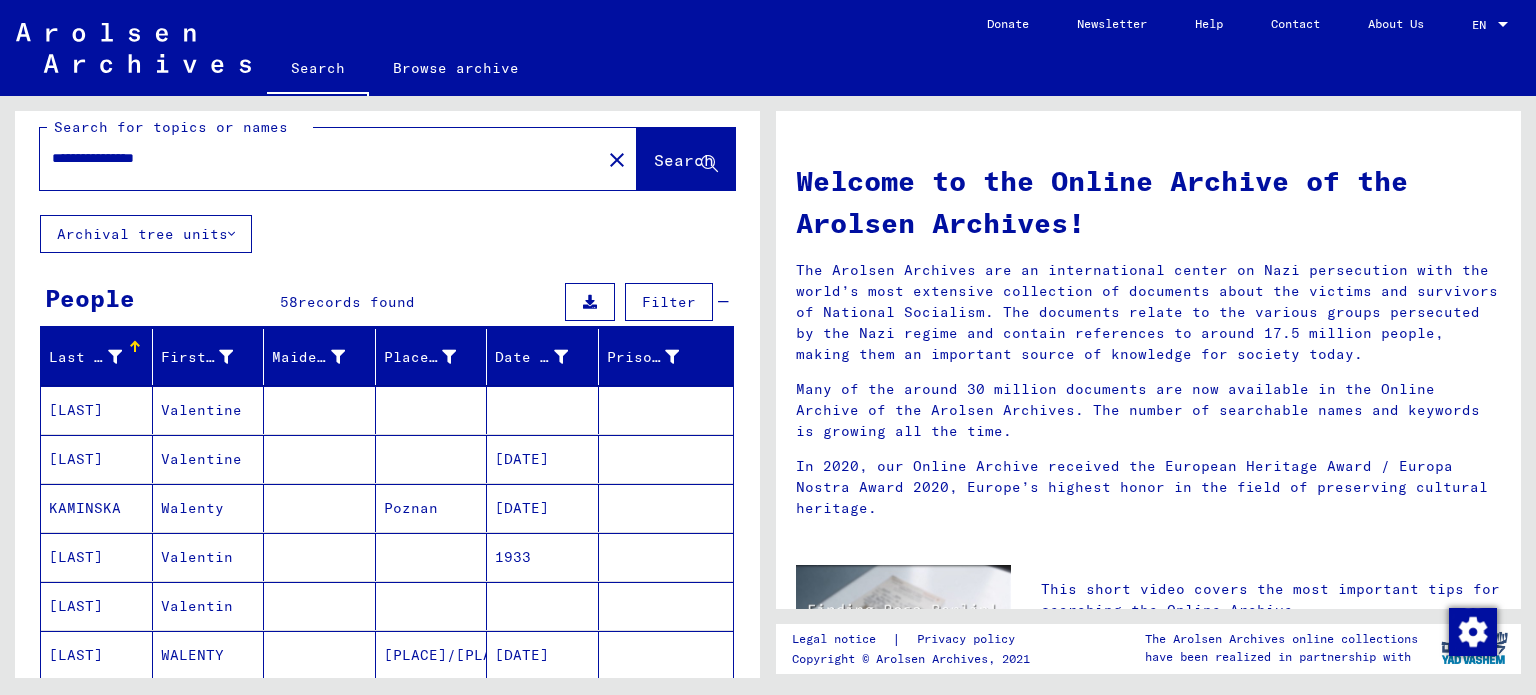 drag, startPoint x: 112, startPoint y: 171, endPoint x: 60, endPoint y: 161, distance: 52.95281 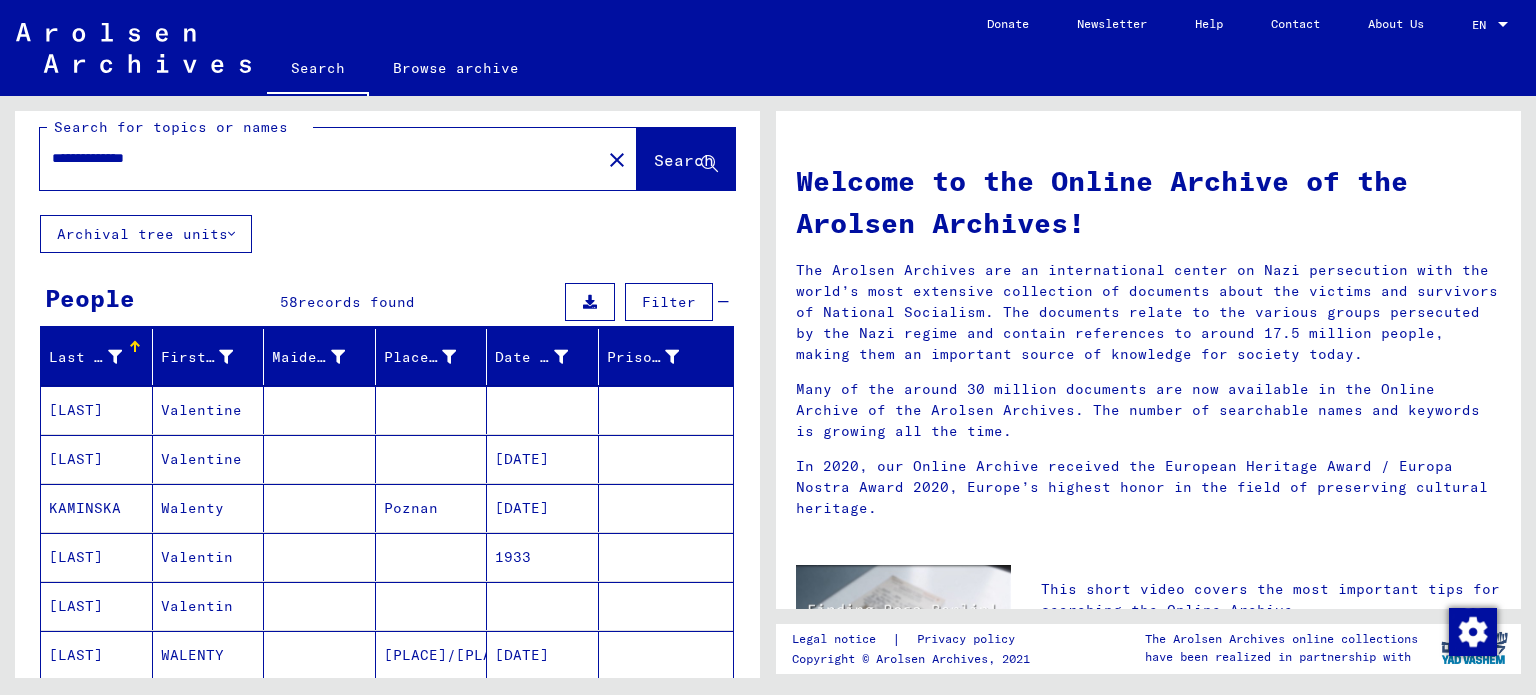 type on "**********" 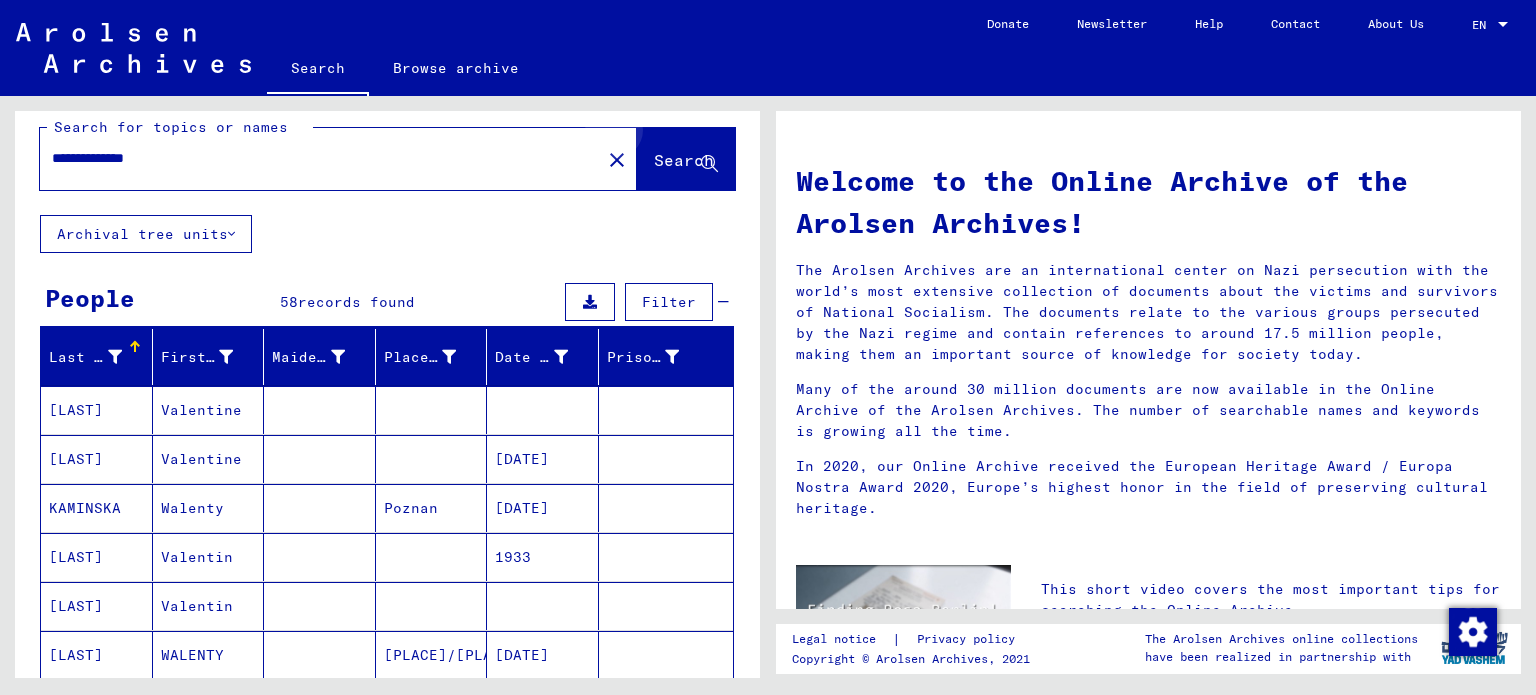 scroll, scrollTop: 0, scrollLeft: 0, axis: both 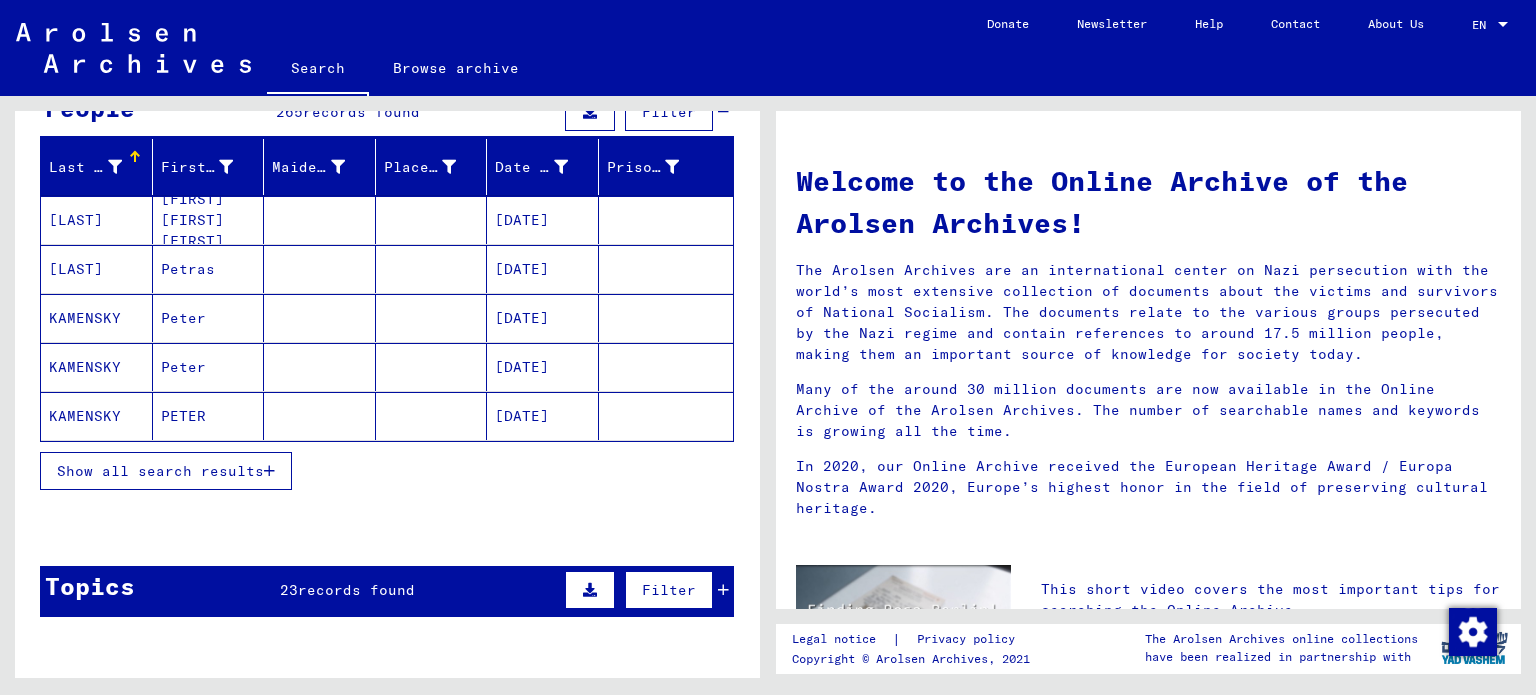 click at bounding box center [269, 471] 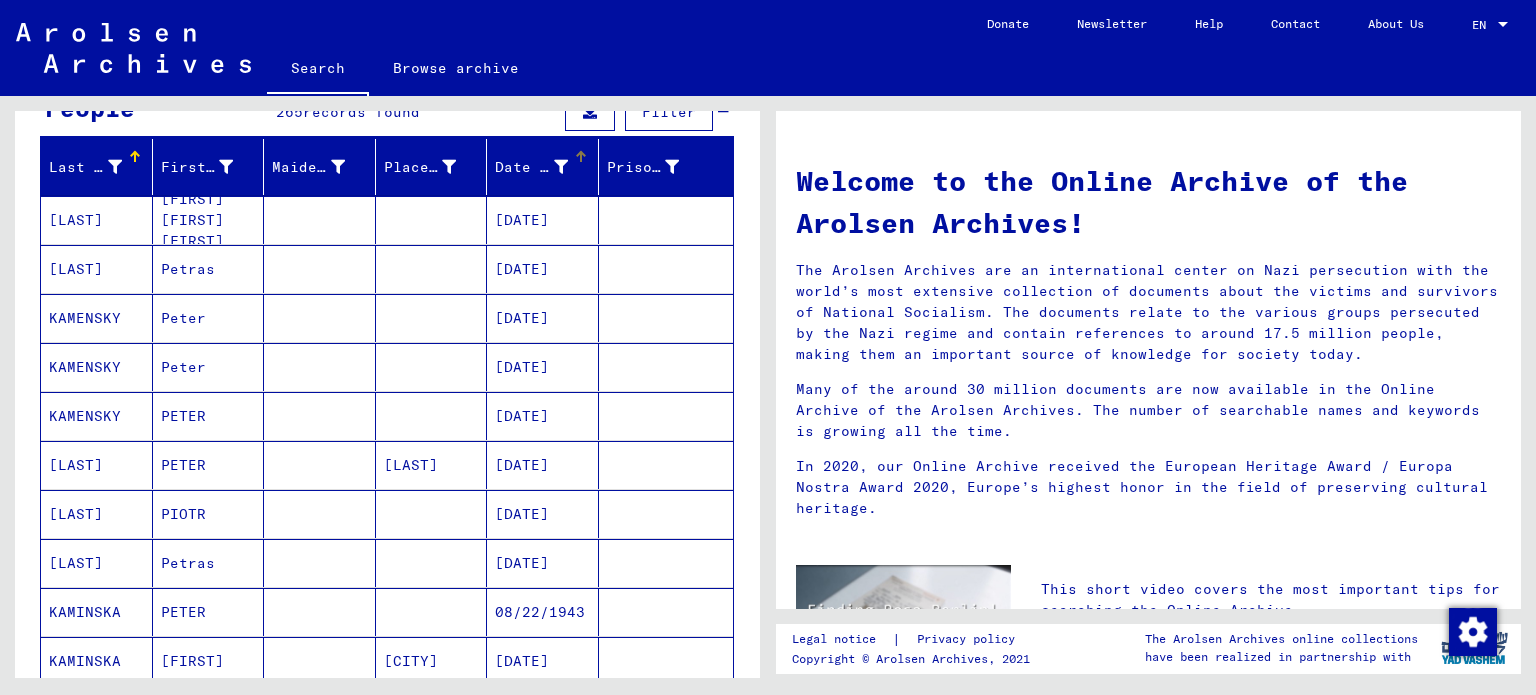click on "Date of Birth" at bounding box center (531, 167) 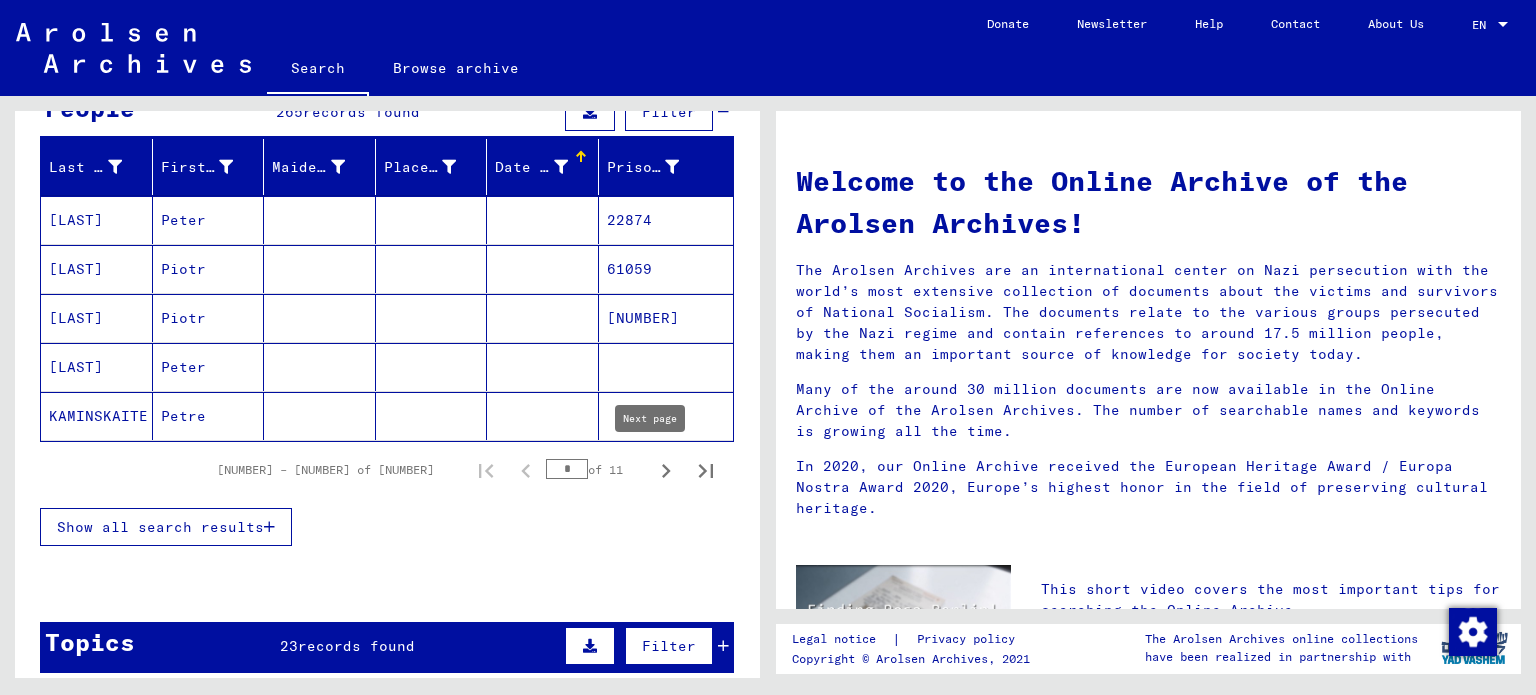 click 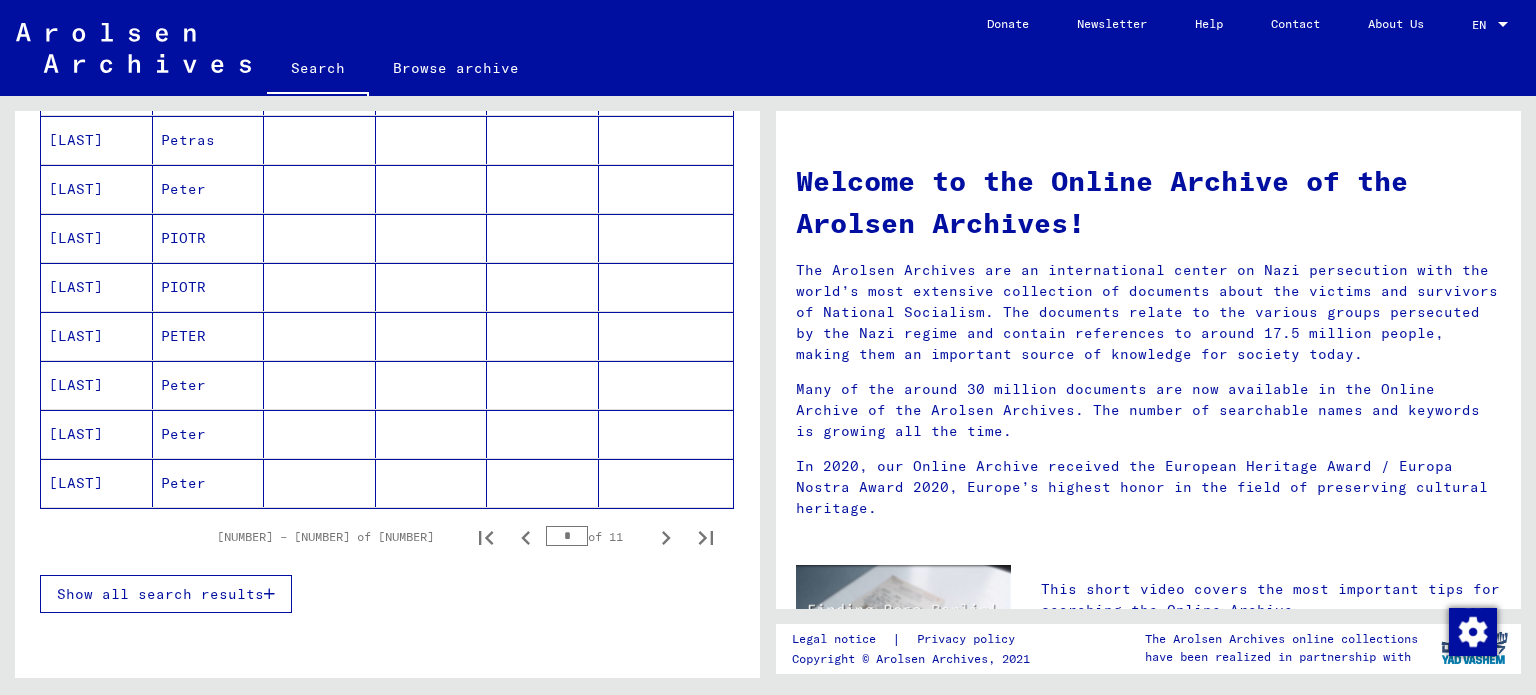scroll, scrollTop: 1212, scrollLeft: 0, axis: vertical 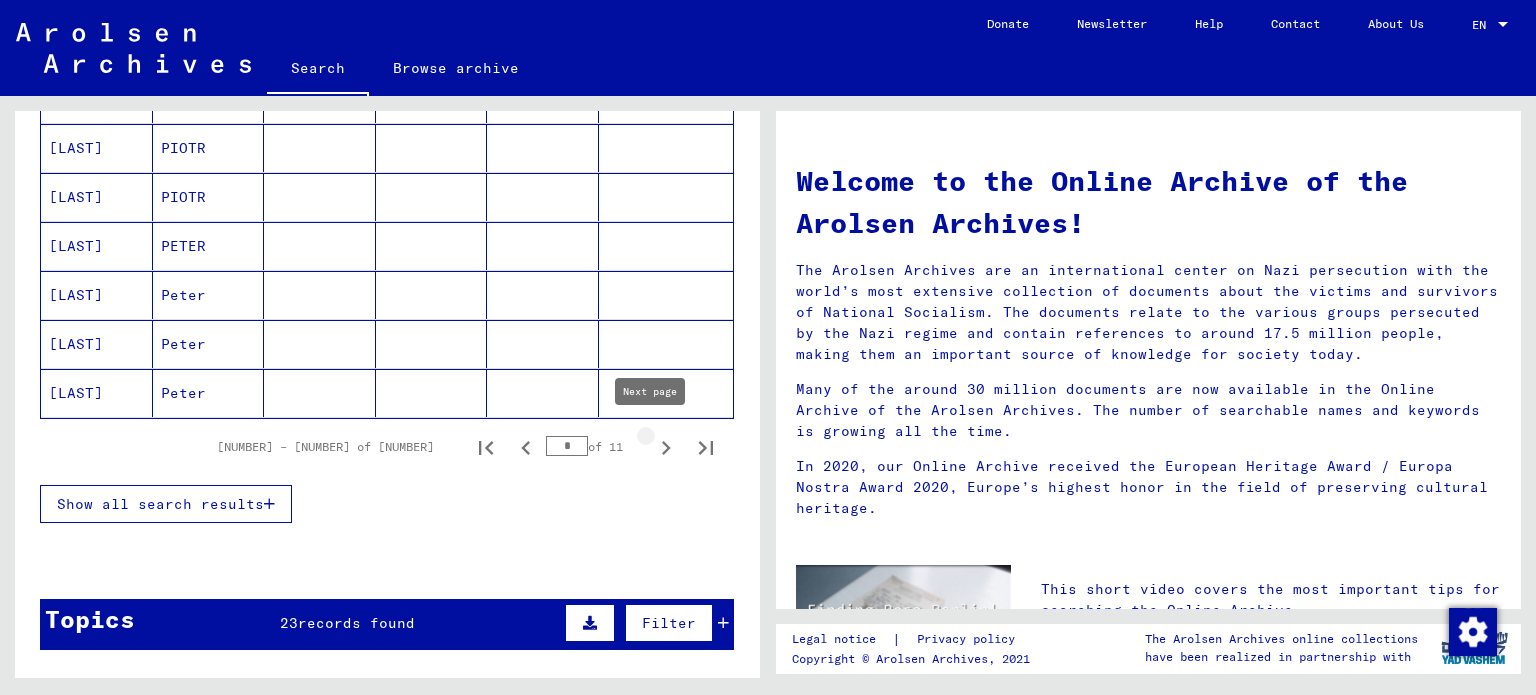 click at bounding box center [666, 447] 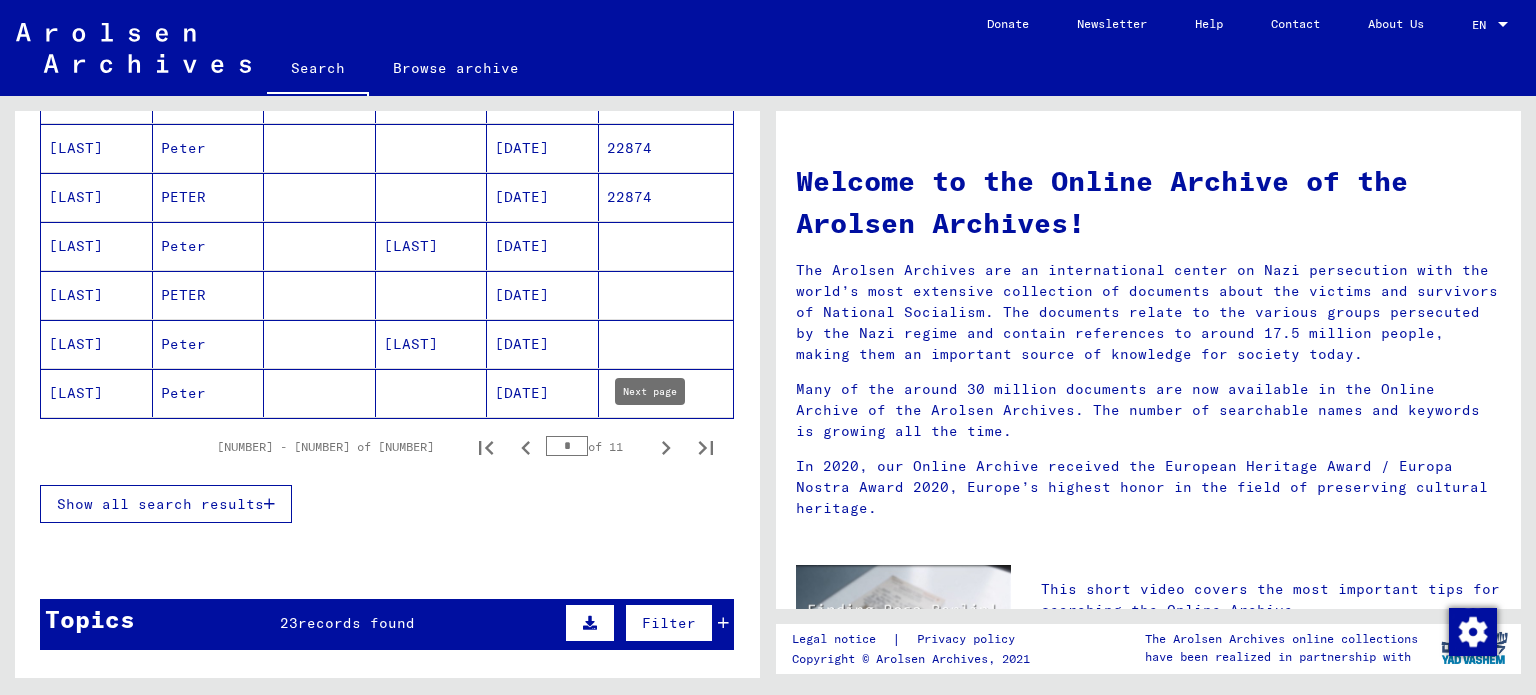 click 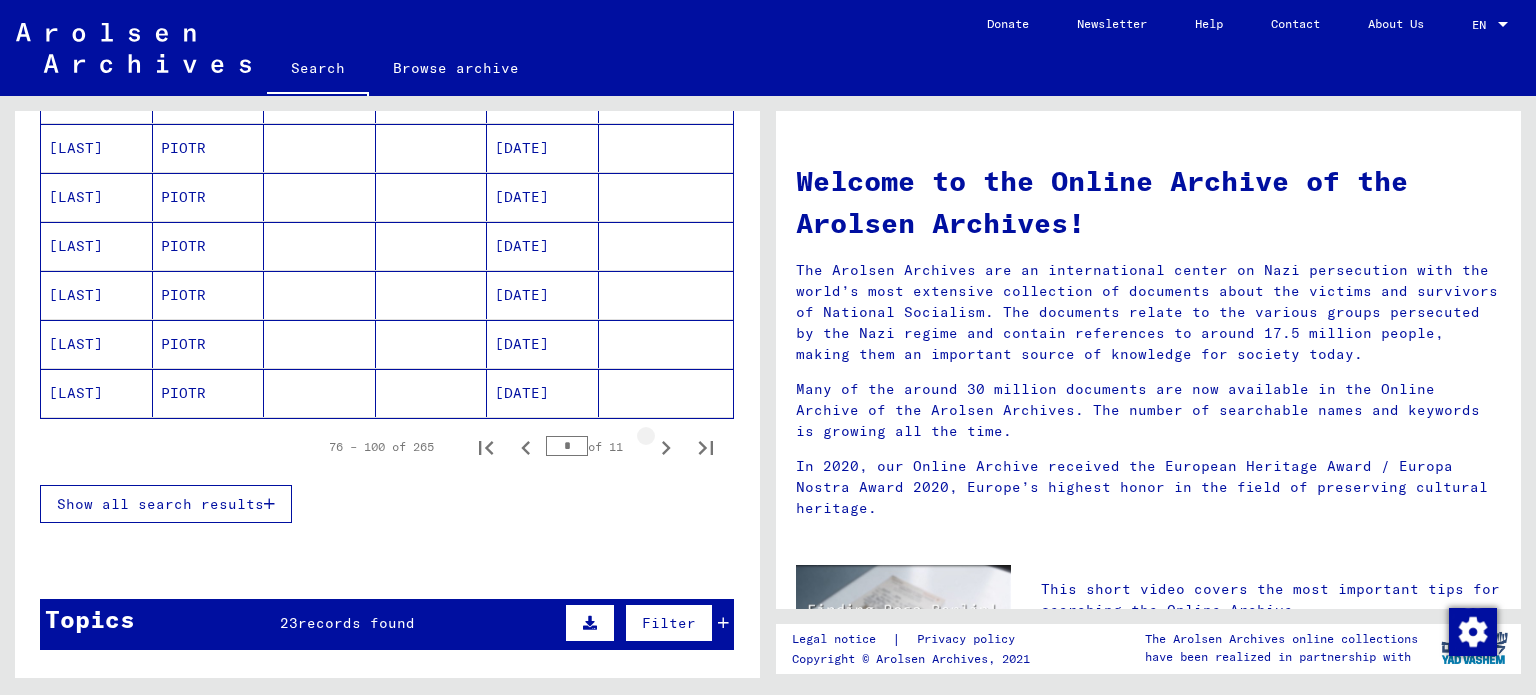 click 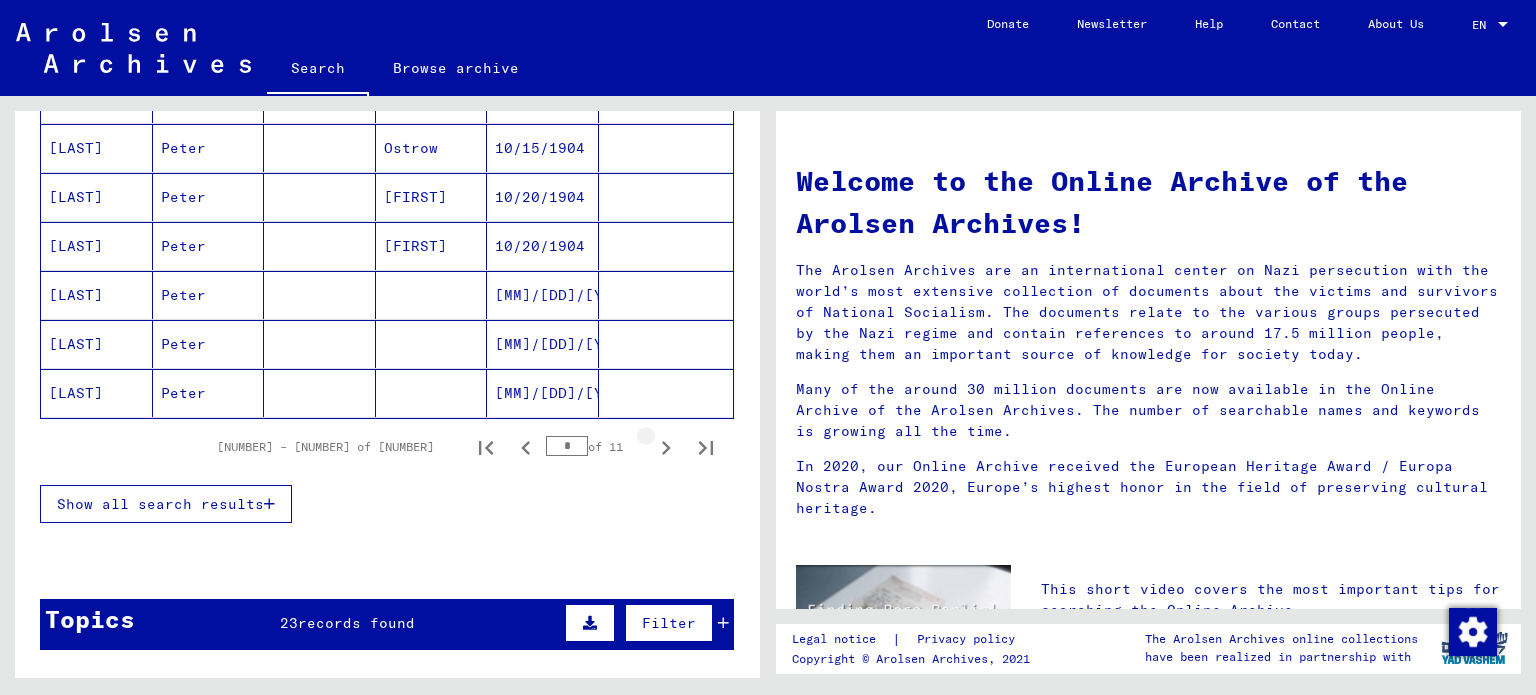 click 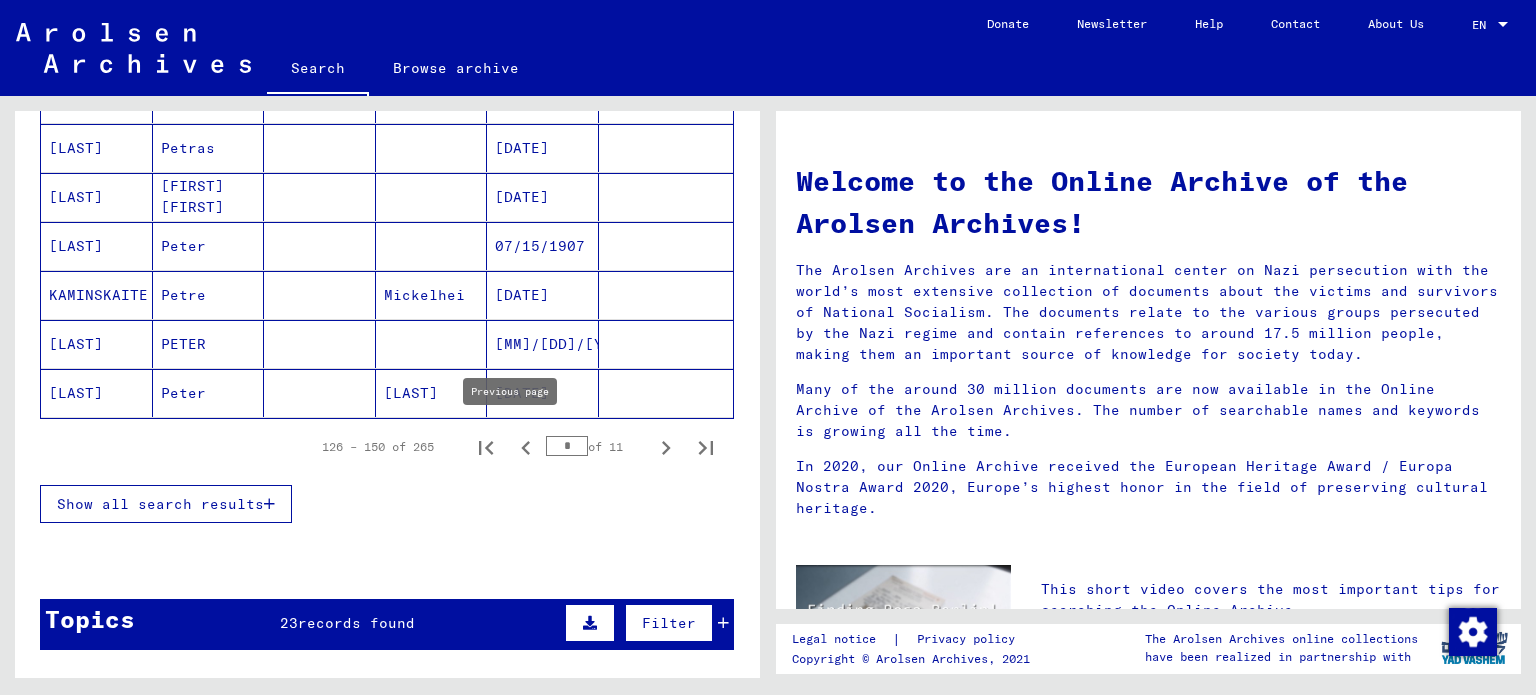 click 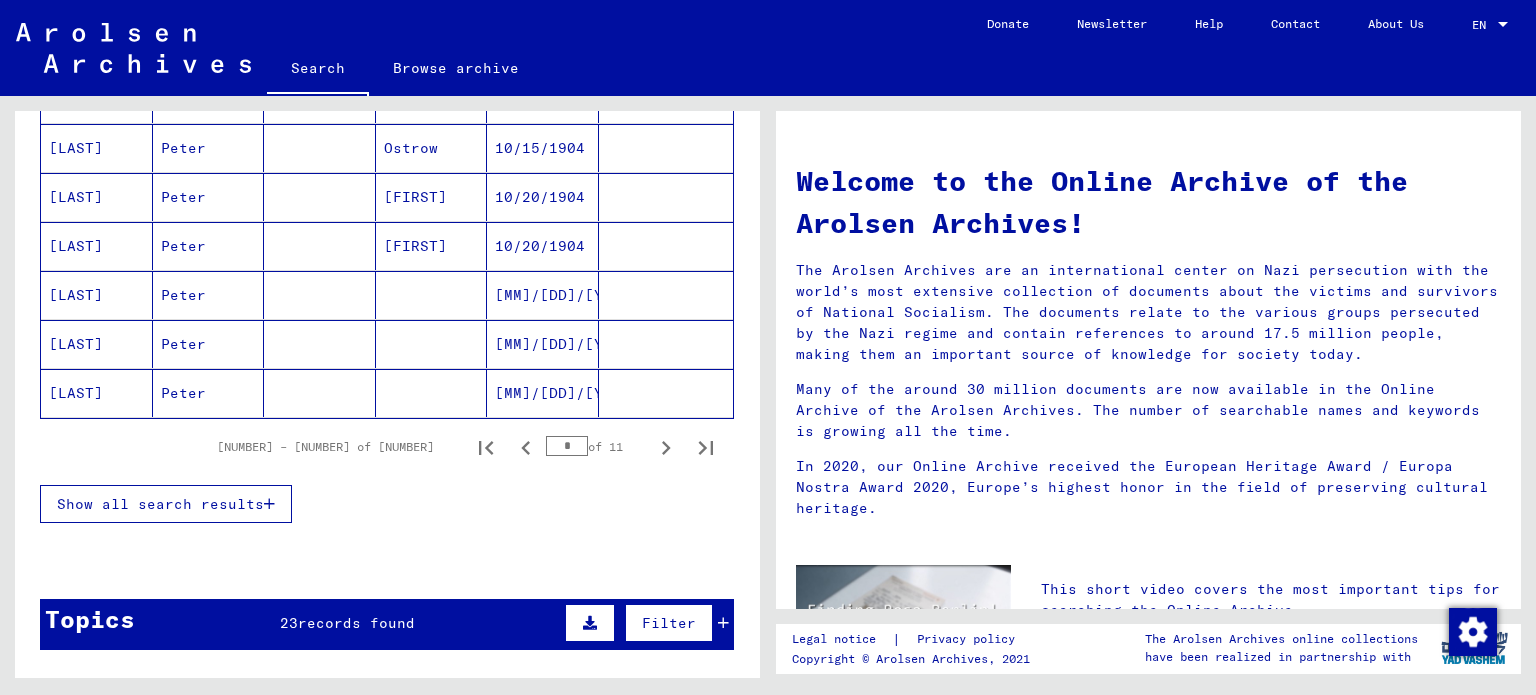 drag, startPoint x: 761, startPoint y: 459, endPoint x: 775, endPoint y: 434, distance: 28.653097 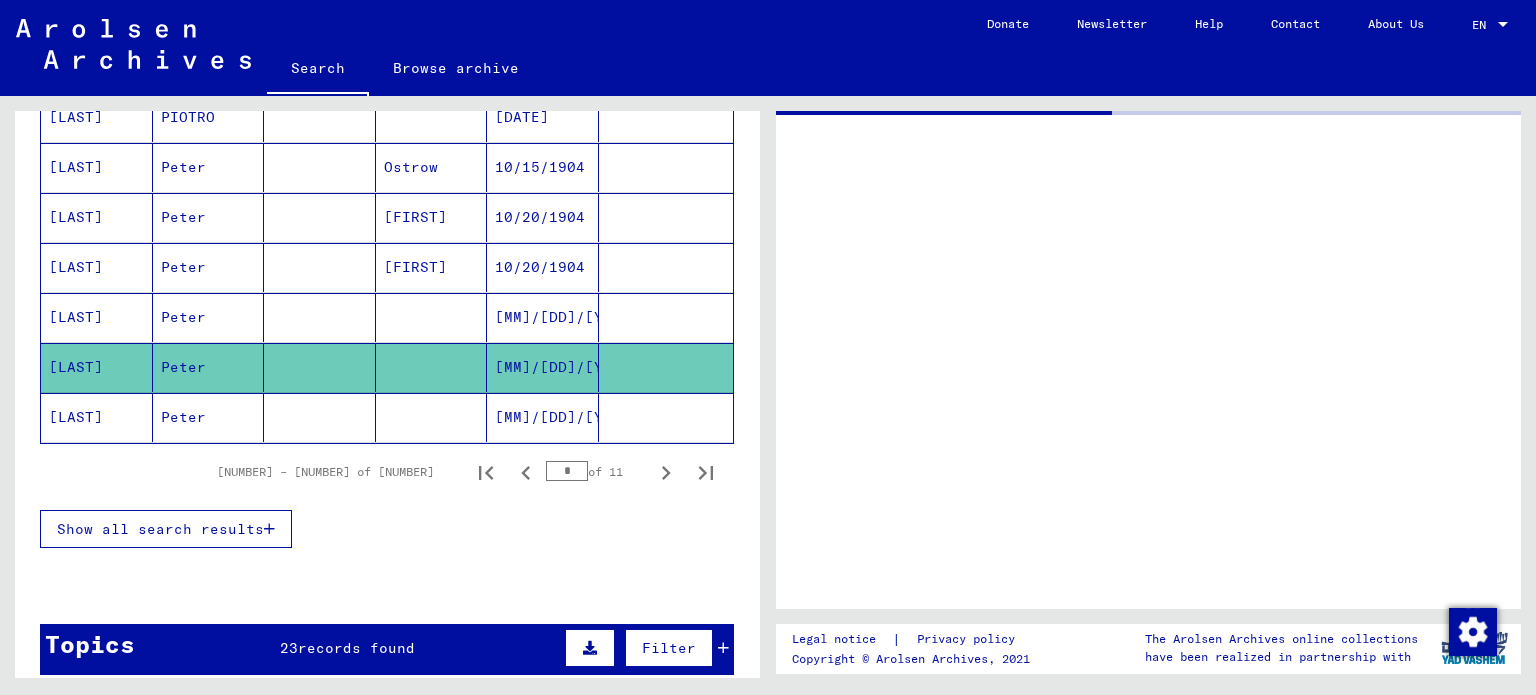 scroll, scrollTop: 1227, scrollLeft: 0, axis: vertical 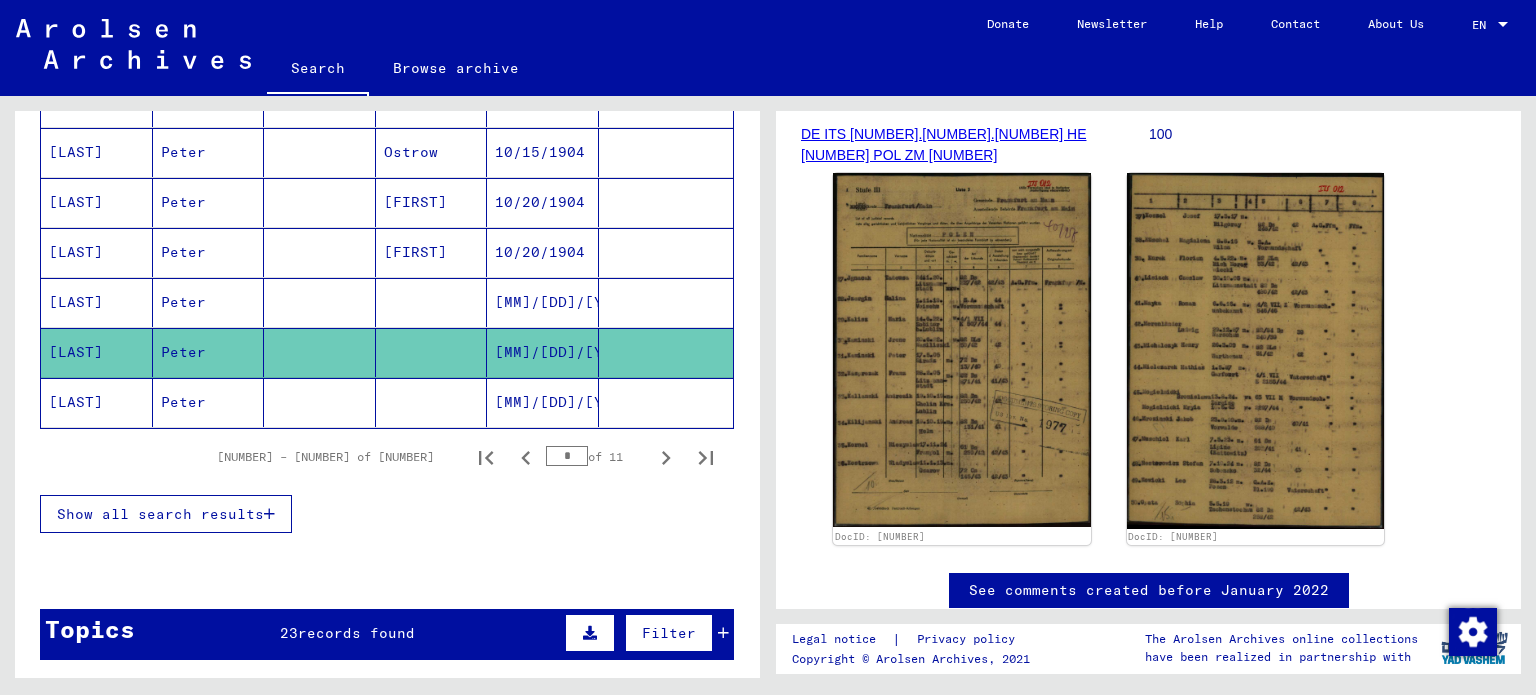 click on "[MM]/[DD]/[YYYY]" 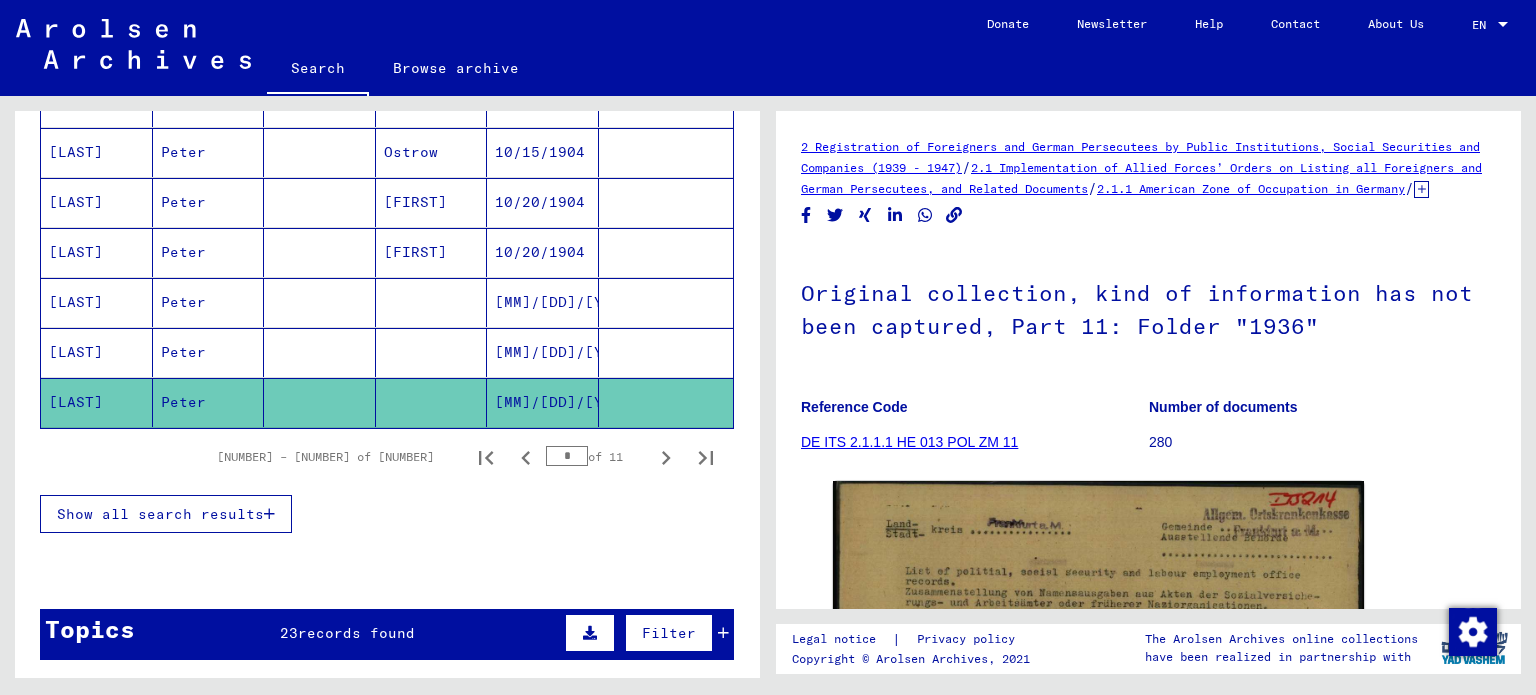 scroll, scrollTop: 586, scrollLeft: 0, axis: vertical 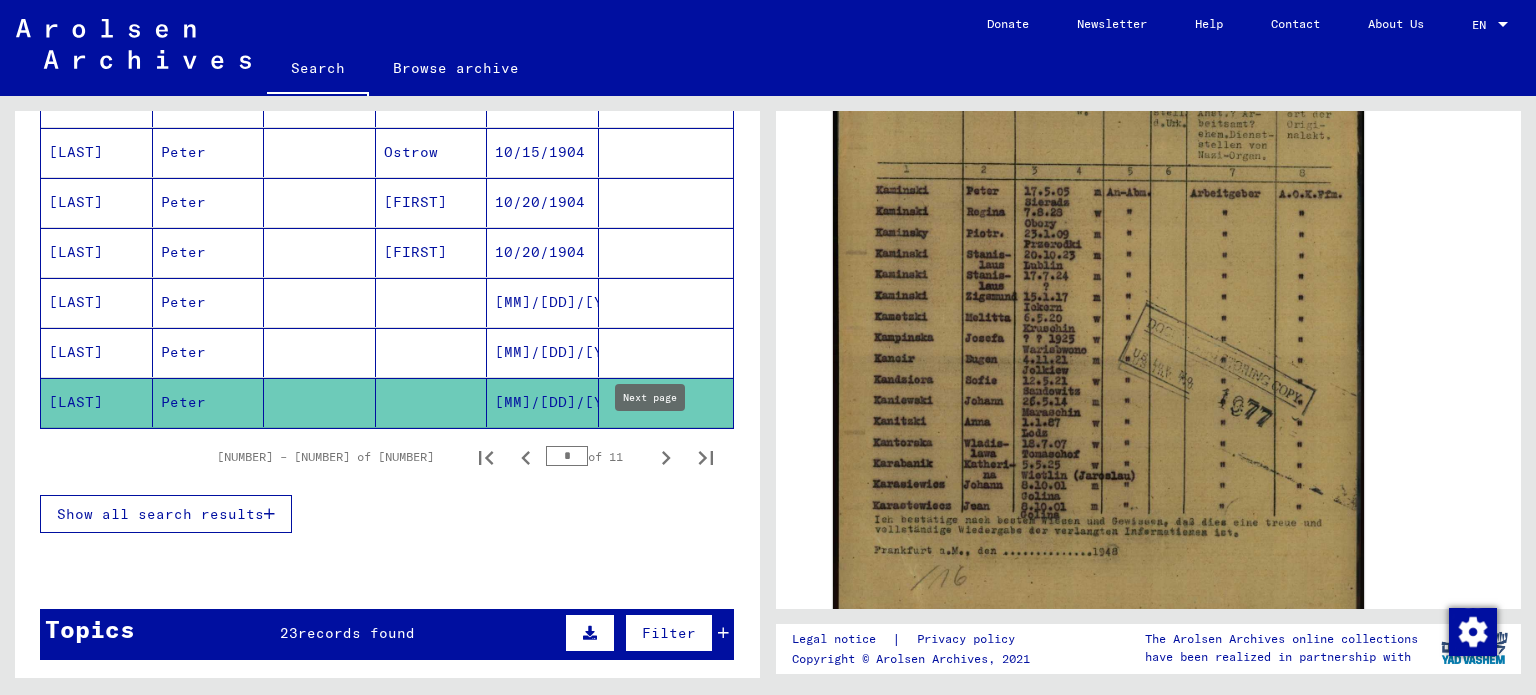 click 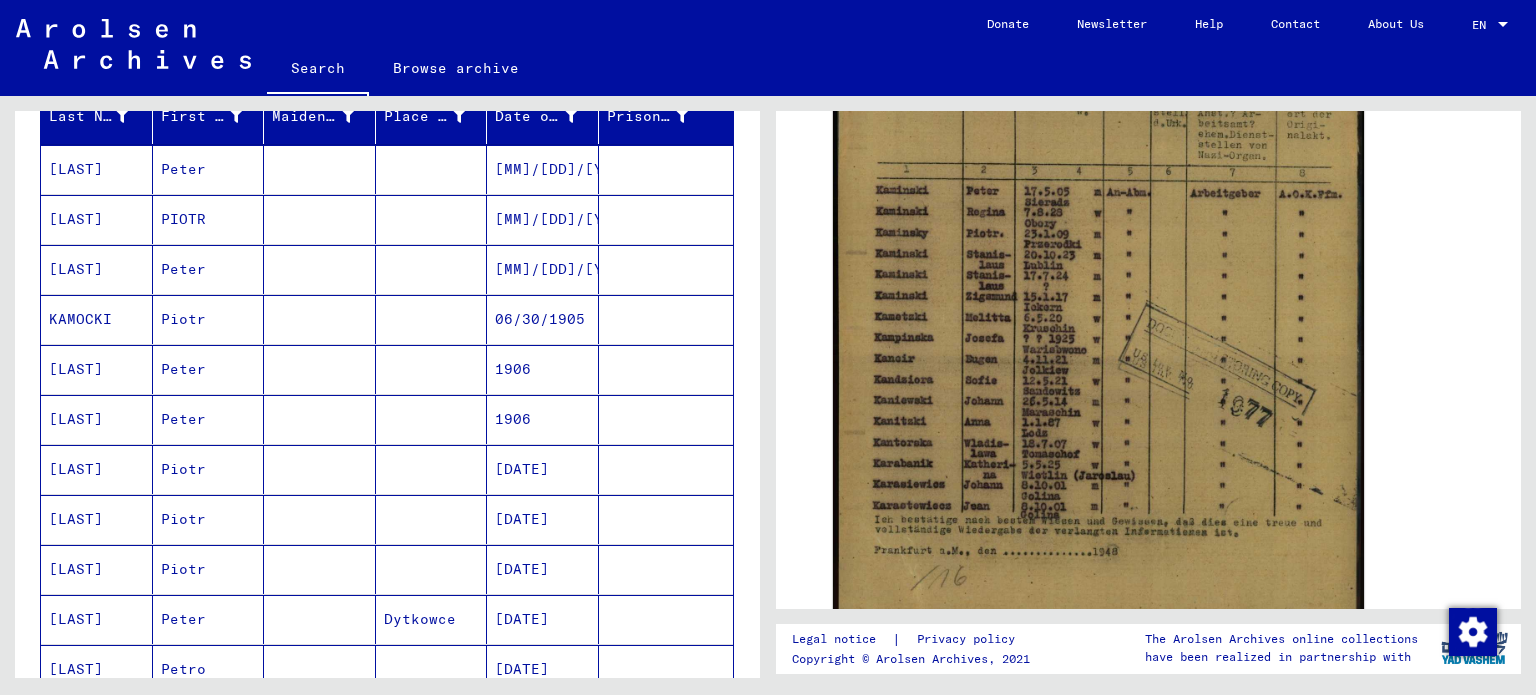 scroll, scrollTop: 249, scrollLeft: 0, axis: vertical 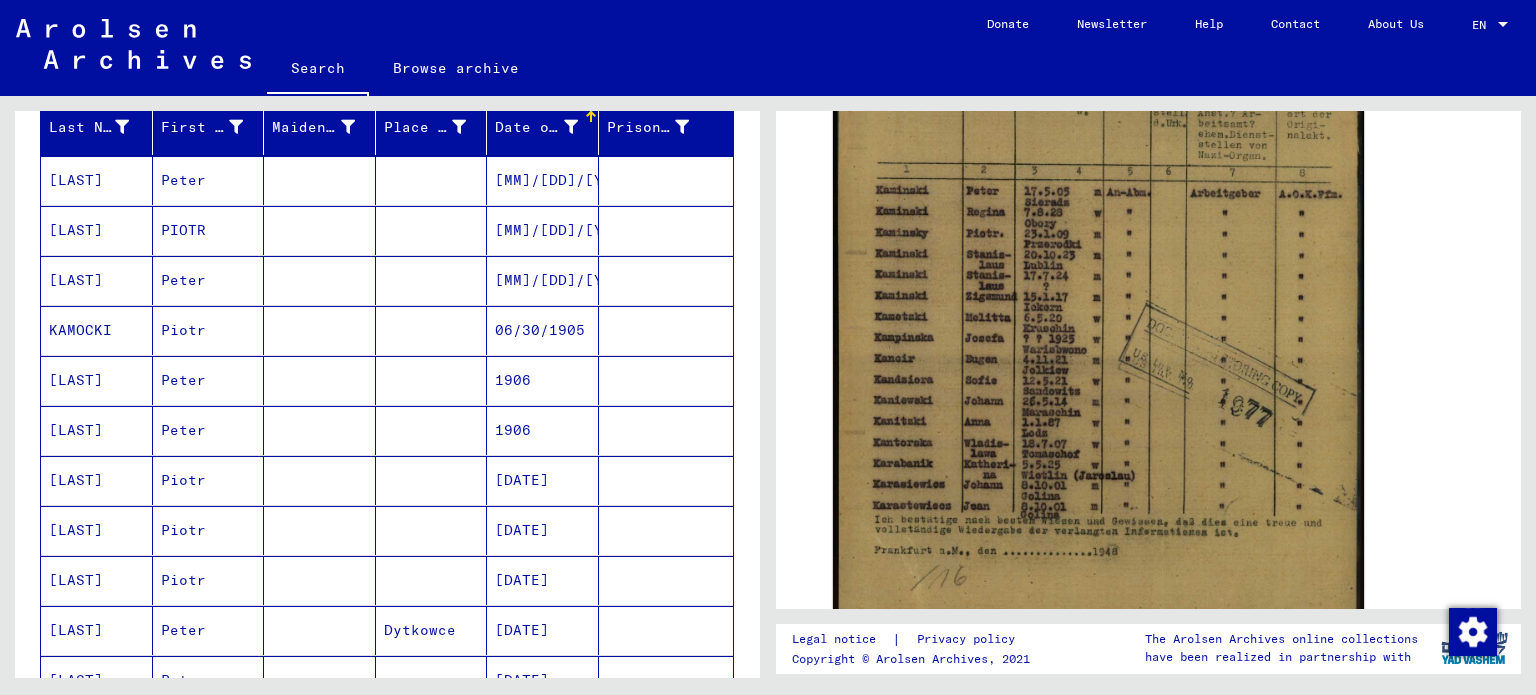 click at bounding box center (666, 230) 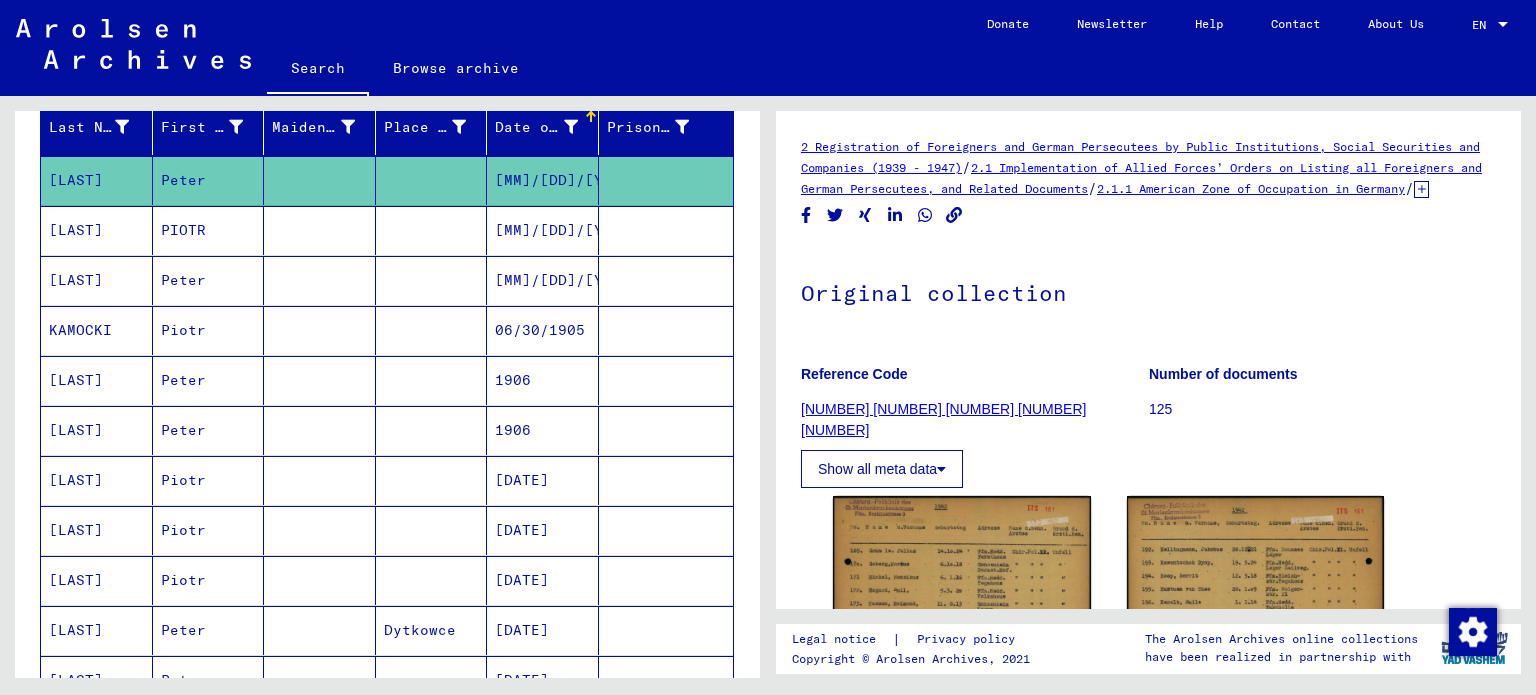 scroll, scrollTop: 0, scrollLeft: 0, axis: both 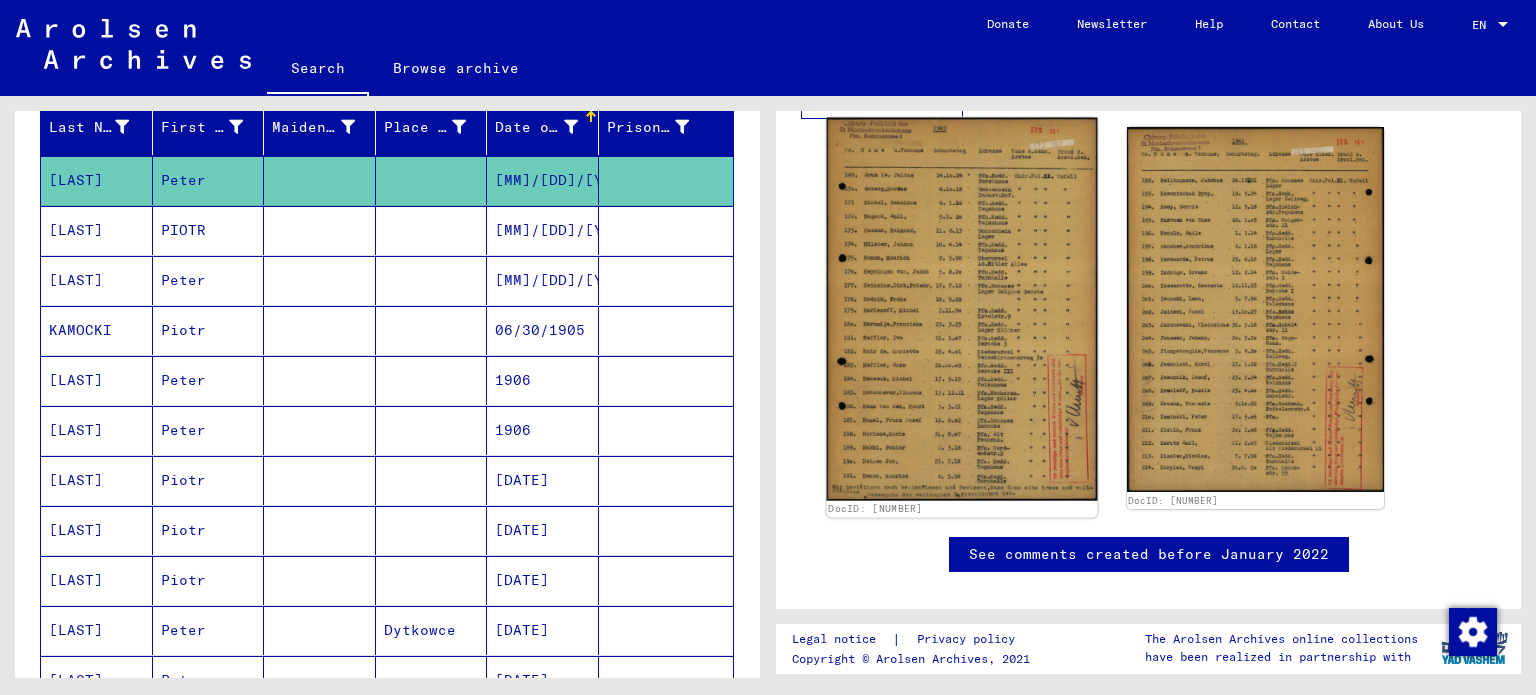 click 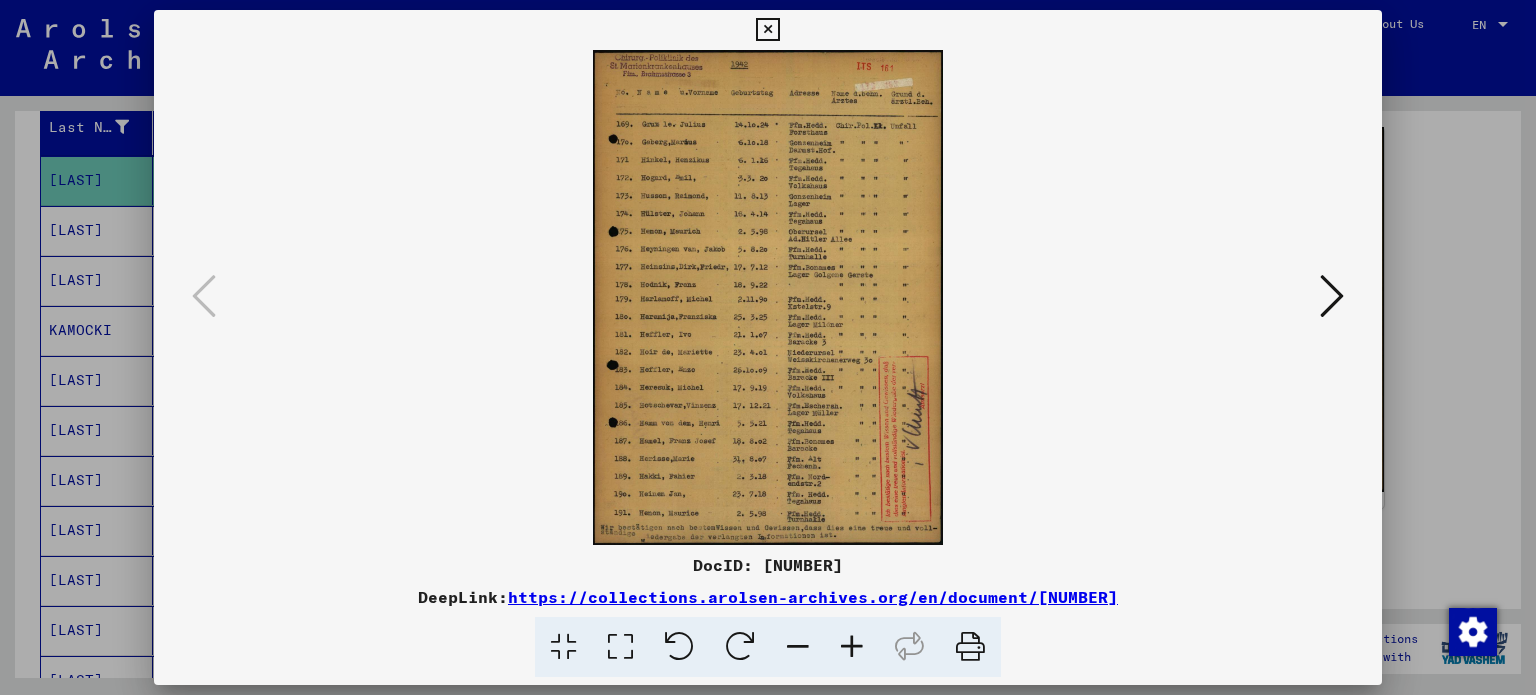 click at bounding box center [852, 647] 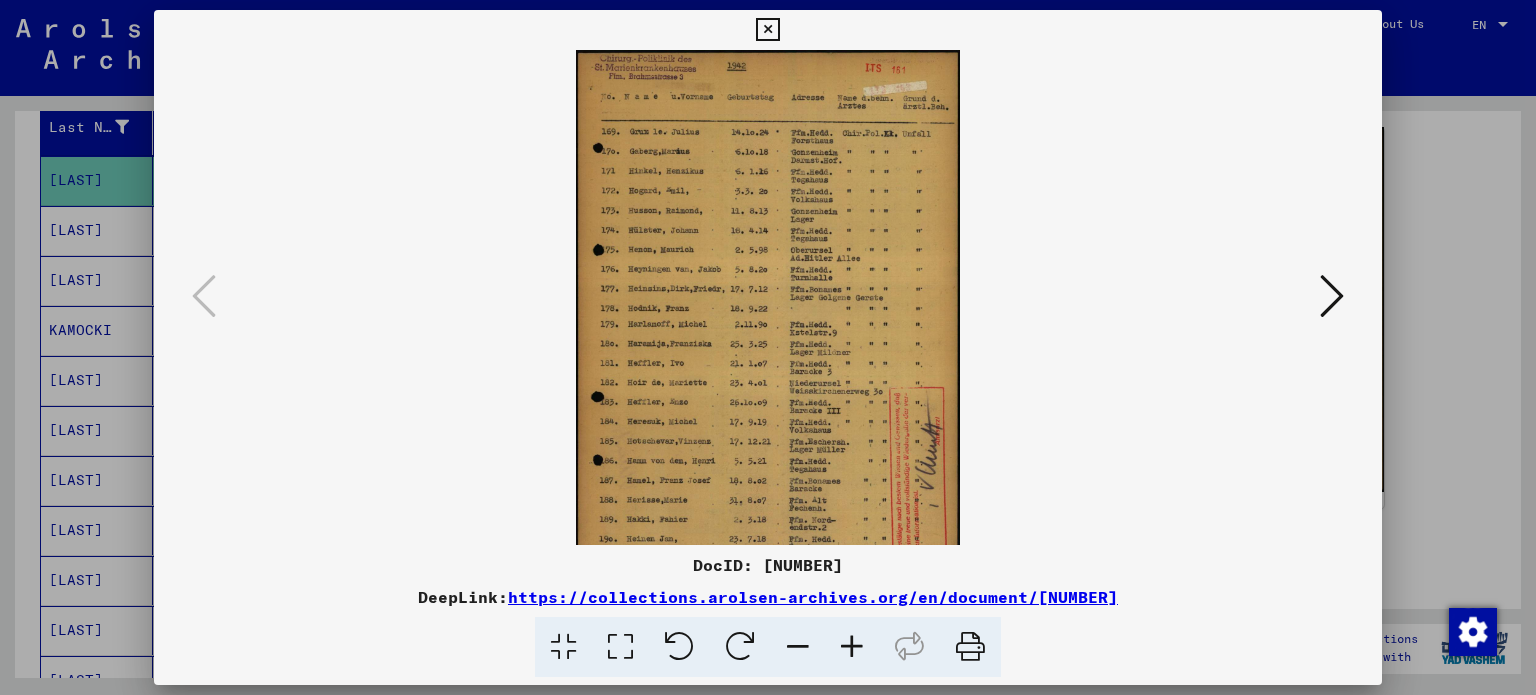 click at bounding box center [852, 647] 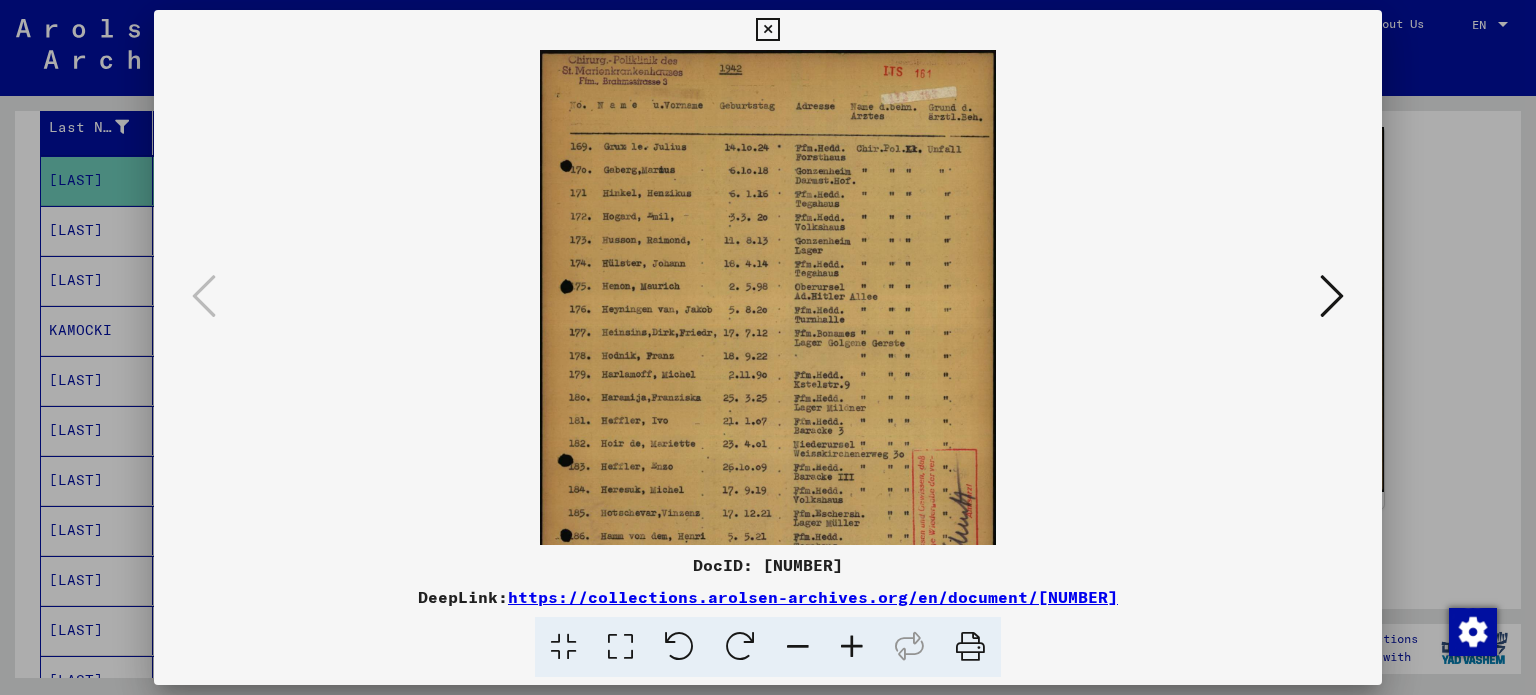 click at bounding box center (852, 647) 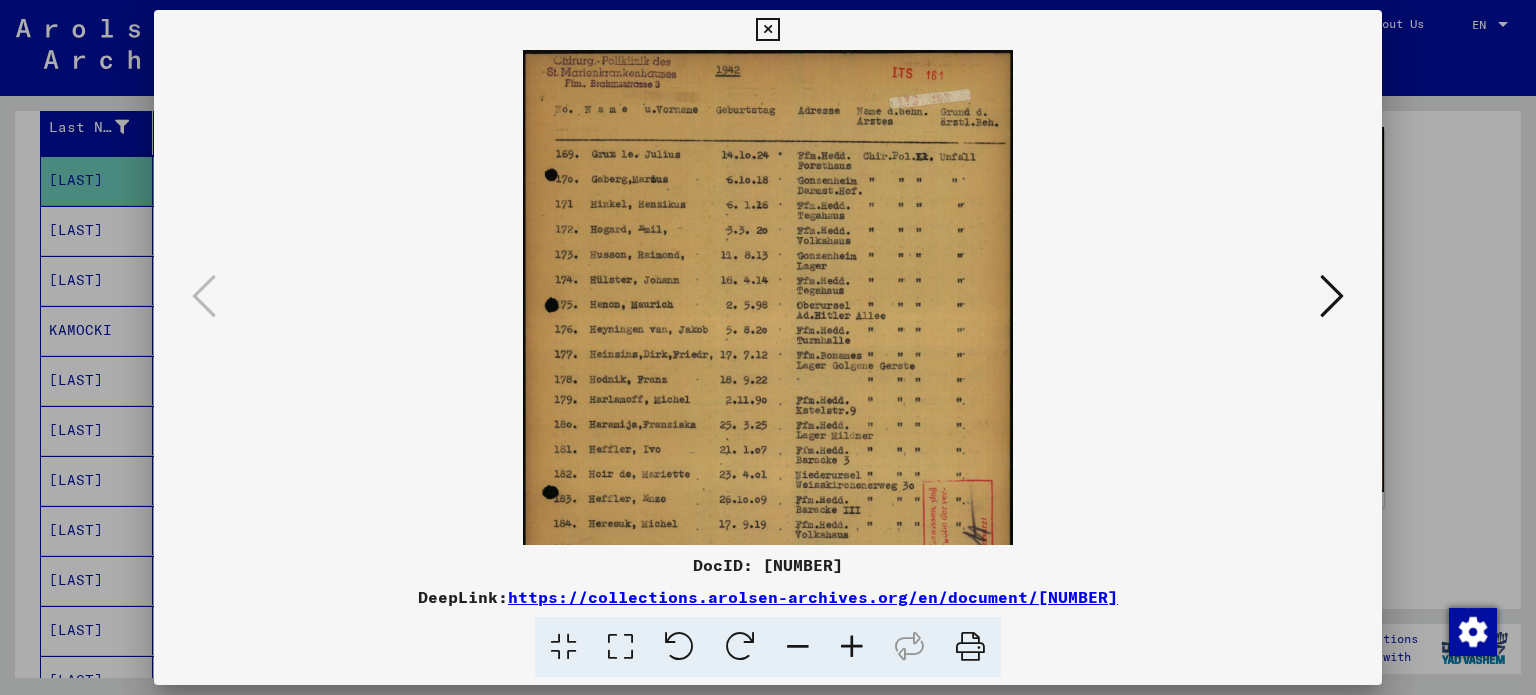 click at bounding box center [852, 647] 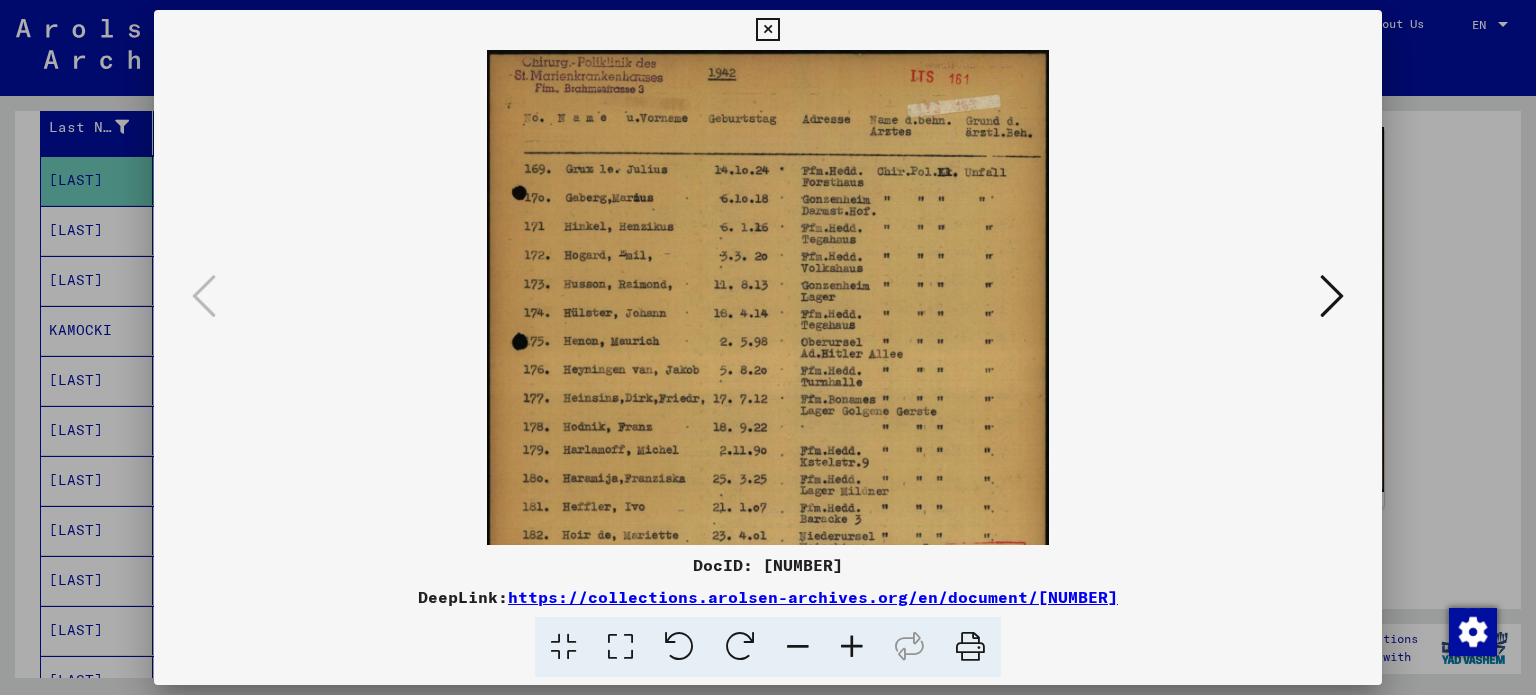 click at bounding box center [852, 647] 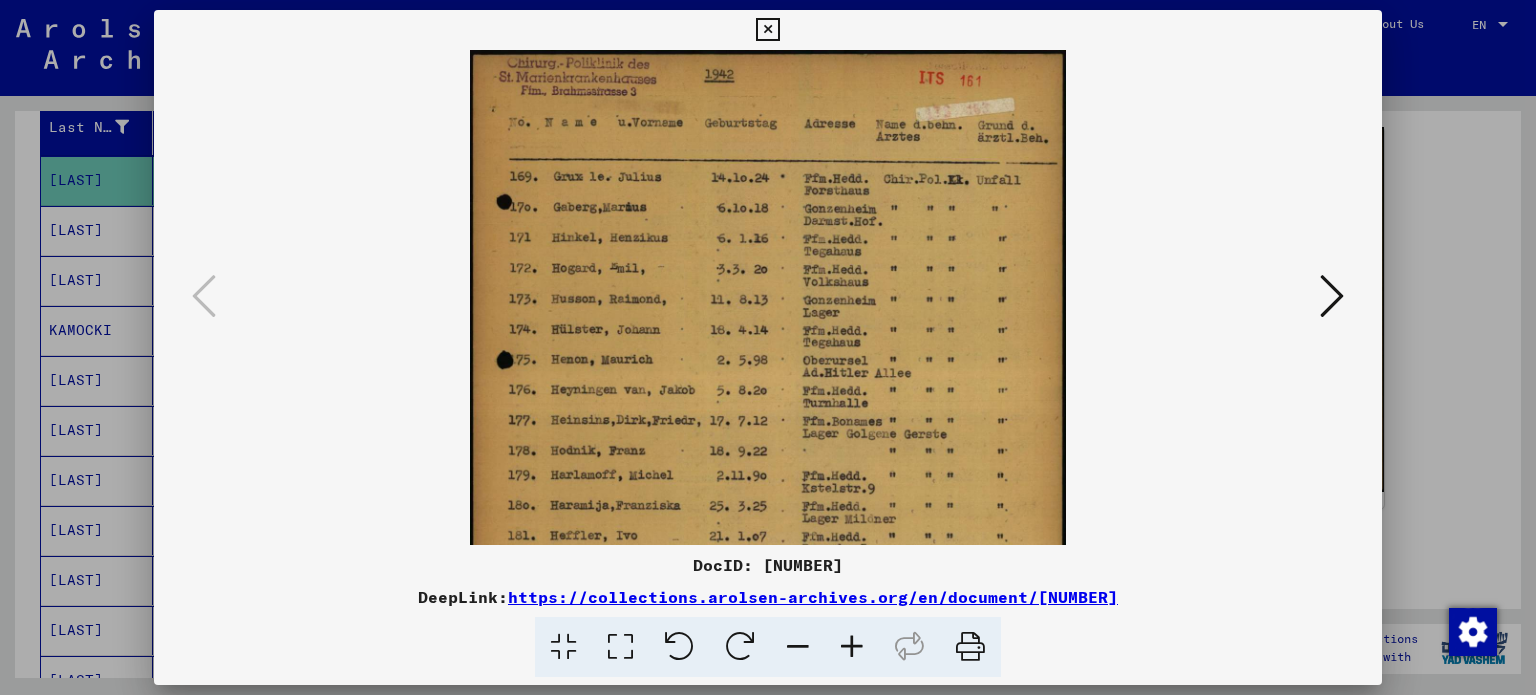 click at bounding box center [852, 647] 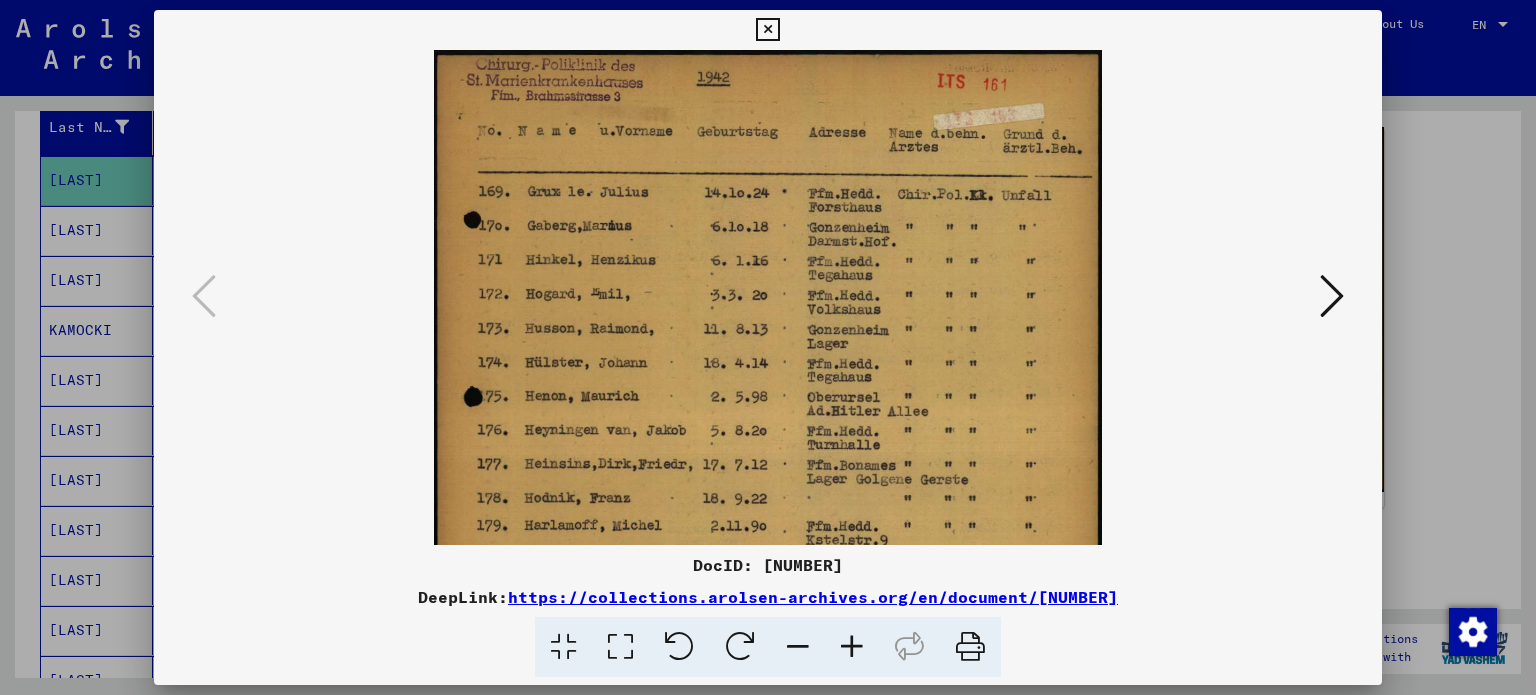 click at bounding box center (852, 647) 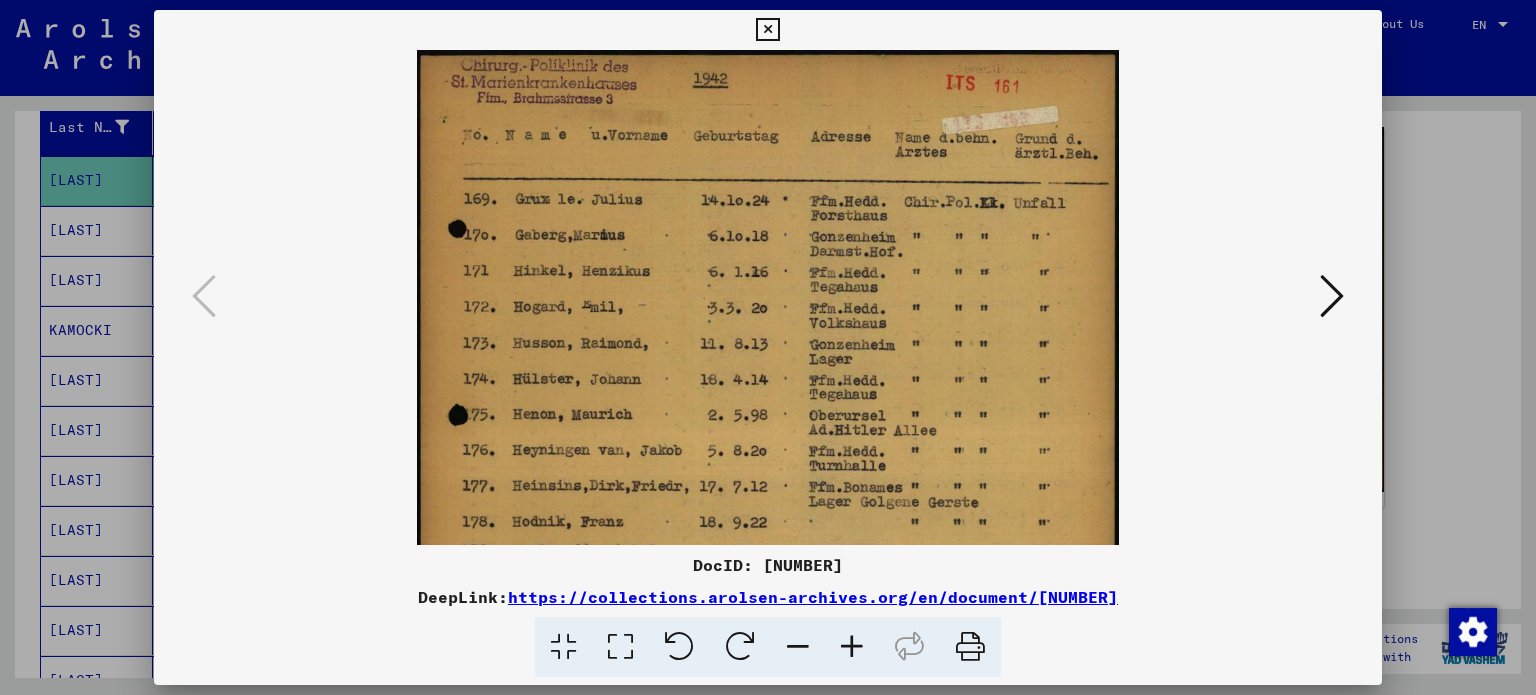 click at bounding box center [852, 647] 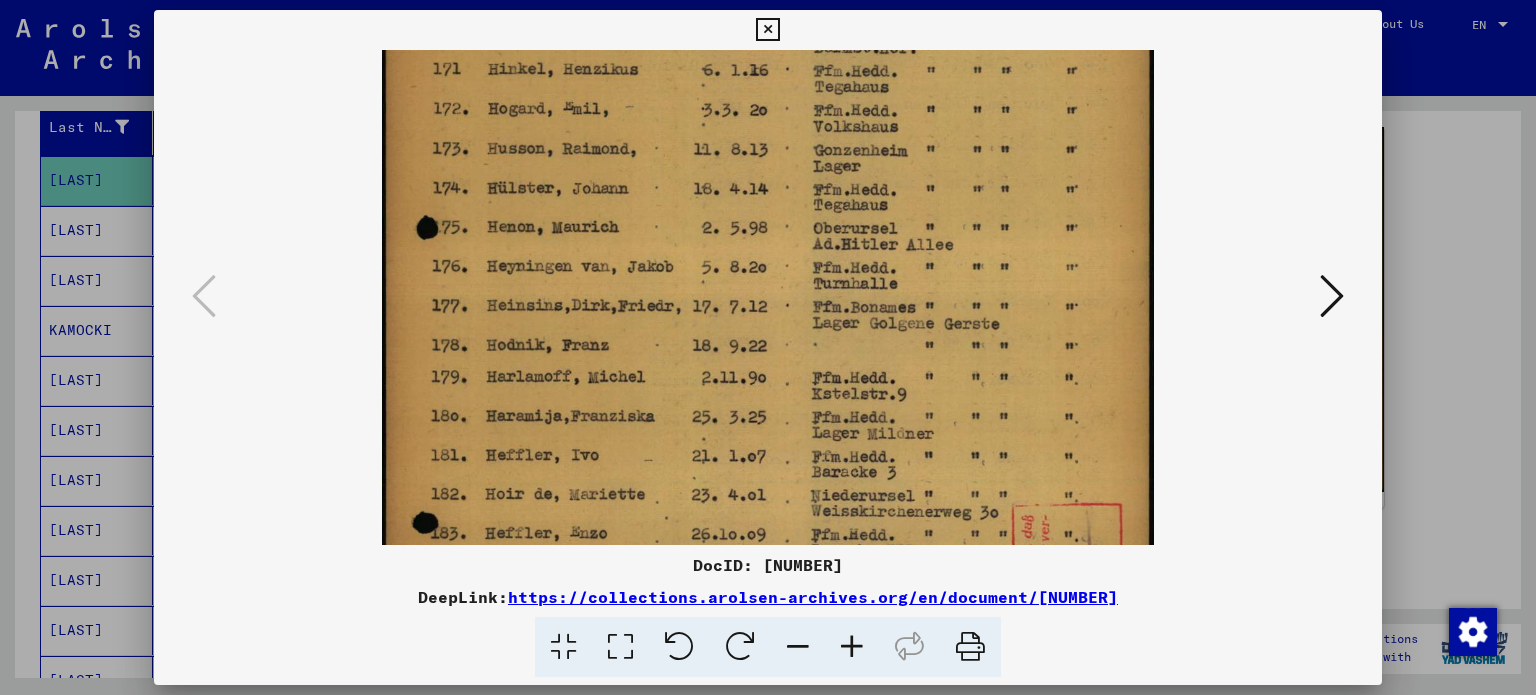 drag, startPoint x: 879, startPoint y: 372, endPoint x: 888, endPoint y: 118, distance: 254.1594 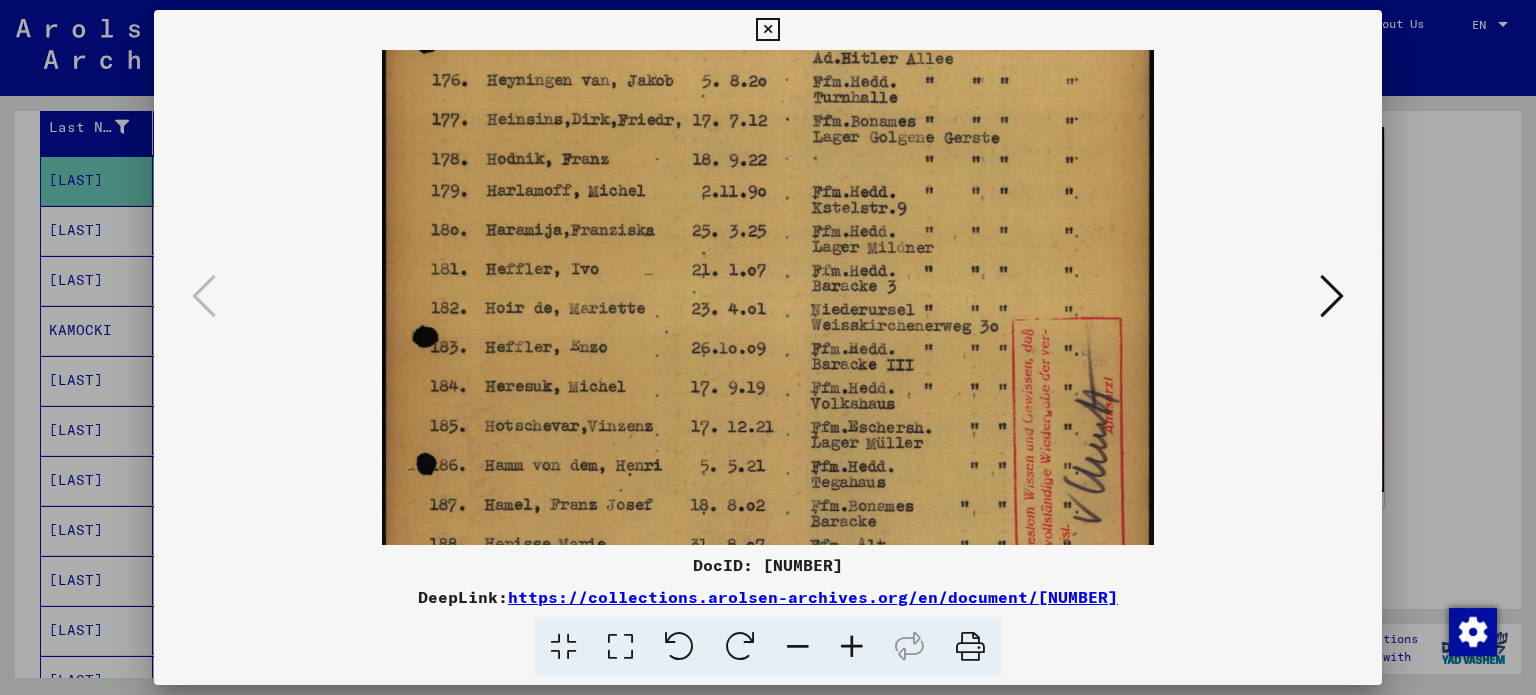 drag, startPoint x: 902, startPoint y: 318, endPoint x: 917, endPoint y: 206, distance: 113 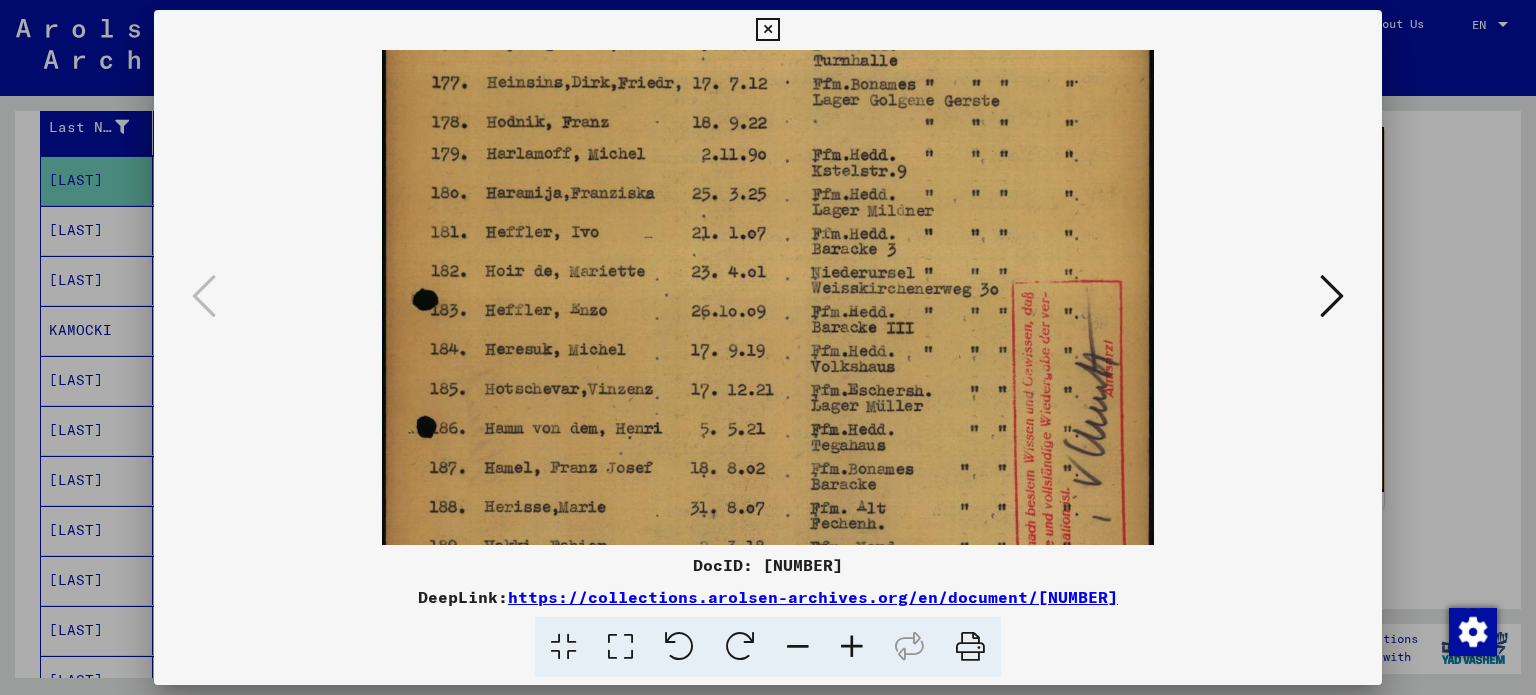 scroll, scrollTop: 600, scrollLeft: 0, axis: vertical 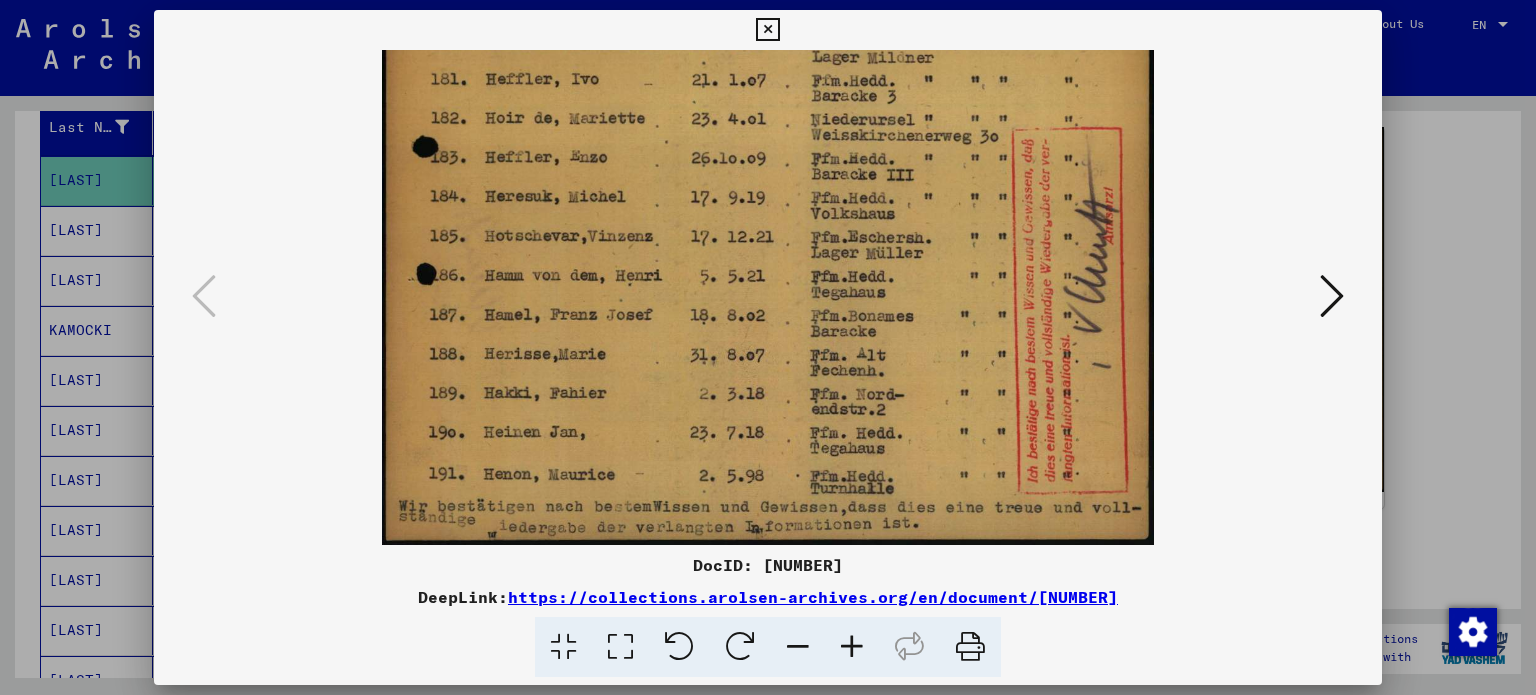 drag, startPoint x: 915, startPoint y: 359, endPoint x: 941, endPoint y: 133, distance: 227.49066 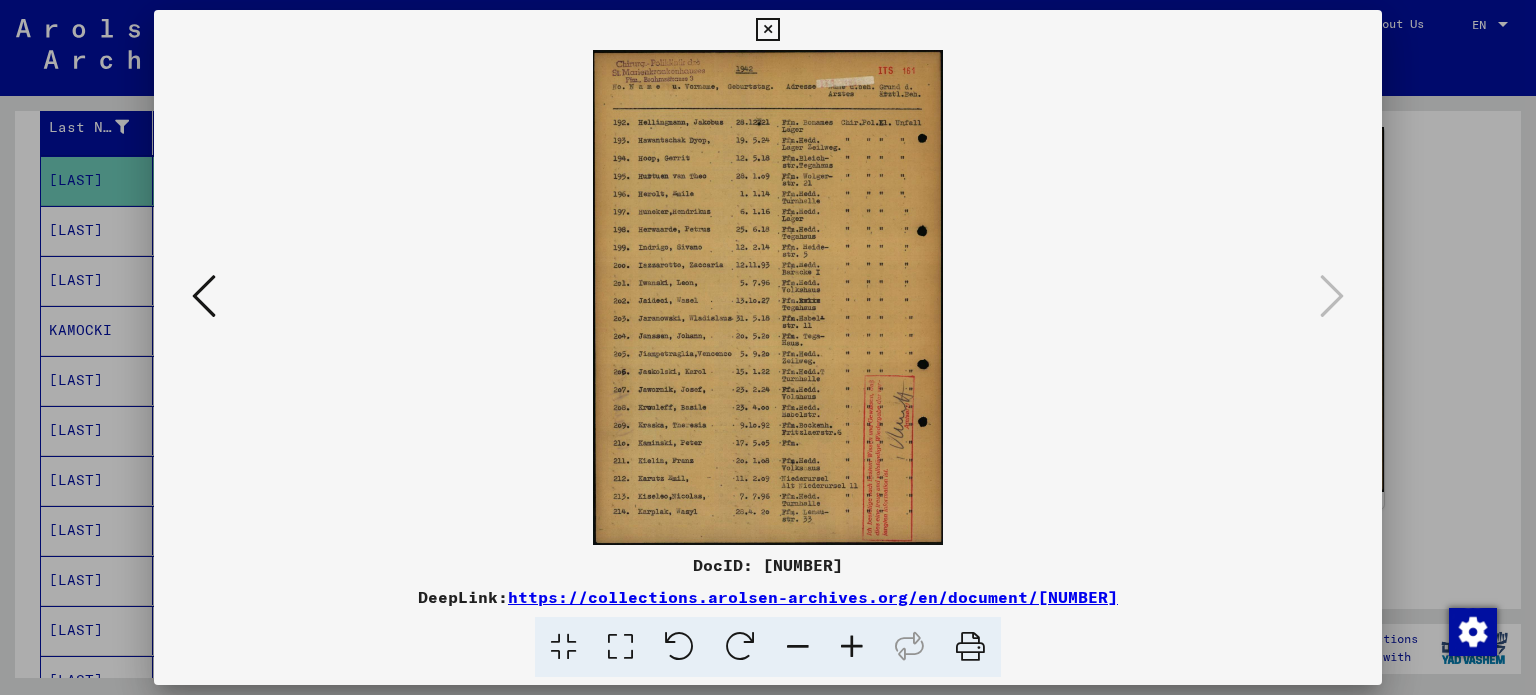 click at bounding box center [852, 647] 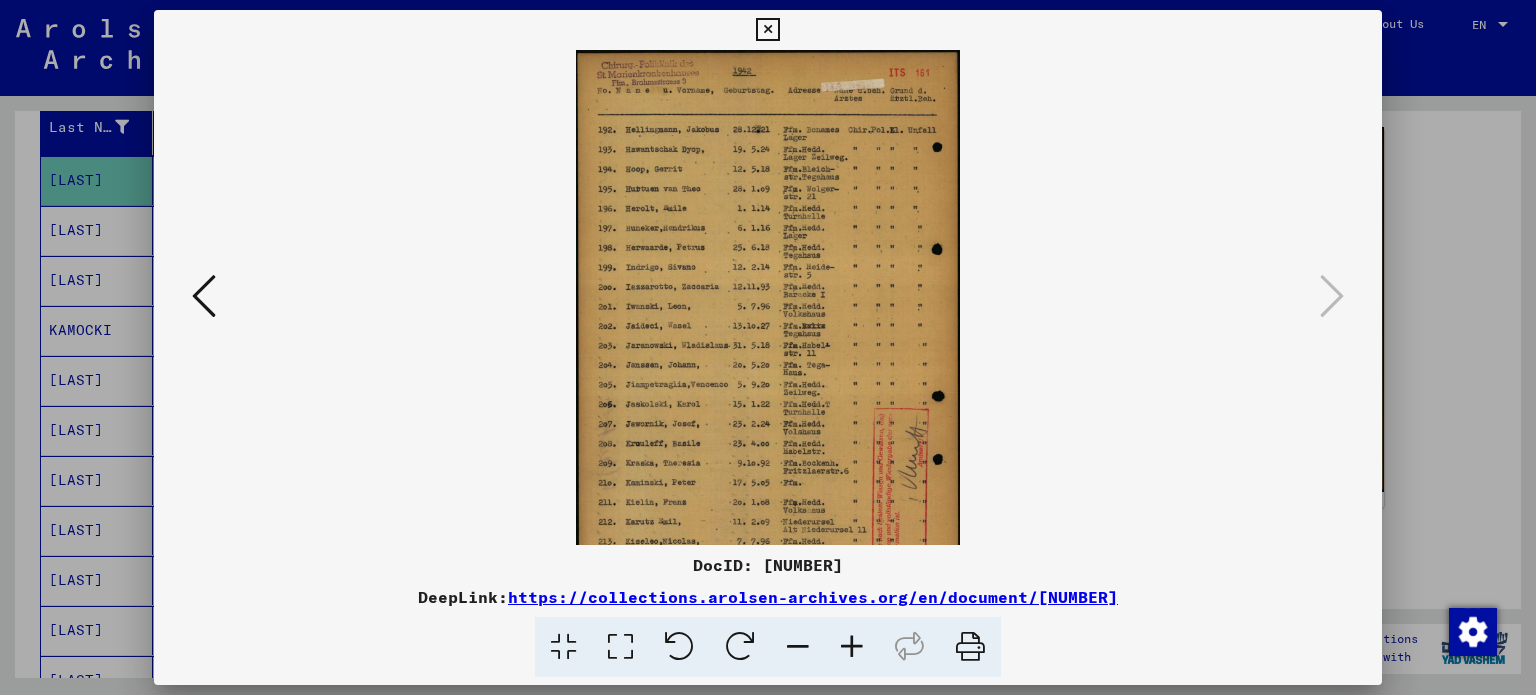 click at bounding box center [852, 647] 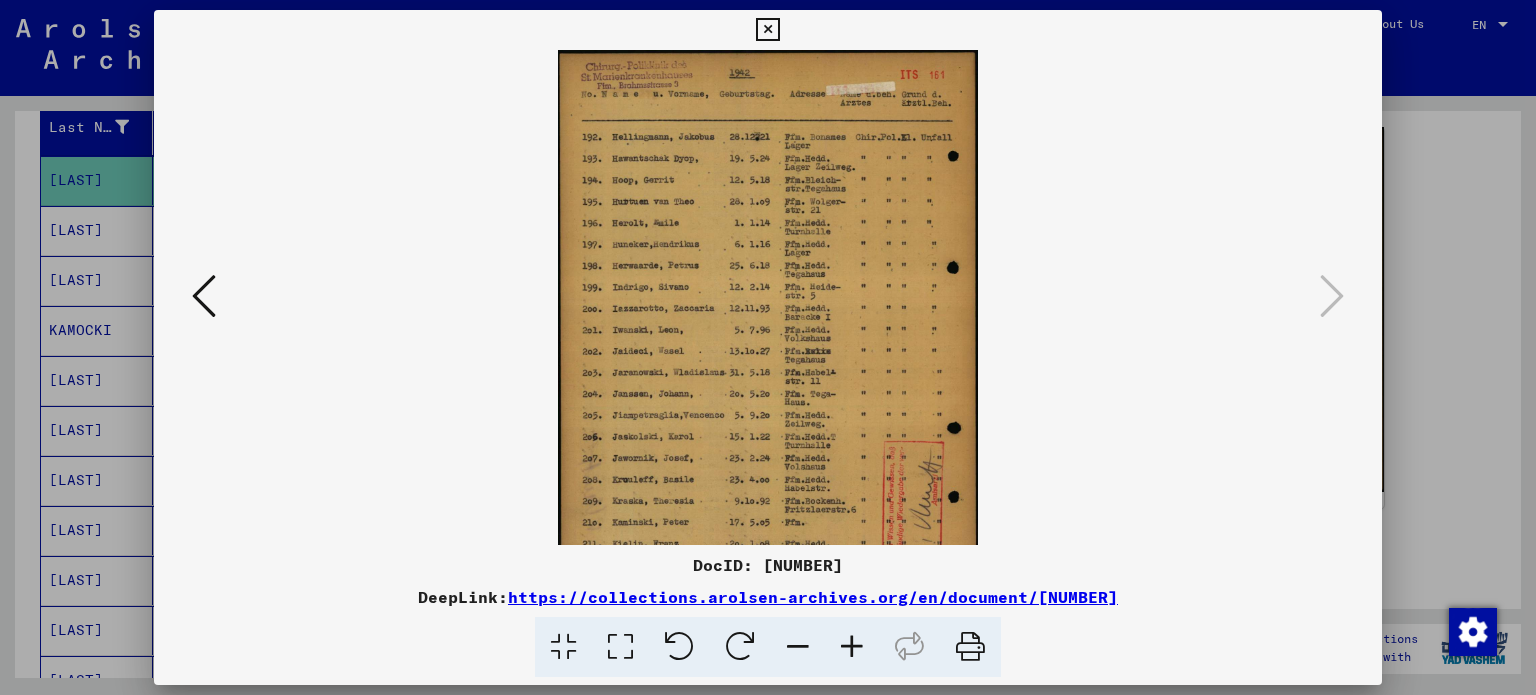 click at bounding box center (852, 647) 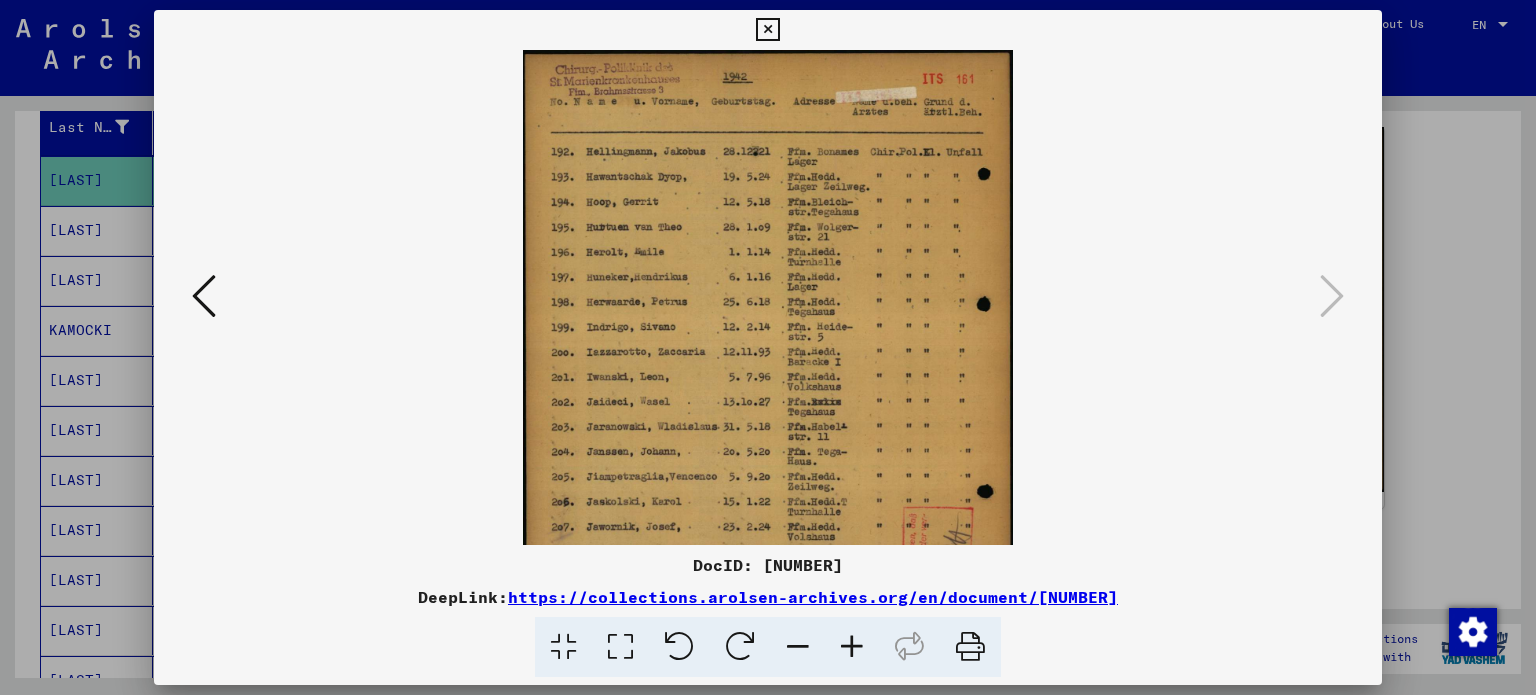 click at bounding box center (852, 647) 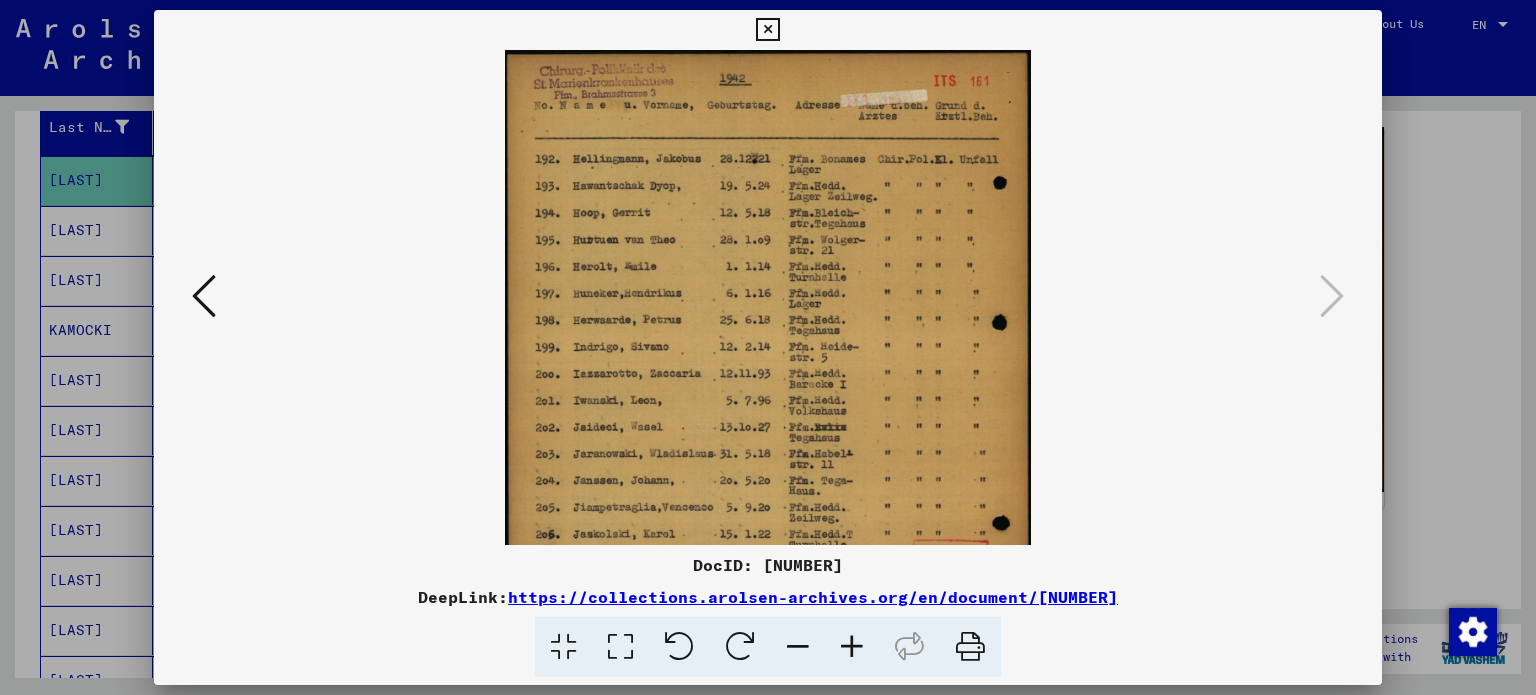 click at bounding box center [852, 647] 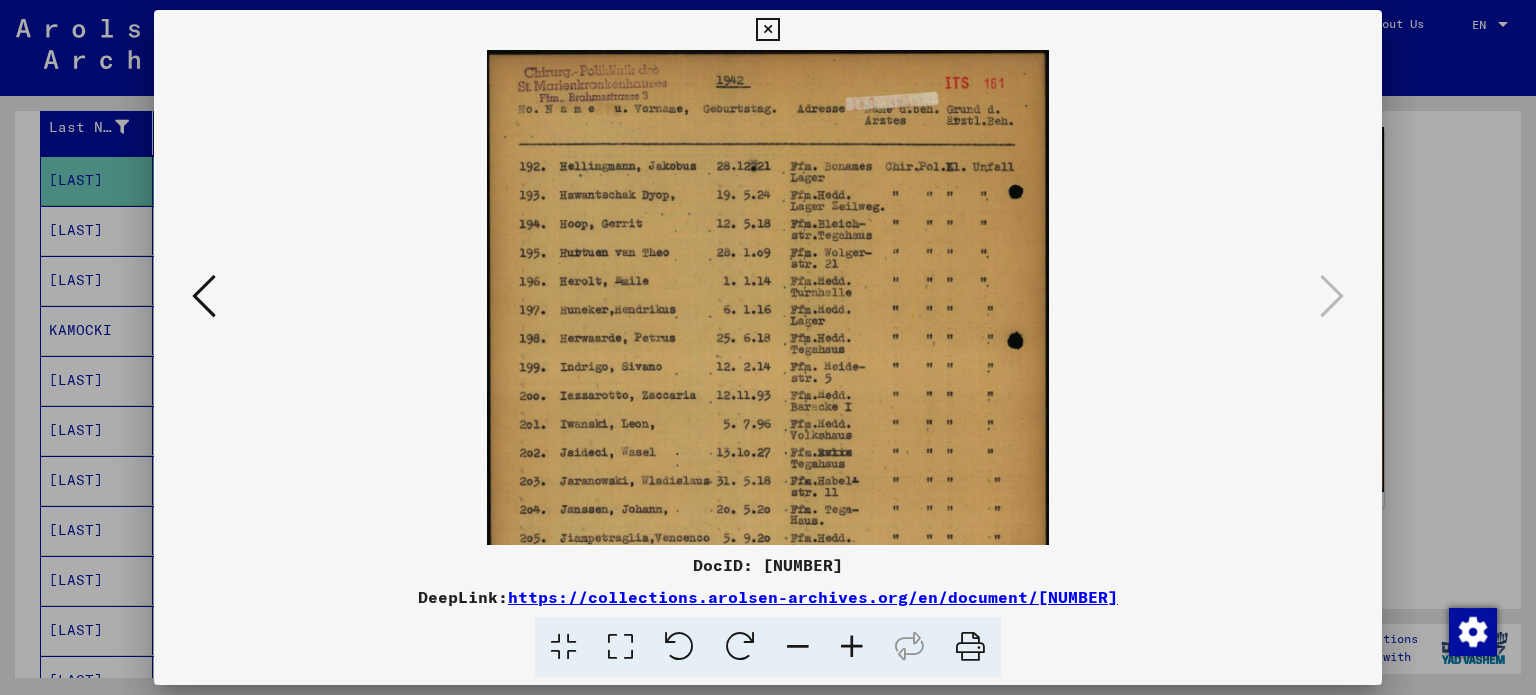 click at bounding box center [852, 647] 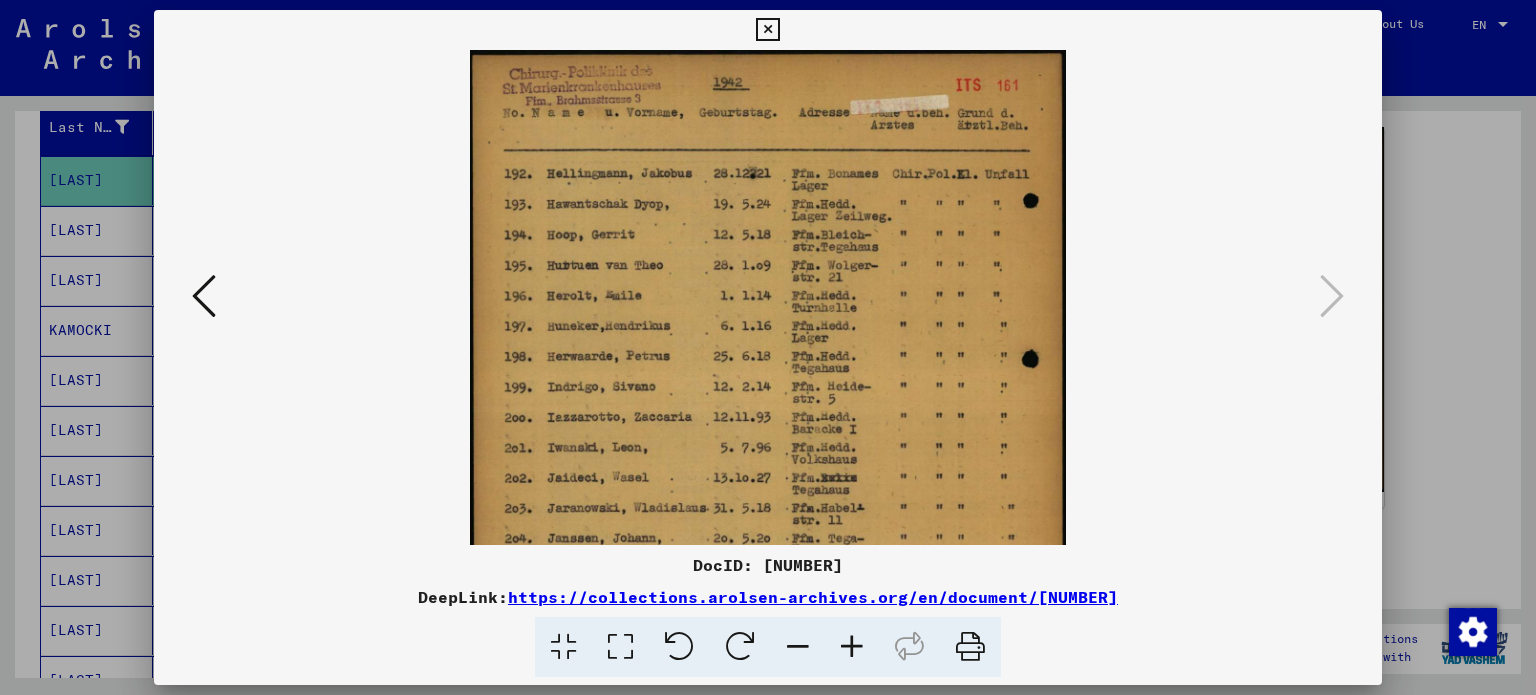 click at bounding box center [852, 647] 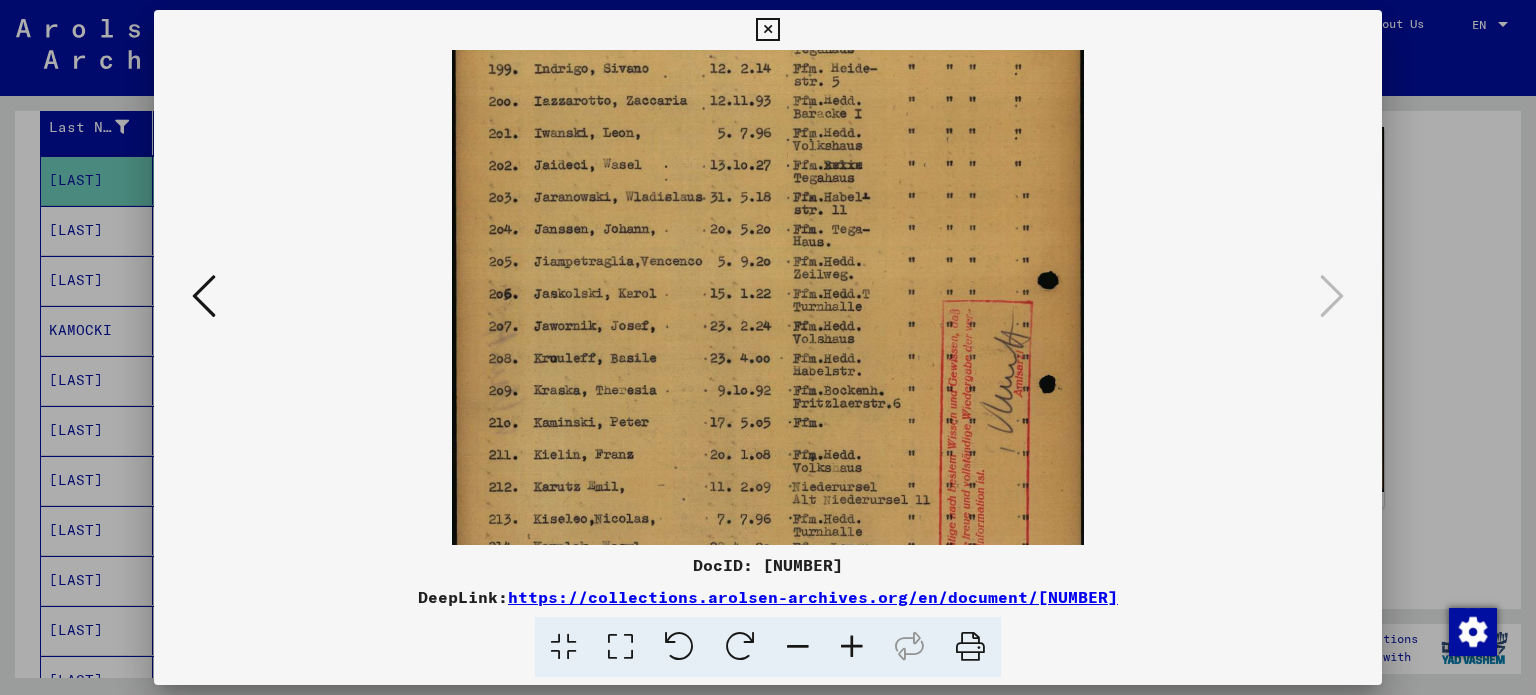 drag, startPoint x: 746, startPoint y: 407, endPoint x: 761, endPoint y: 70, distance: 337.33365 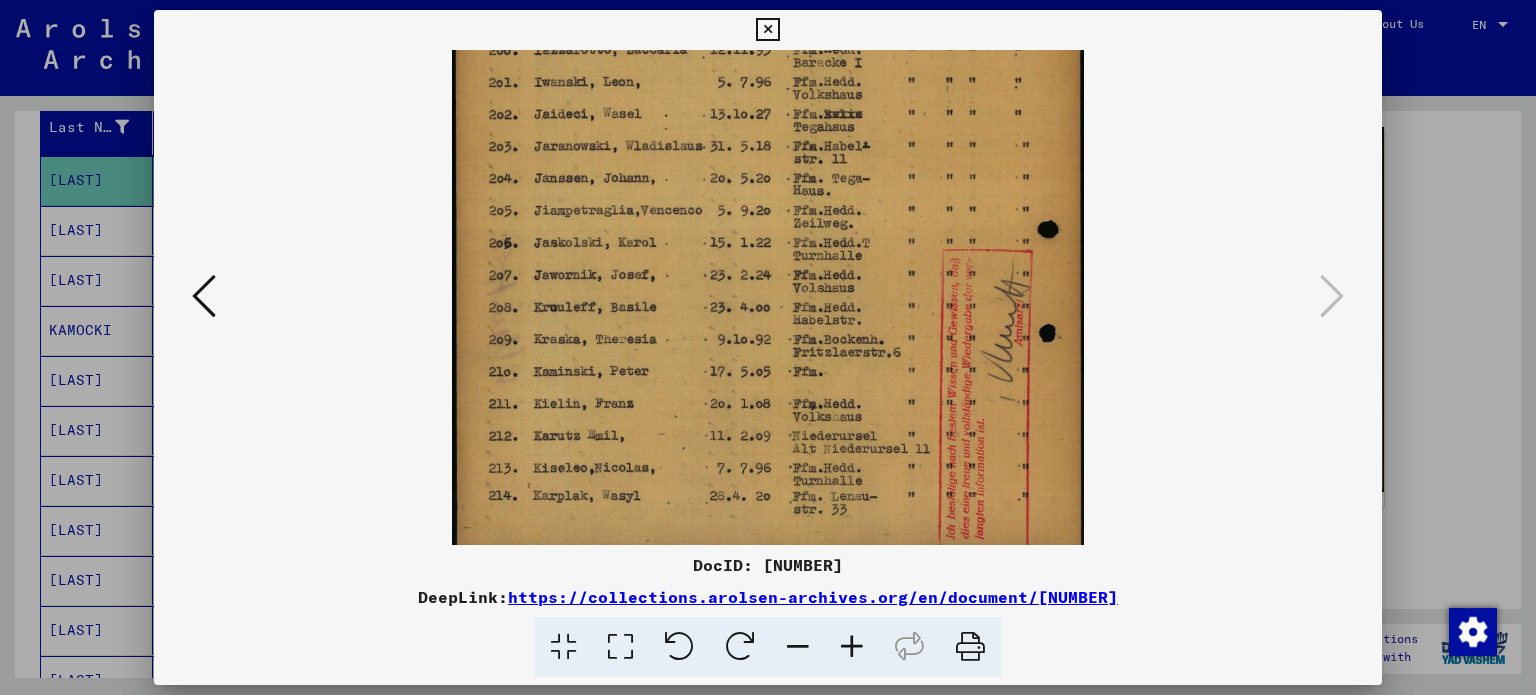 scroll, scrollTop: 392, scrollLeft: 0, axis: vertical 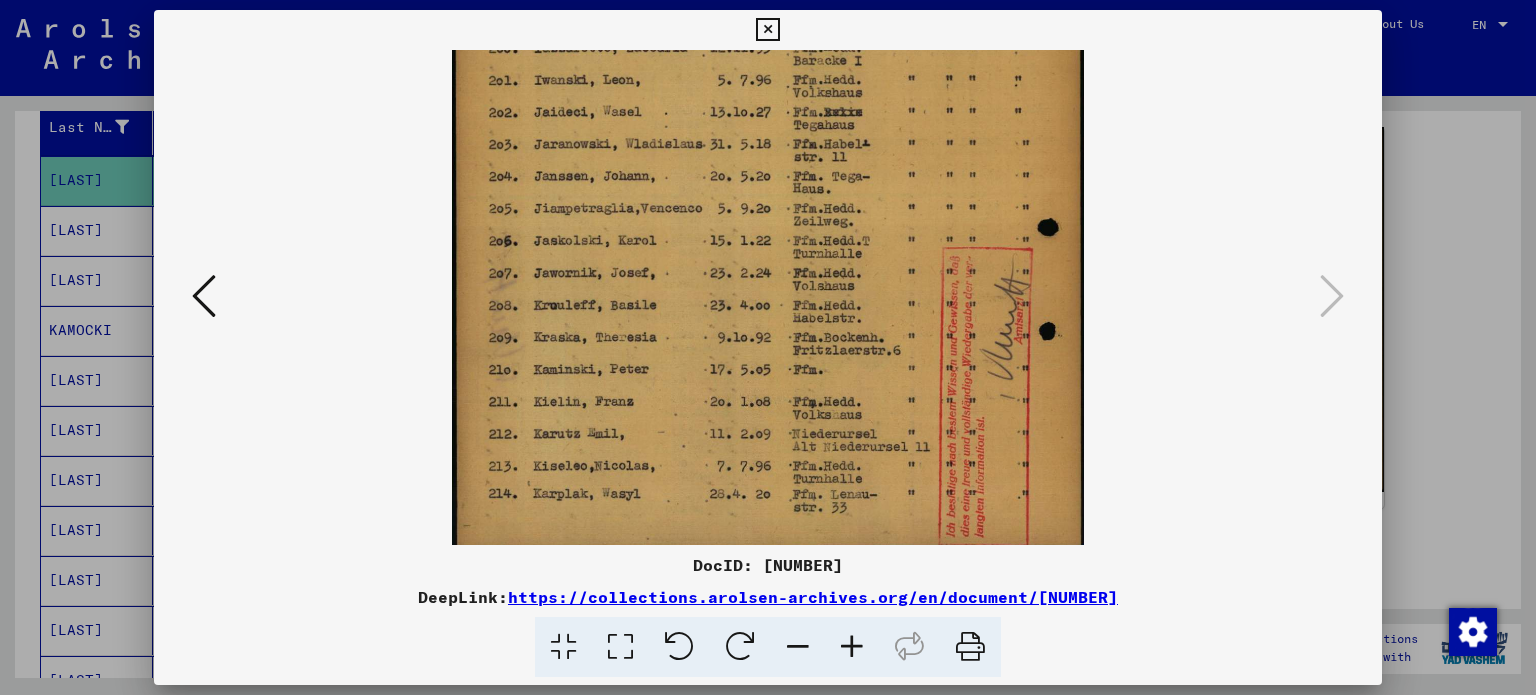 drag, startPoint x: 818, startPoint y: 307, endPoint x: 833, endPoint y: 254, distance: 55.081757 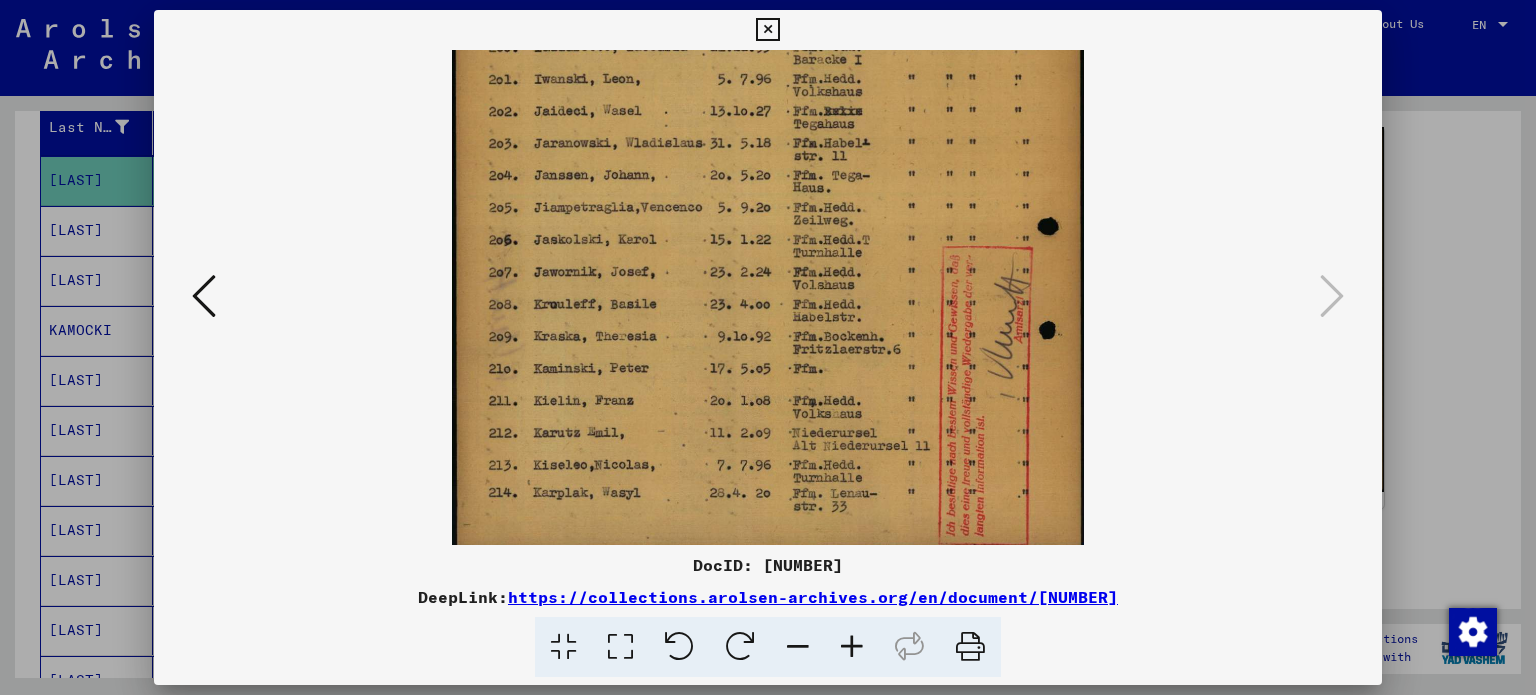 click at bounding box center (768, 105) 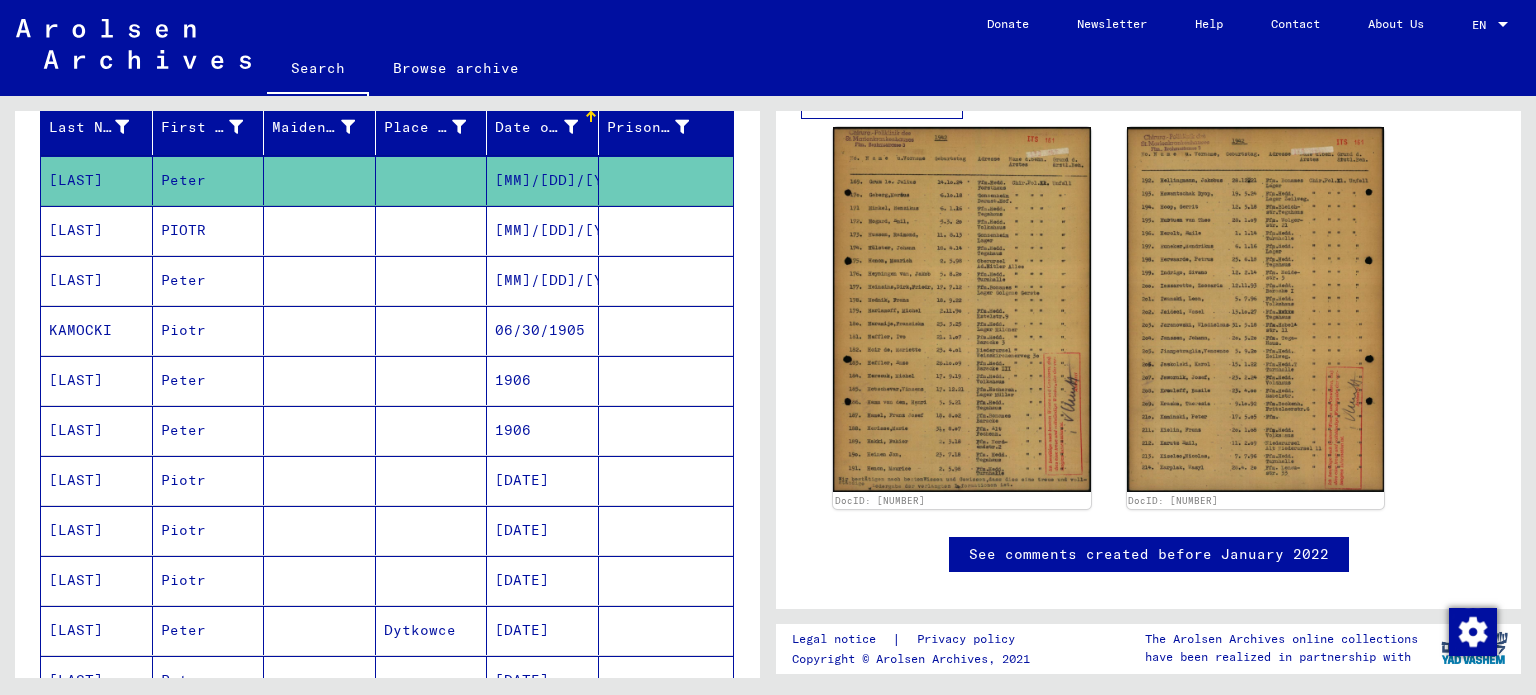 drag, startPoint x: 1504, startPoint y: 287, endPoint x: 1507, endPoint y: 195, distance: 92.0489 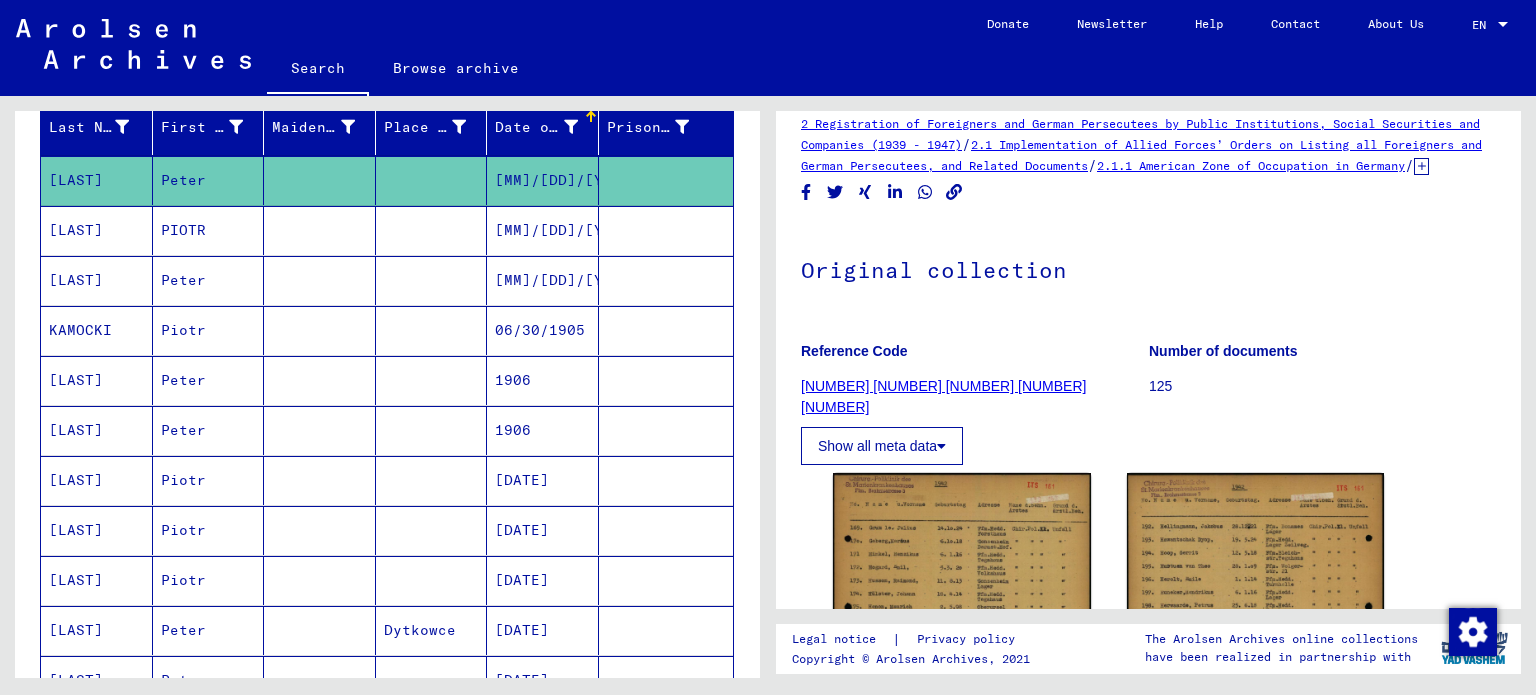 scroll, scrollTop: 418, scrollLeft: 0, axis: vertical 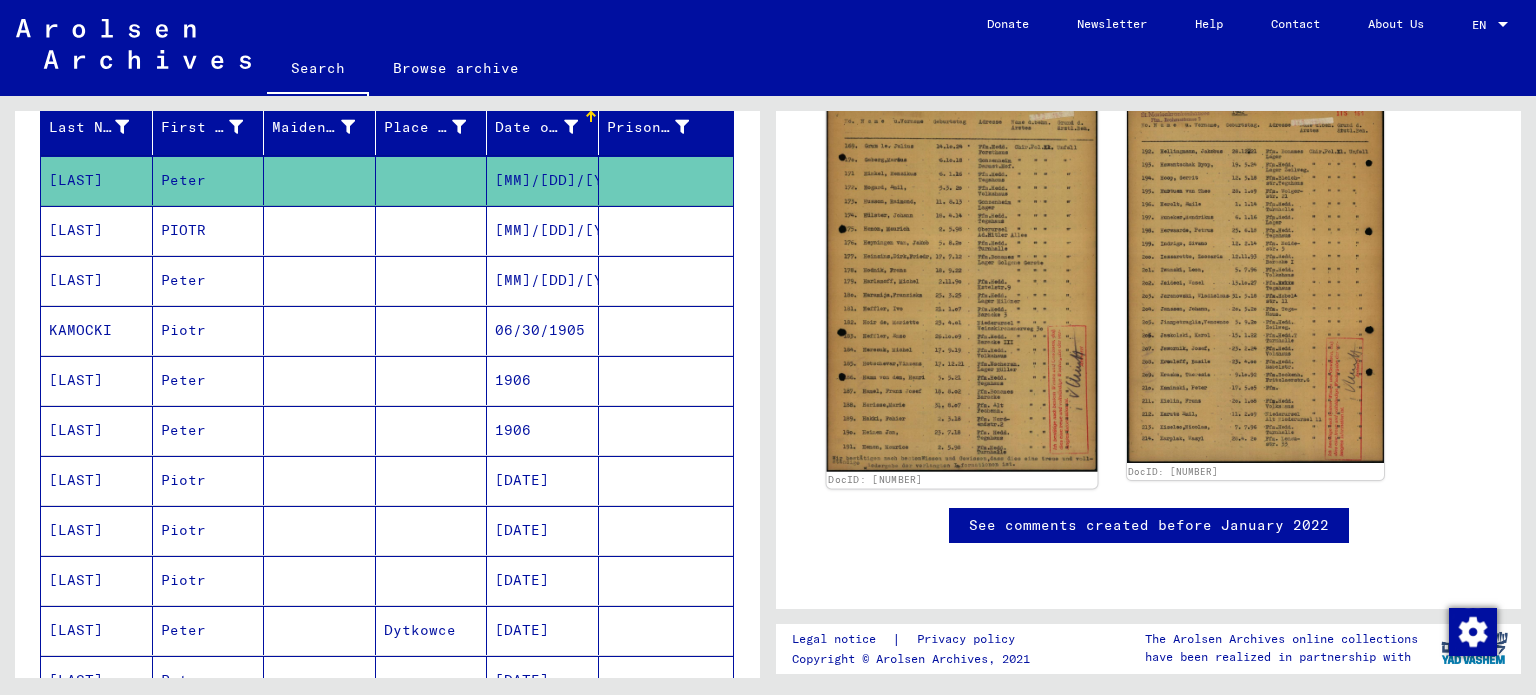 click 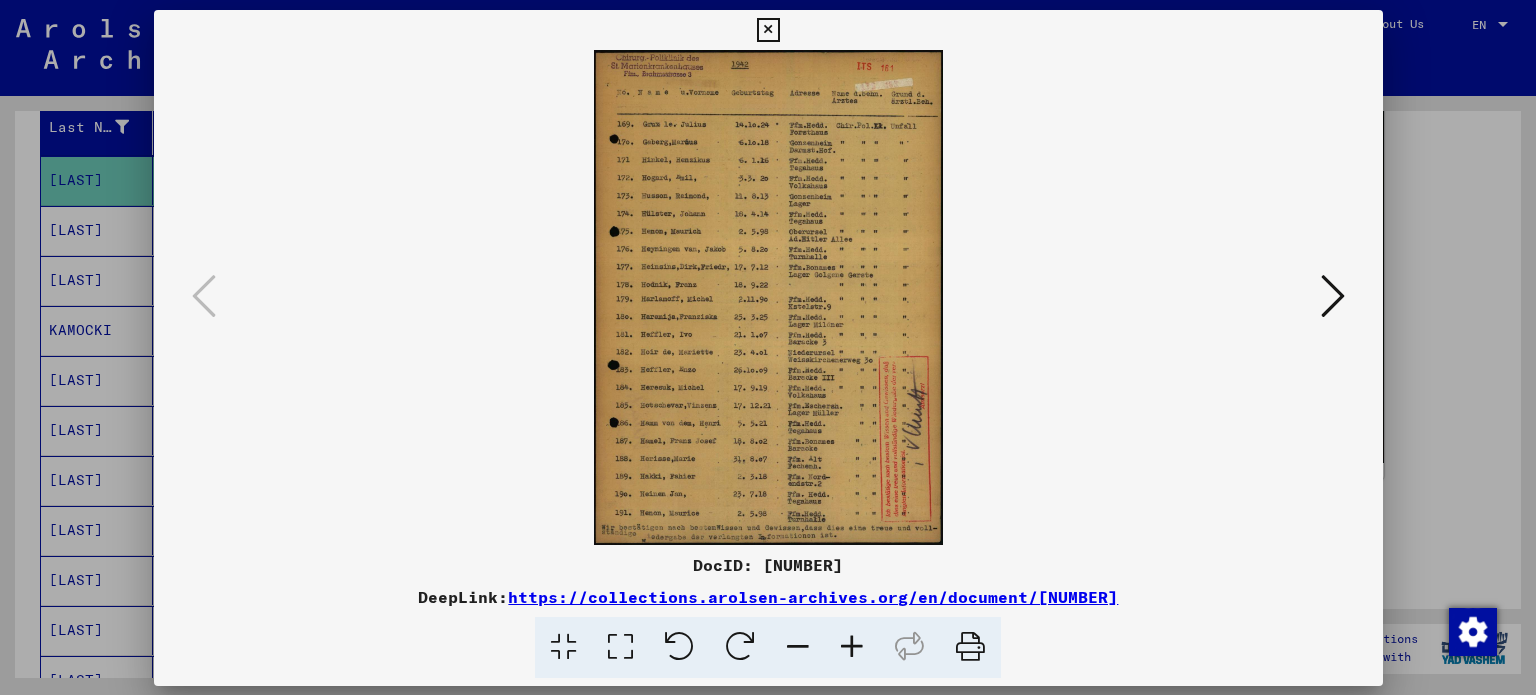 scroll, scrollTop: 417, scrollLeft: 0, axis: vertical 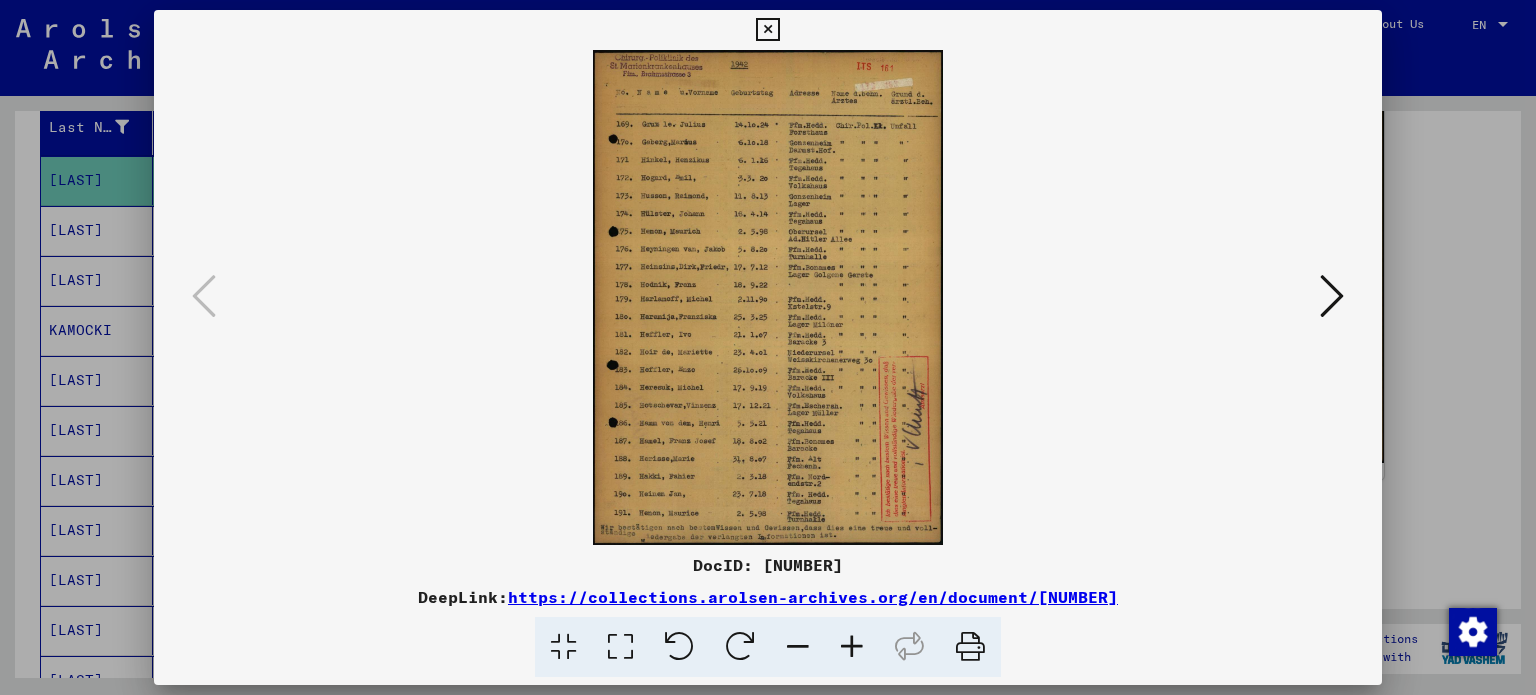 click at bounding box center [768, 297] 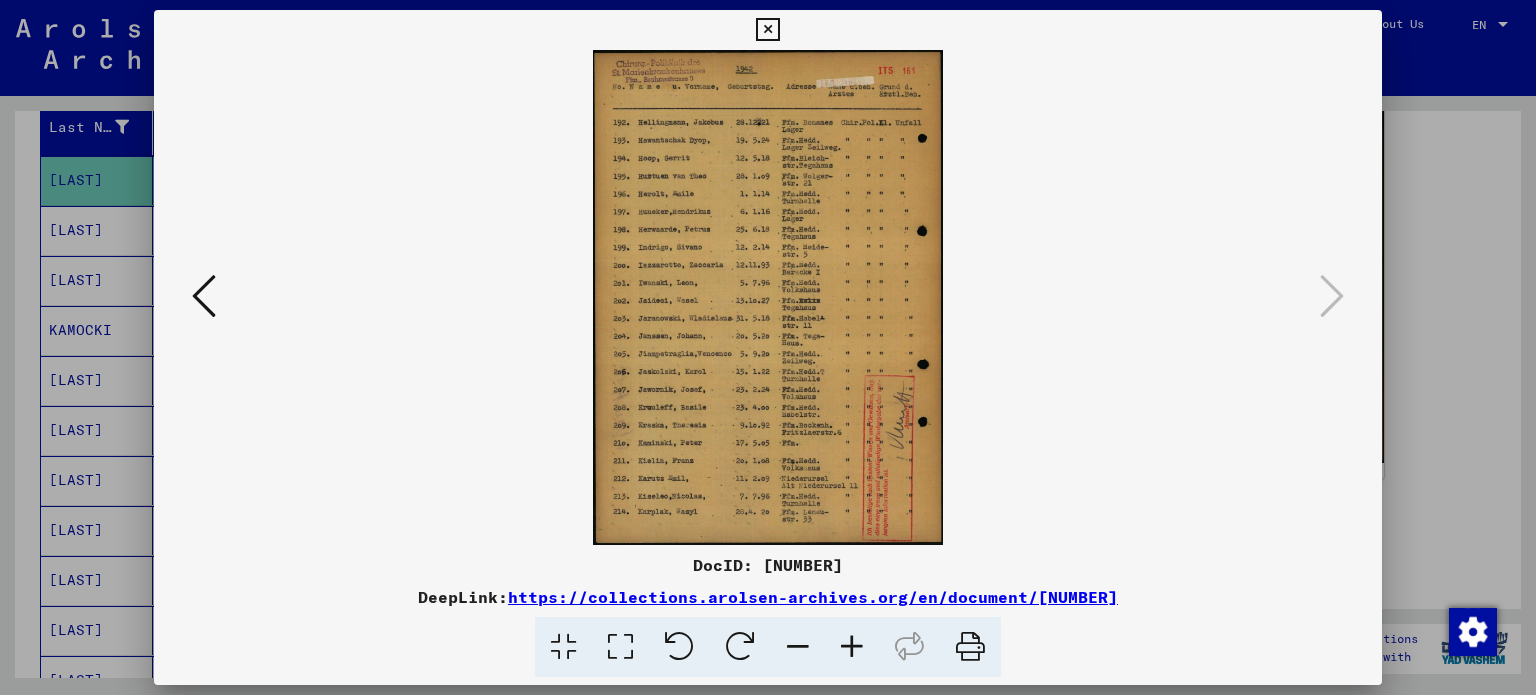 click at bounding box center (768, 347) 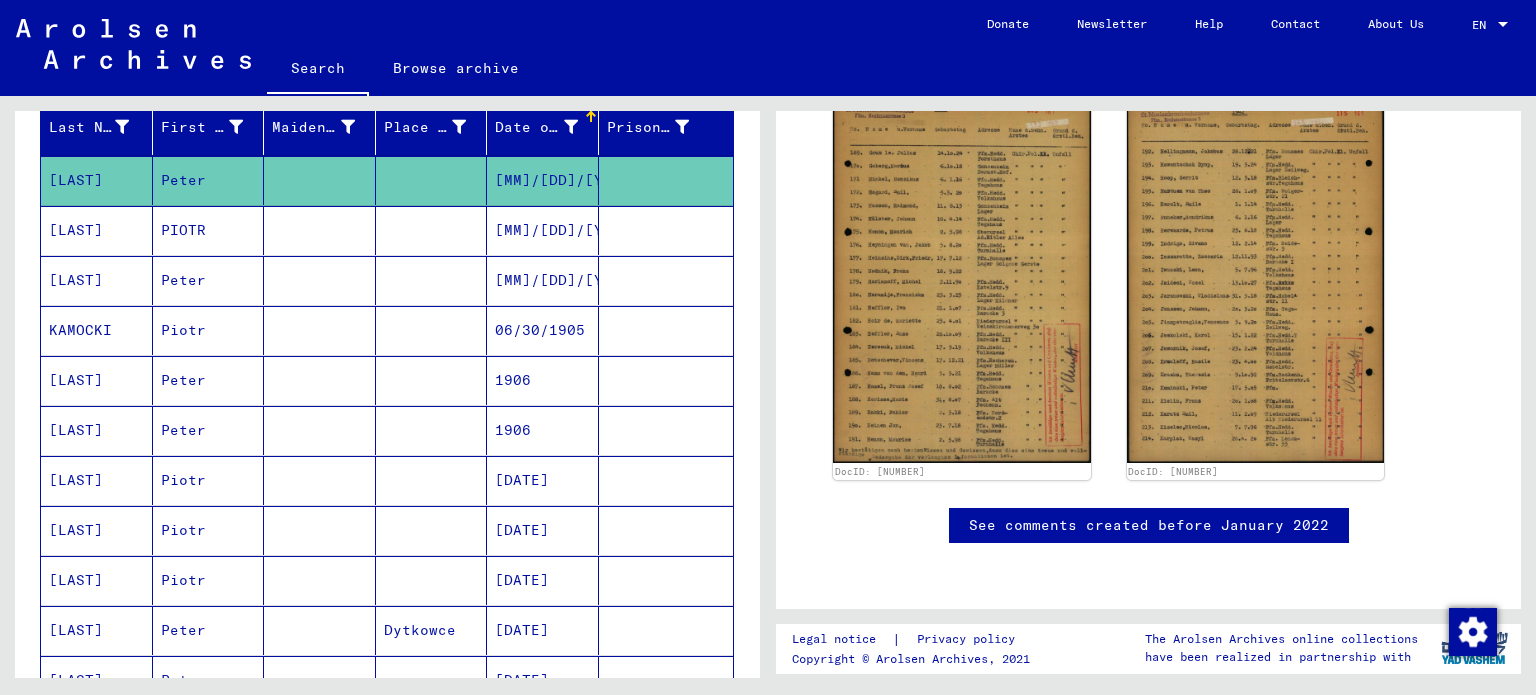 scroll, scrollTop: 0, scrollLeft: 0, axis: both 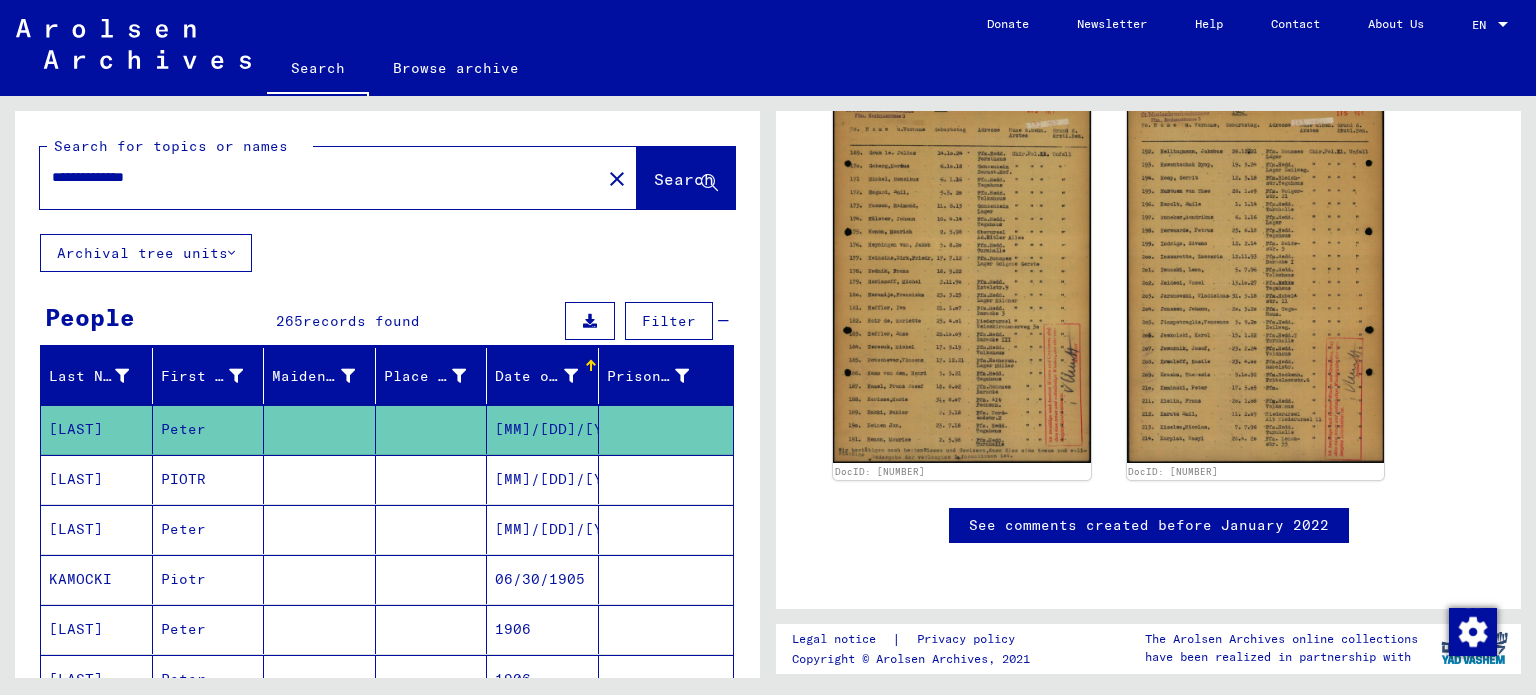 drag, startPoint x: 201, startPoint y: 158, endPoint x: 0, endPoint y: 159, distance: 201.00249 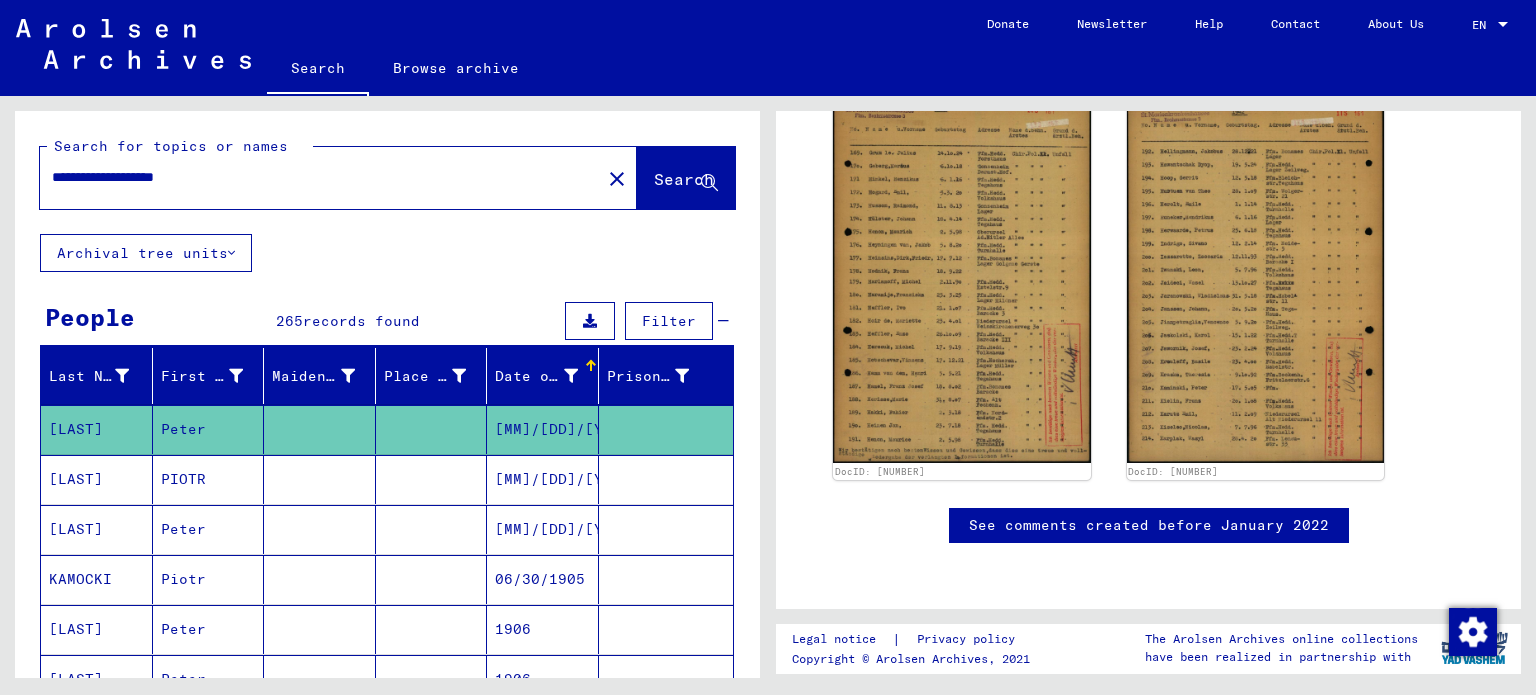 type on "**********" 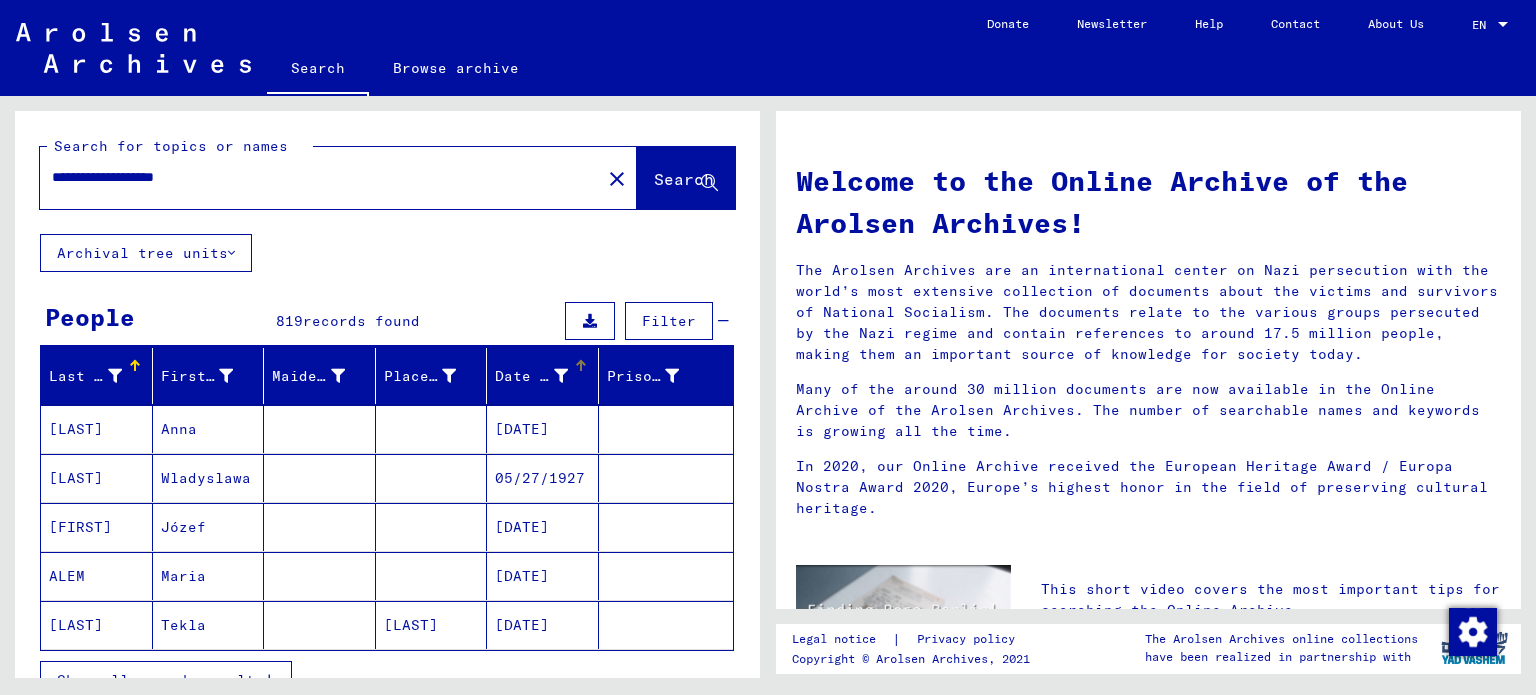 click at bounding box center (561, 376) 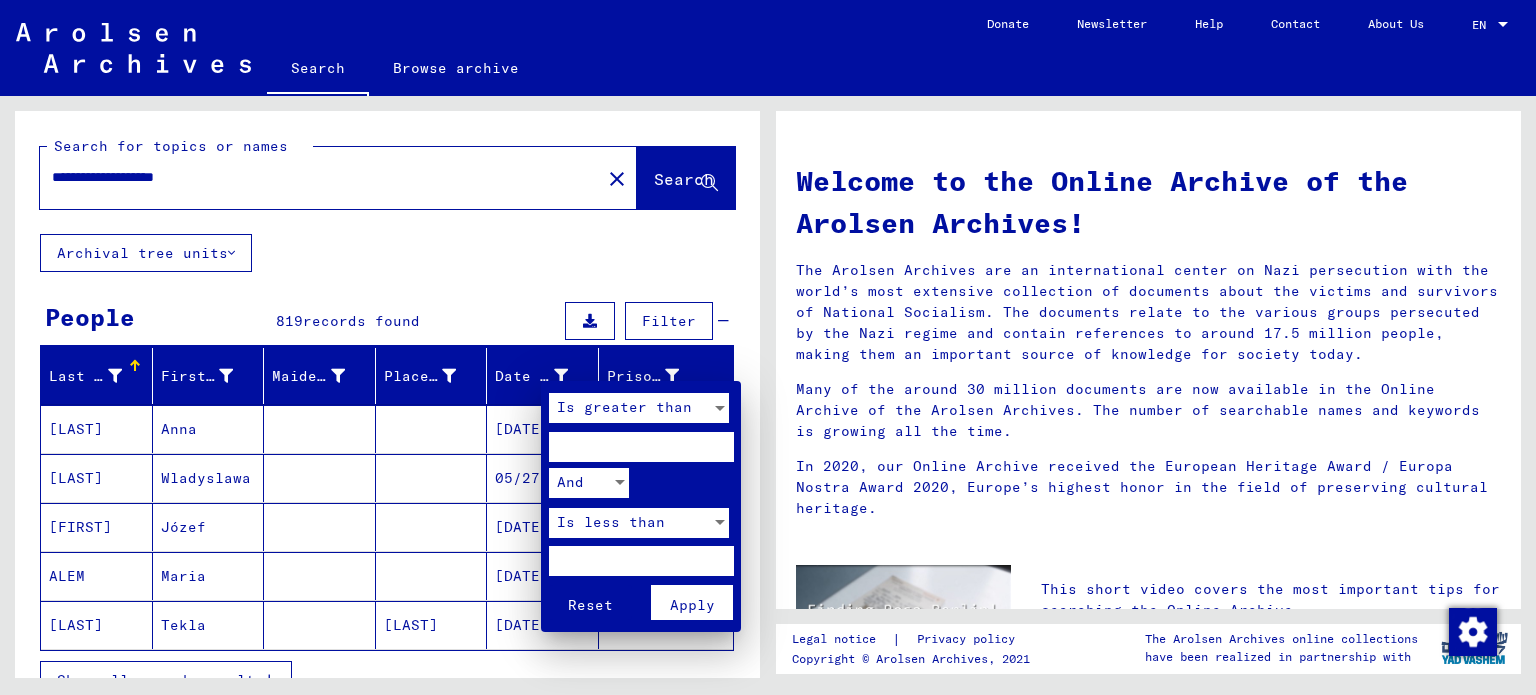 click at bounding box center [641, 447] 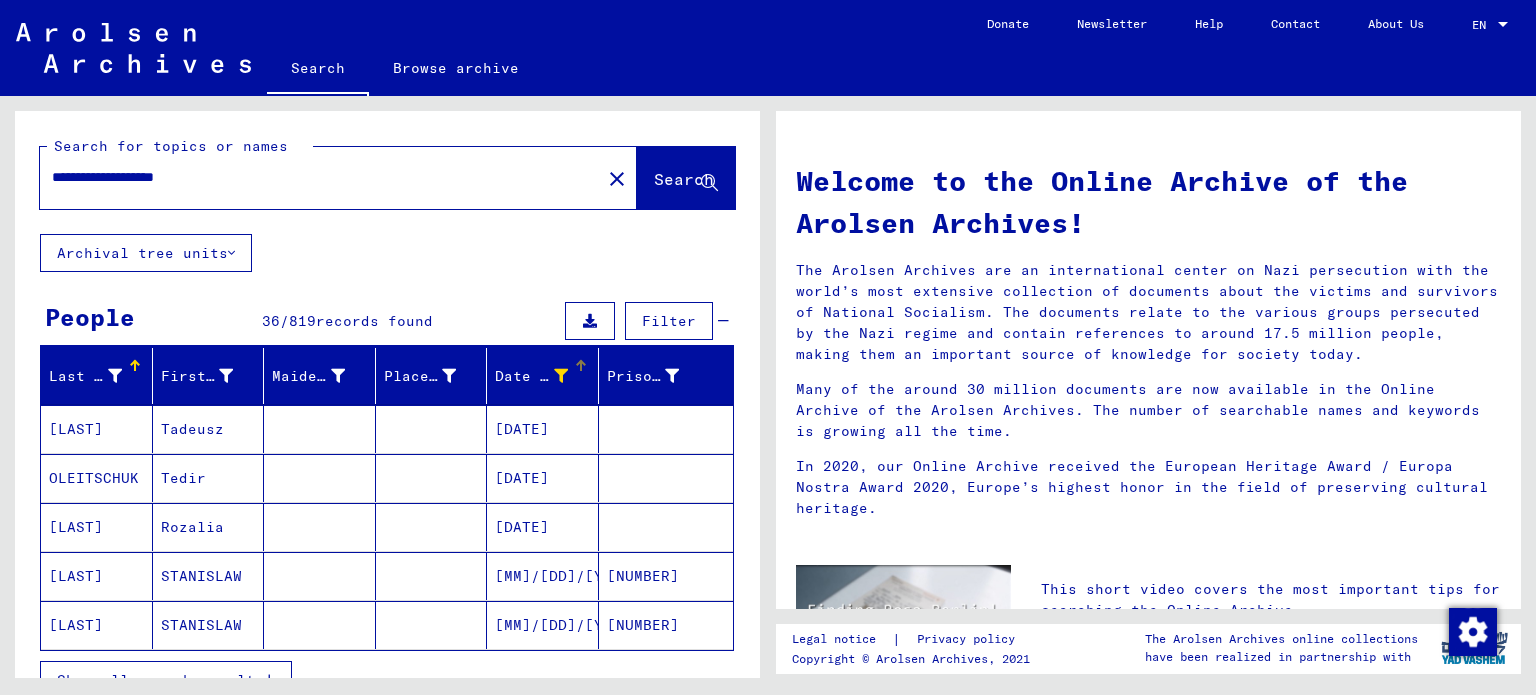 click on "Show all search results" at bounding box center (166, 680) 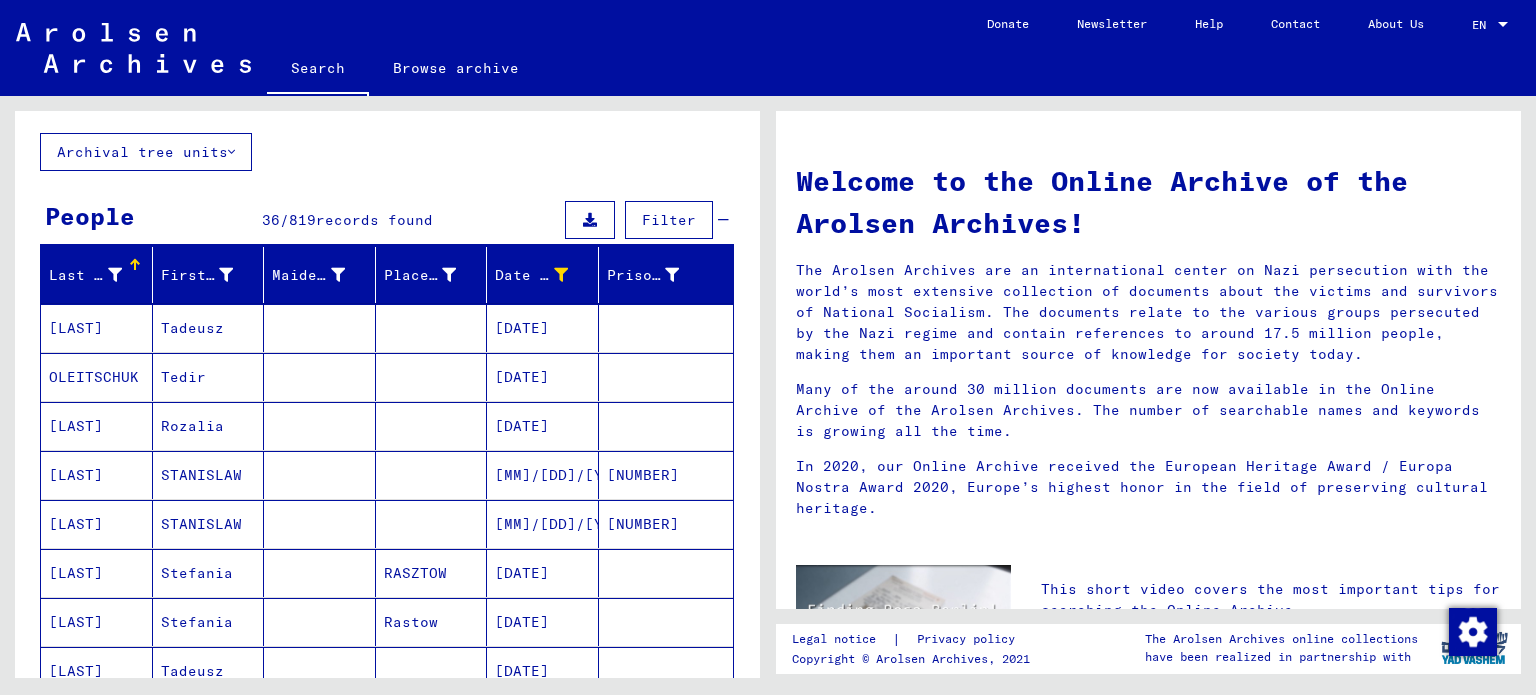 scroll, scrollTop: 216, scrollLeft: 0, axis: vertical 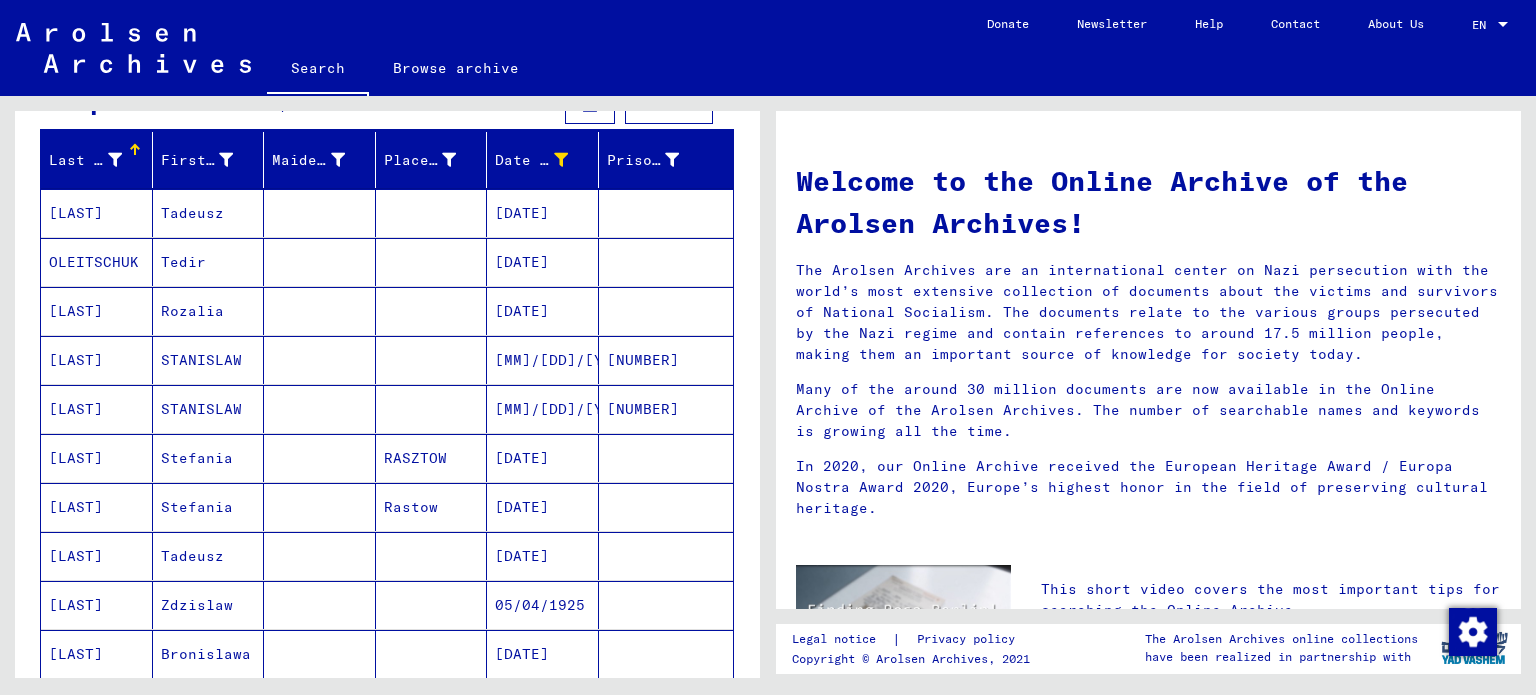 click on "[MM]/[DD]/[YYYY]" at bounding box center [543, 409] 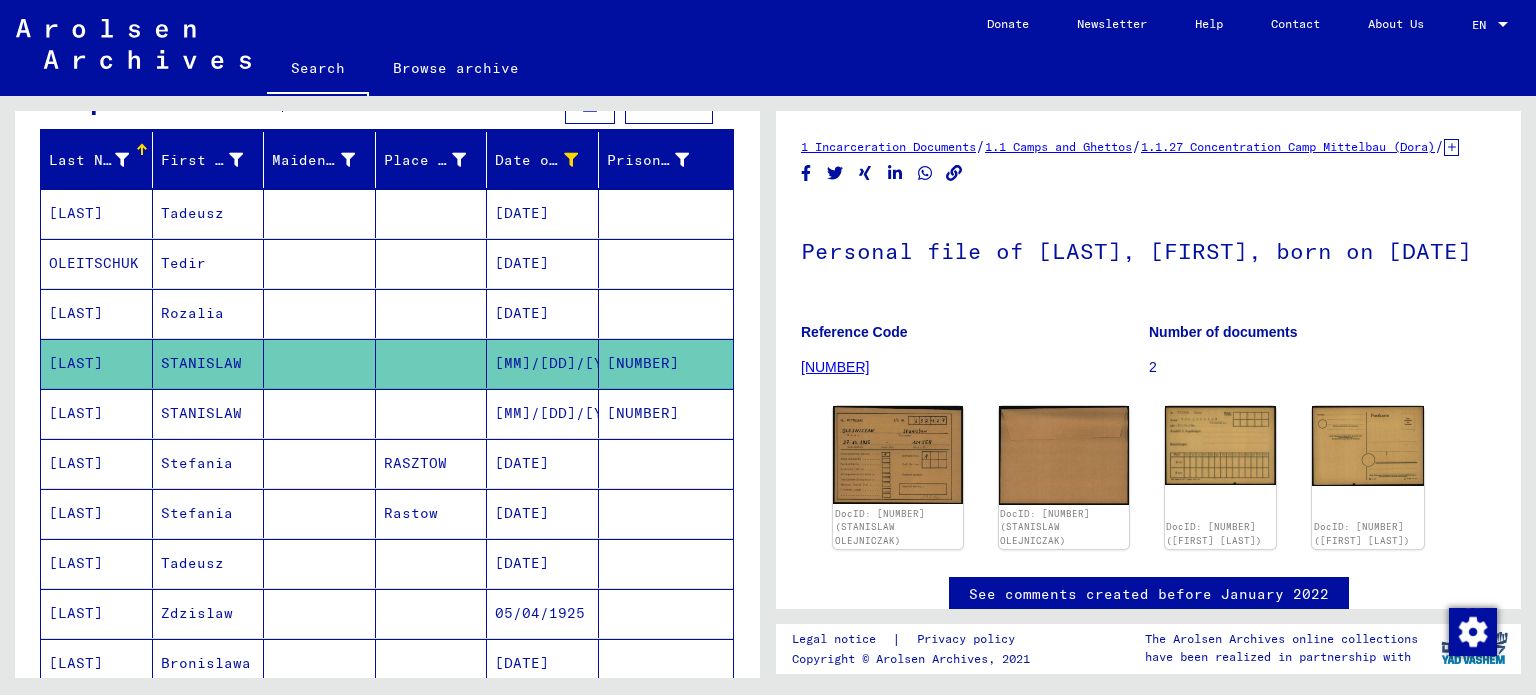 scroll, scrollTop: 0, scrollLeft: 0, axis: both 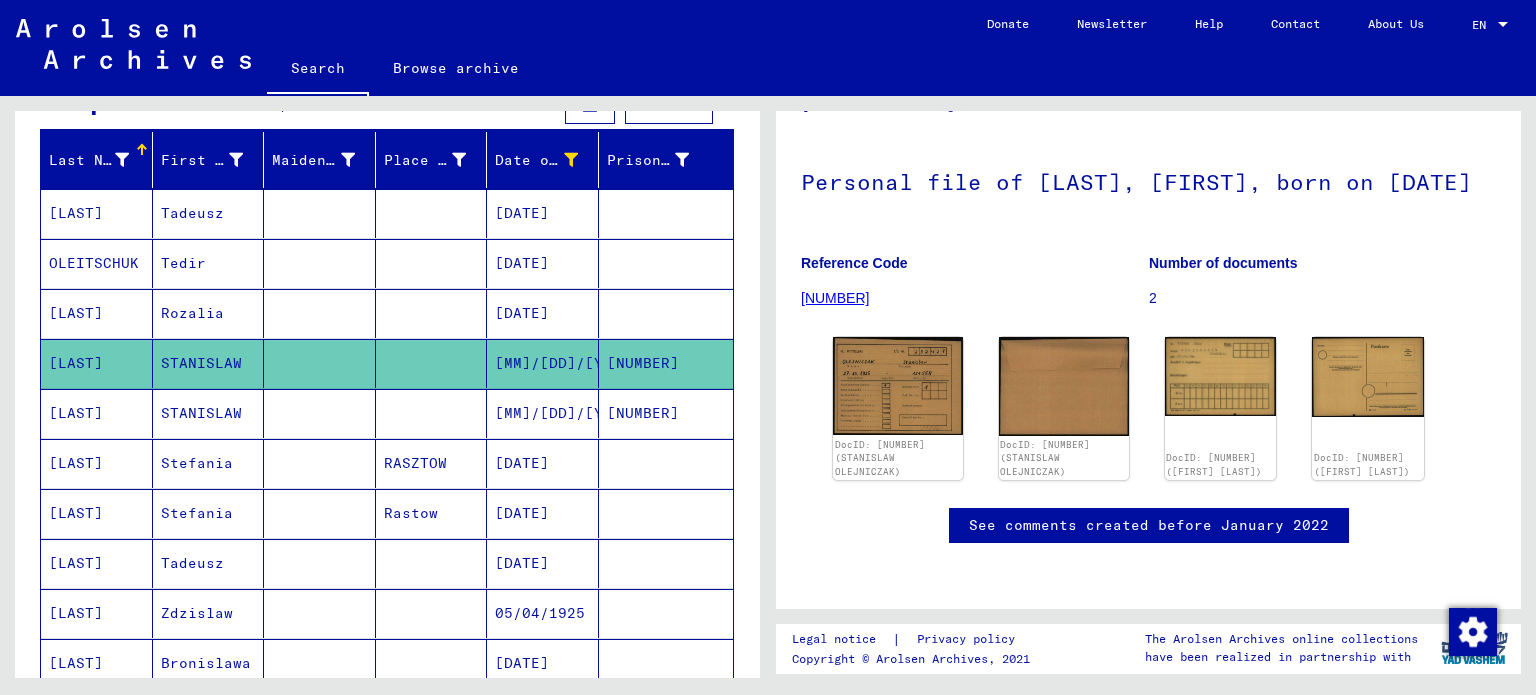 click on "[NUMBER]" at bounding box center [666, 463] 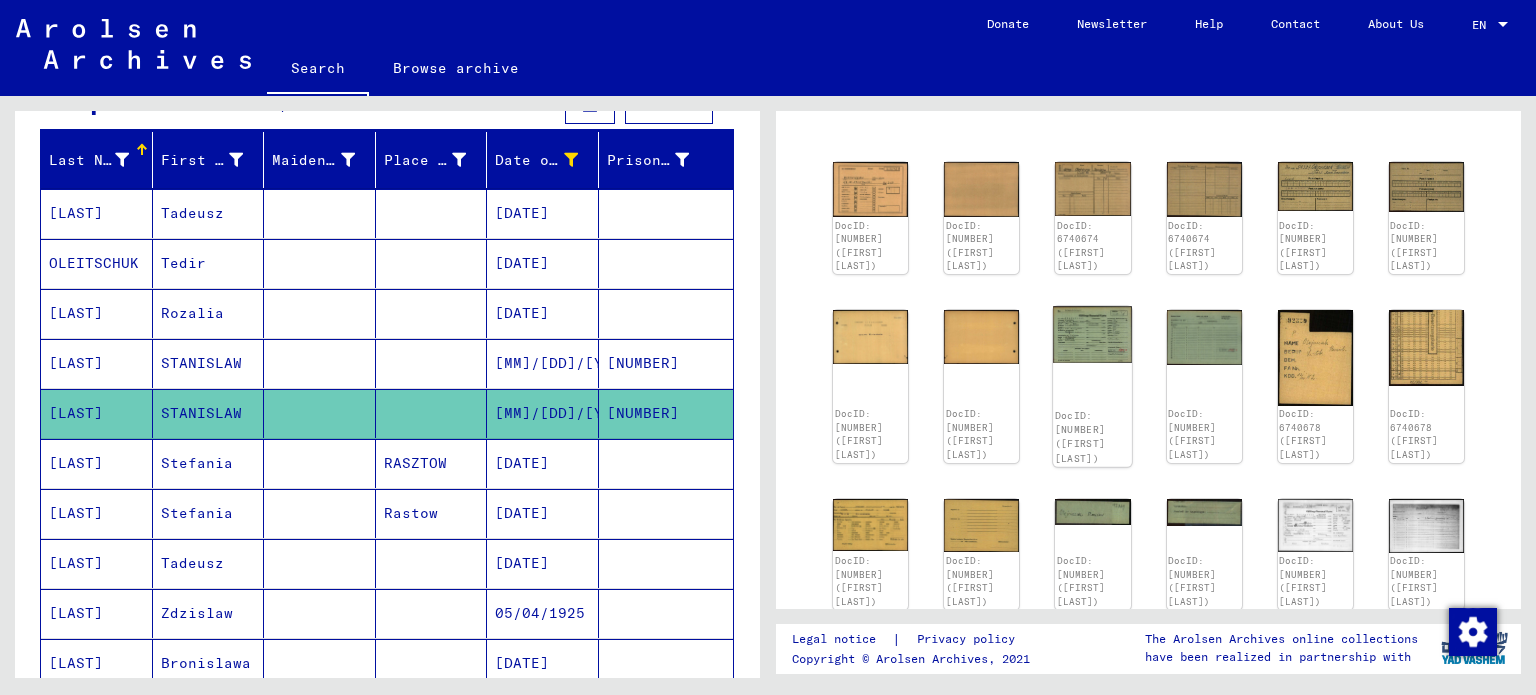 click 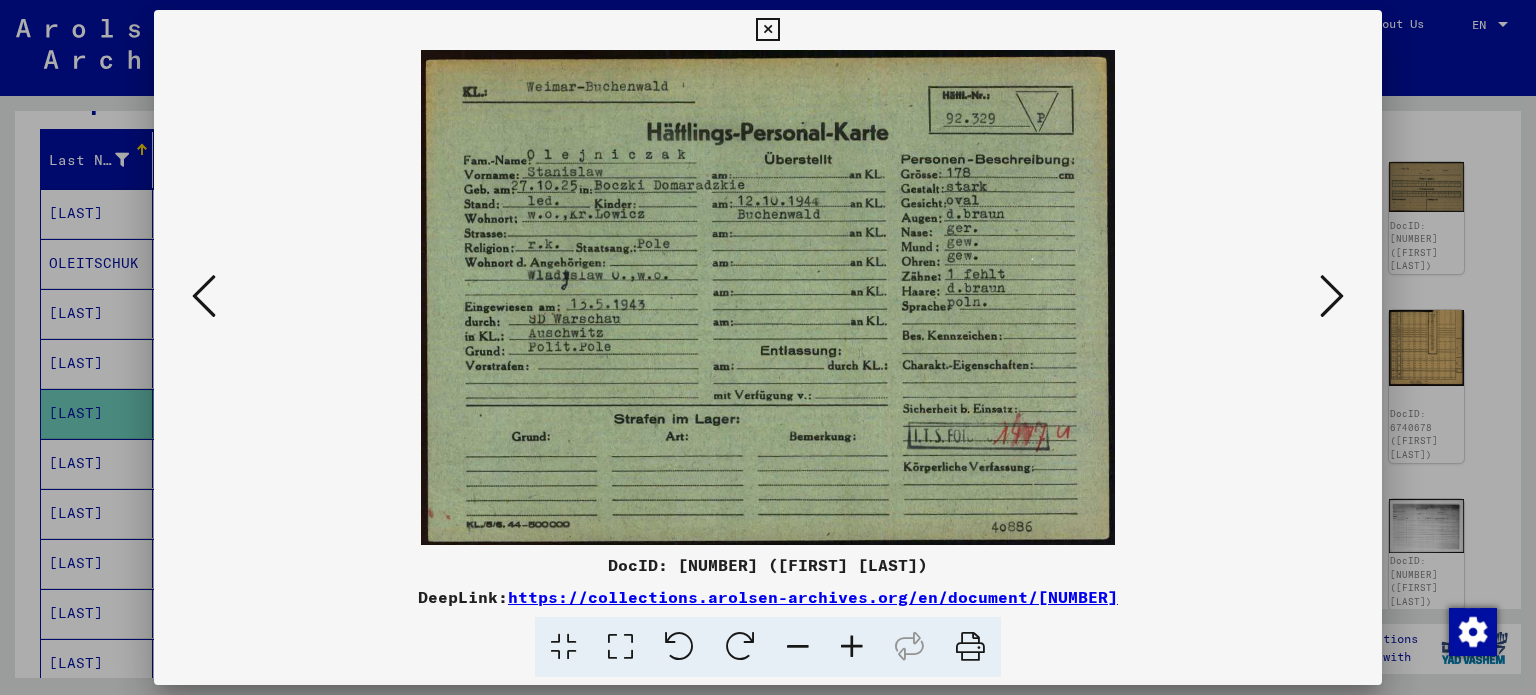click at bounding box center [1332, 296] 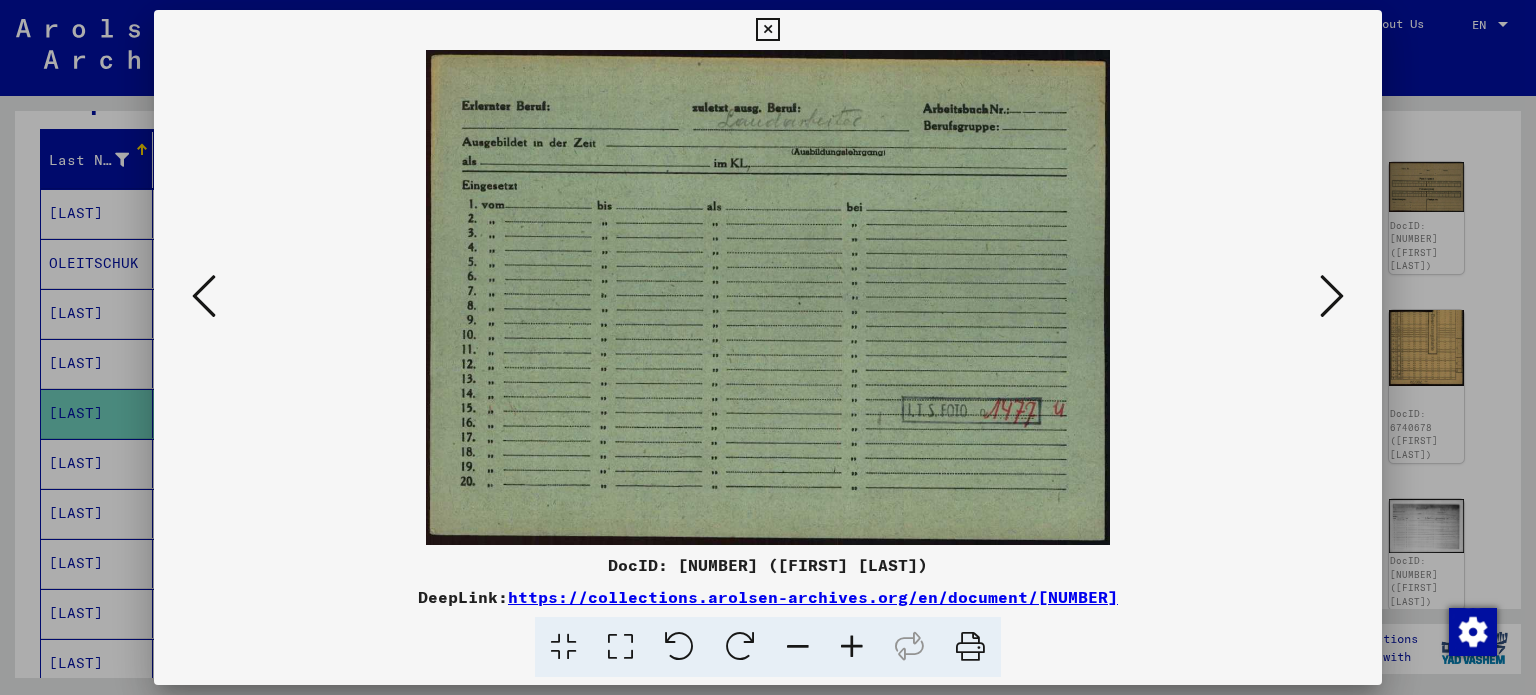 click at bounding box center (1332, 296) 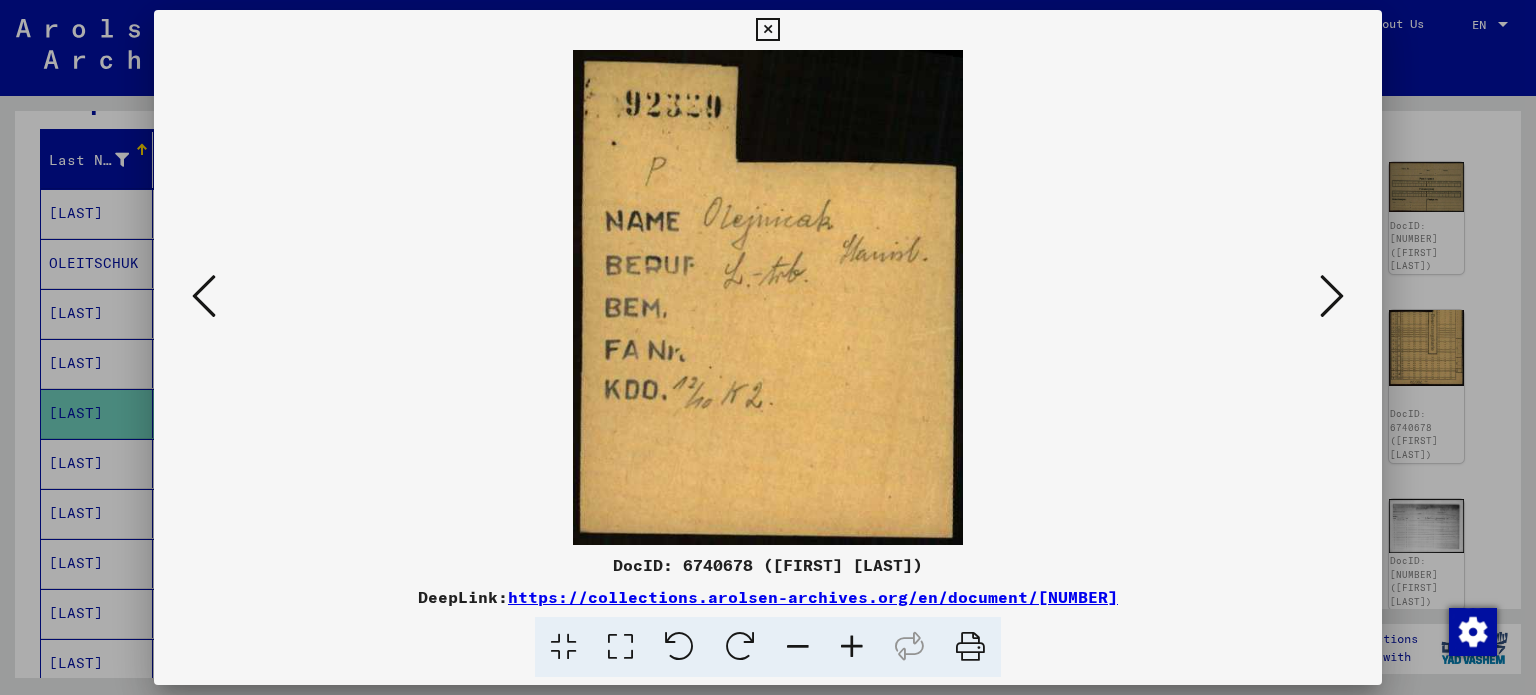 click at bounding box center (1332, 296) 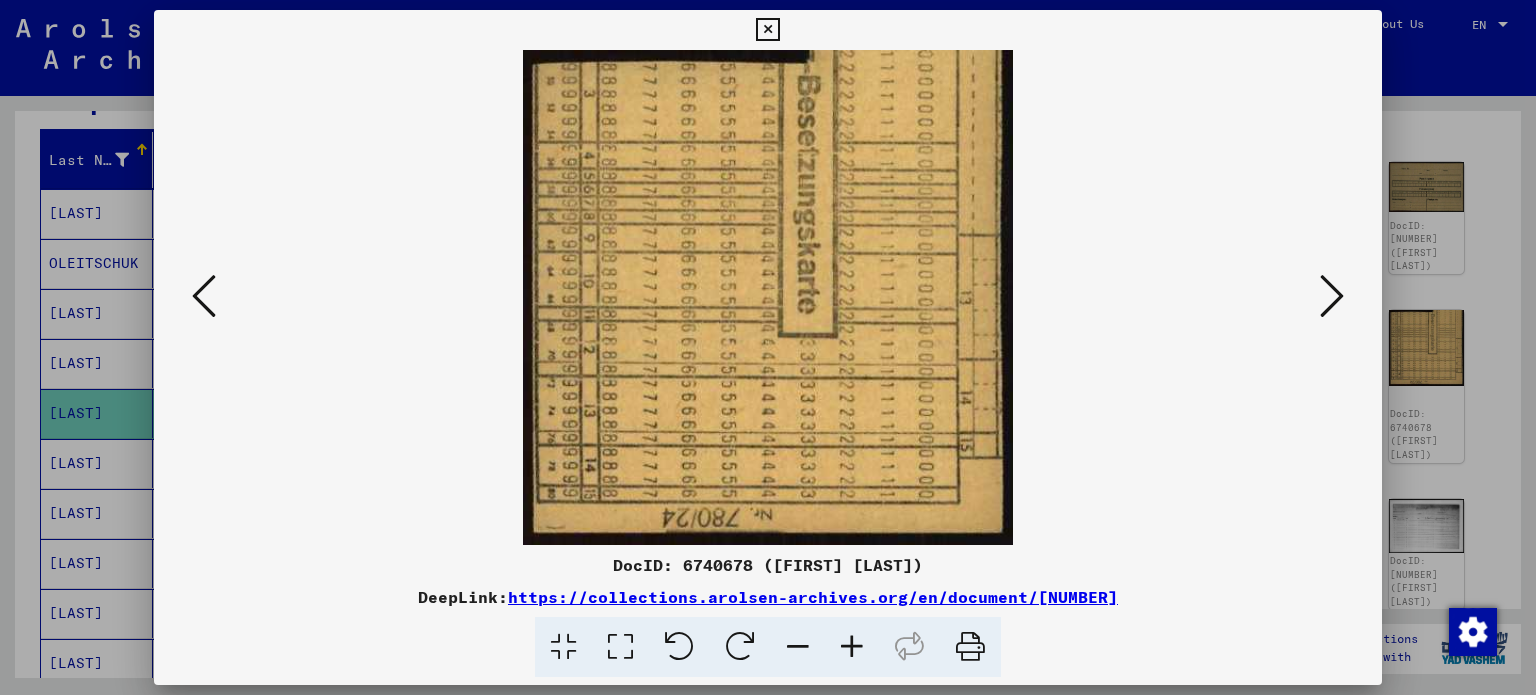 click at bounding box center [1332, 296] 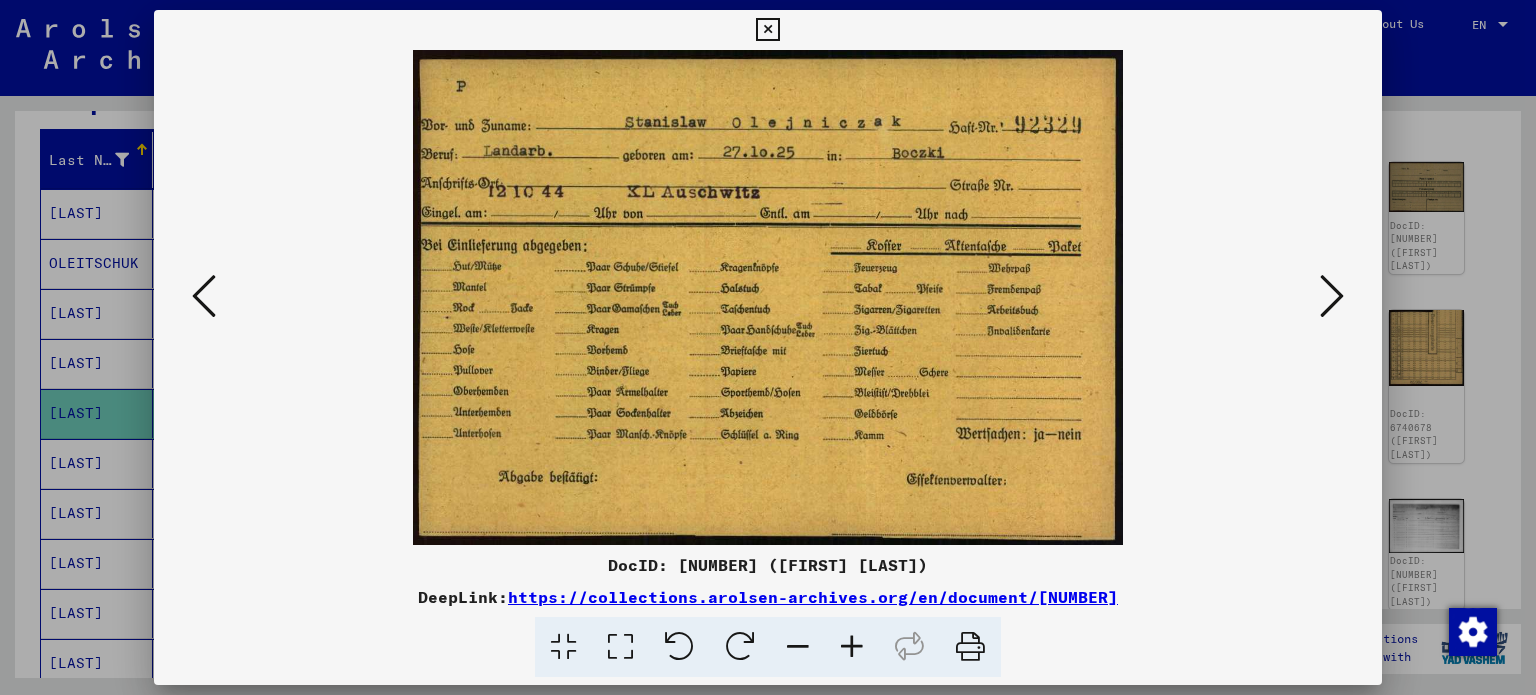 click at bounding box center [1332, 296] 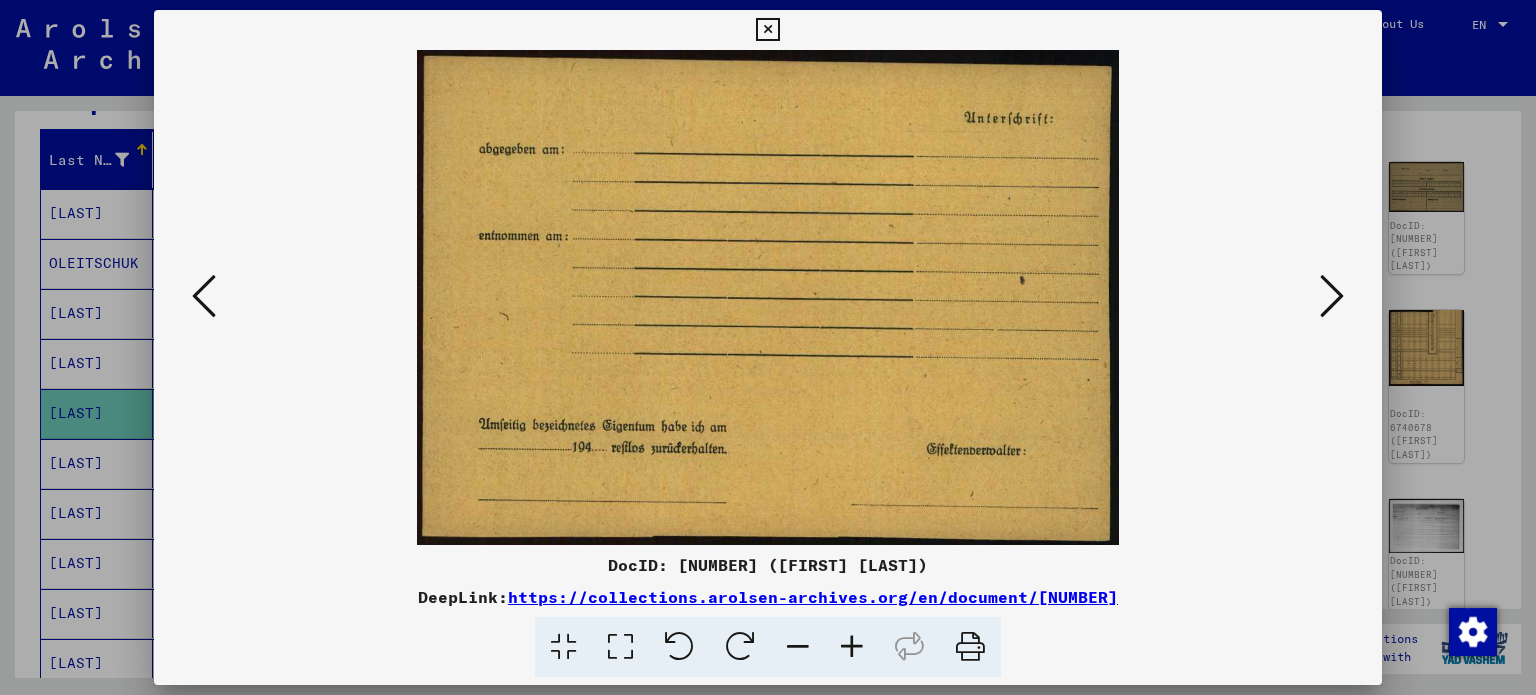 click at bounding box center [1332, 296] 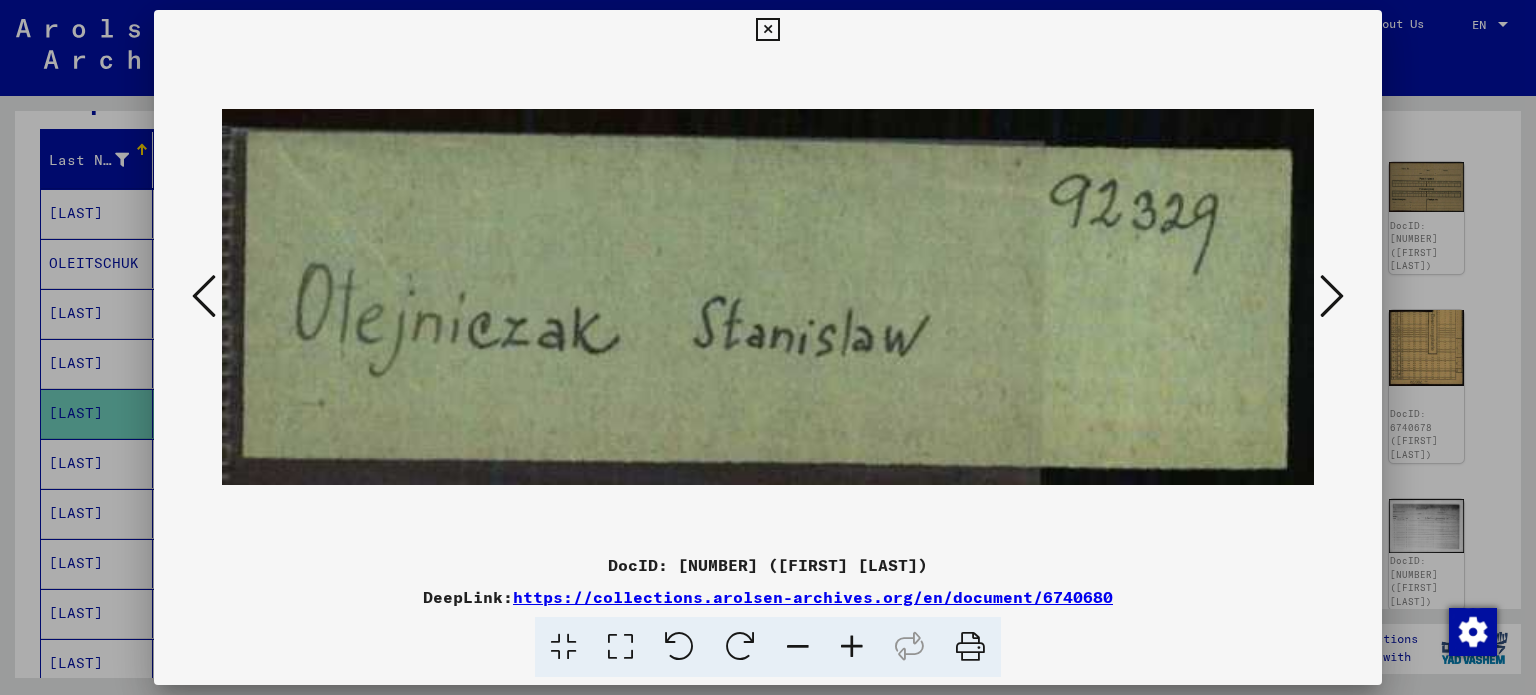 click at bounding box center [1332, 296] 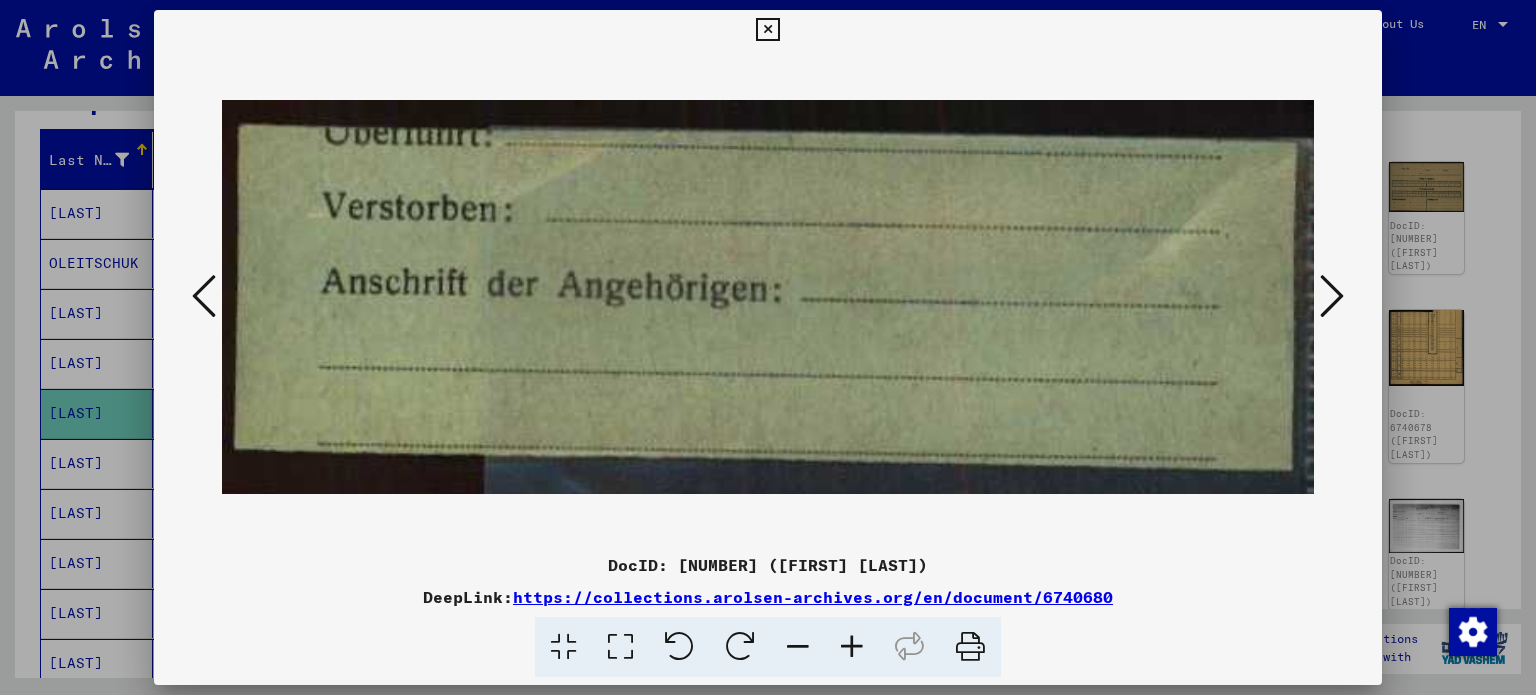 click at bounding box center (1332, 296) 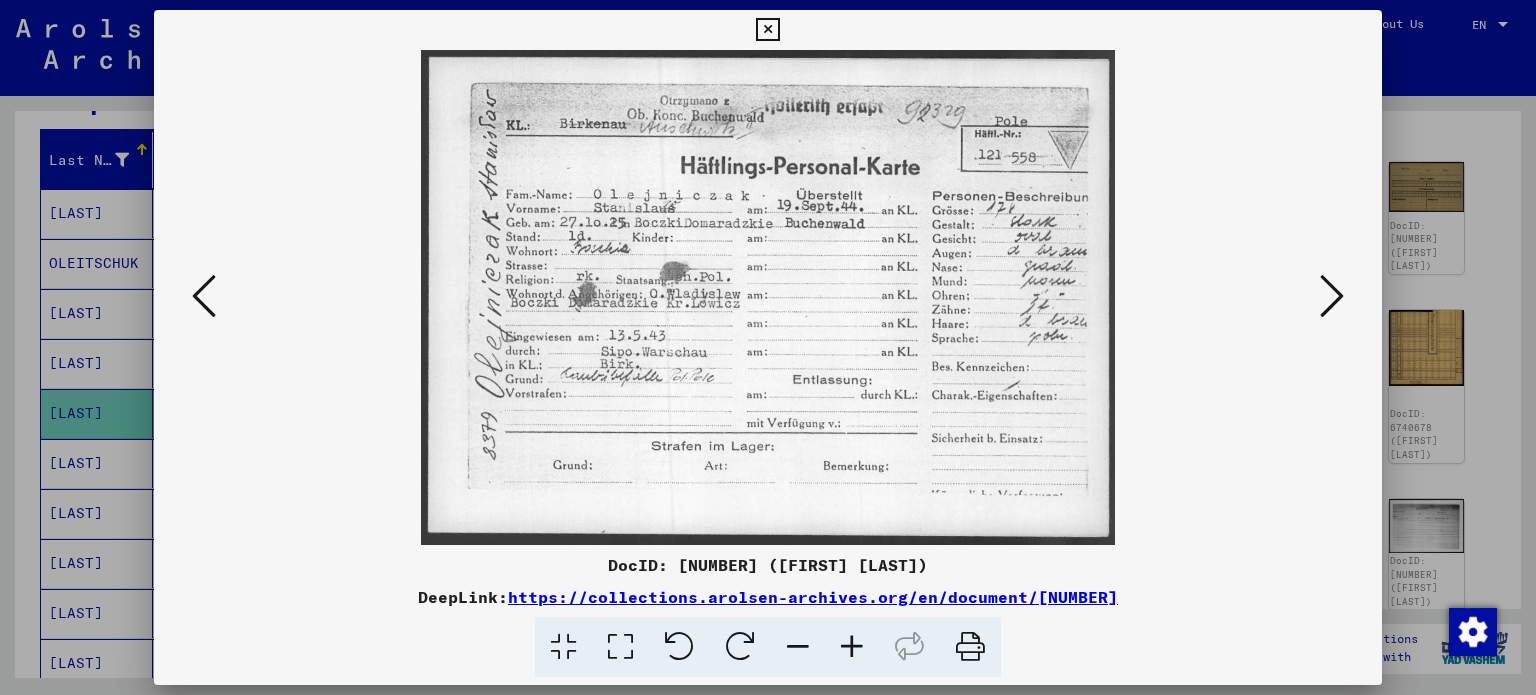 click at bounding box center (1332, 296) 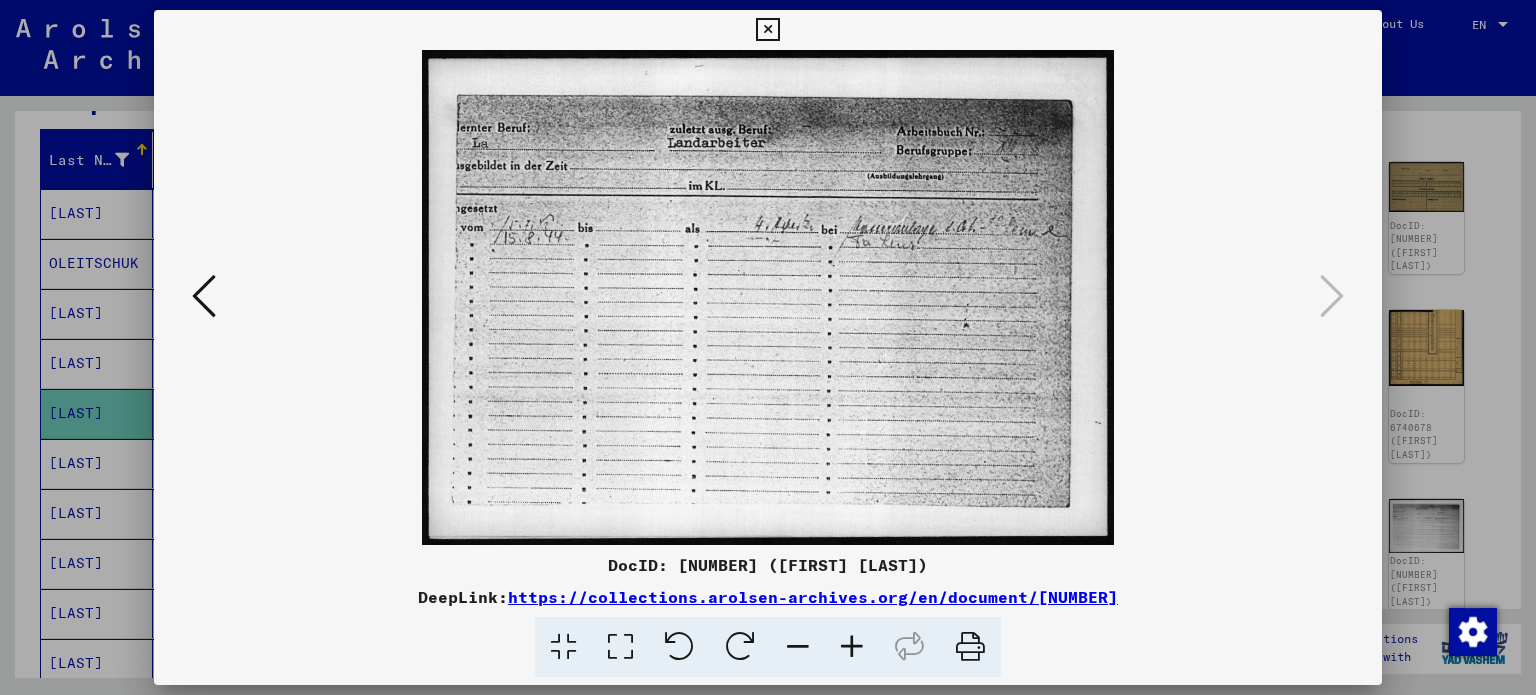 click at bounding box center (204, 296) 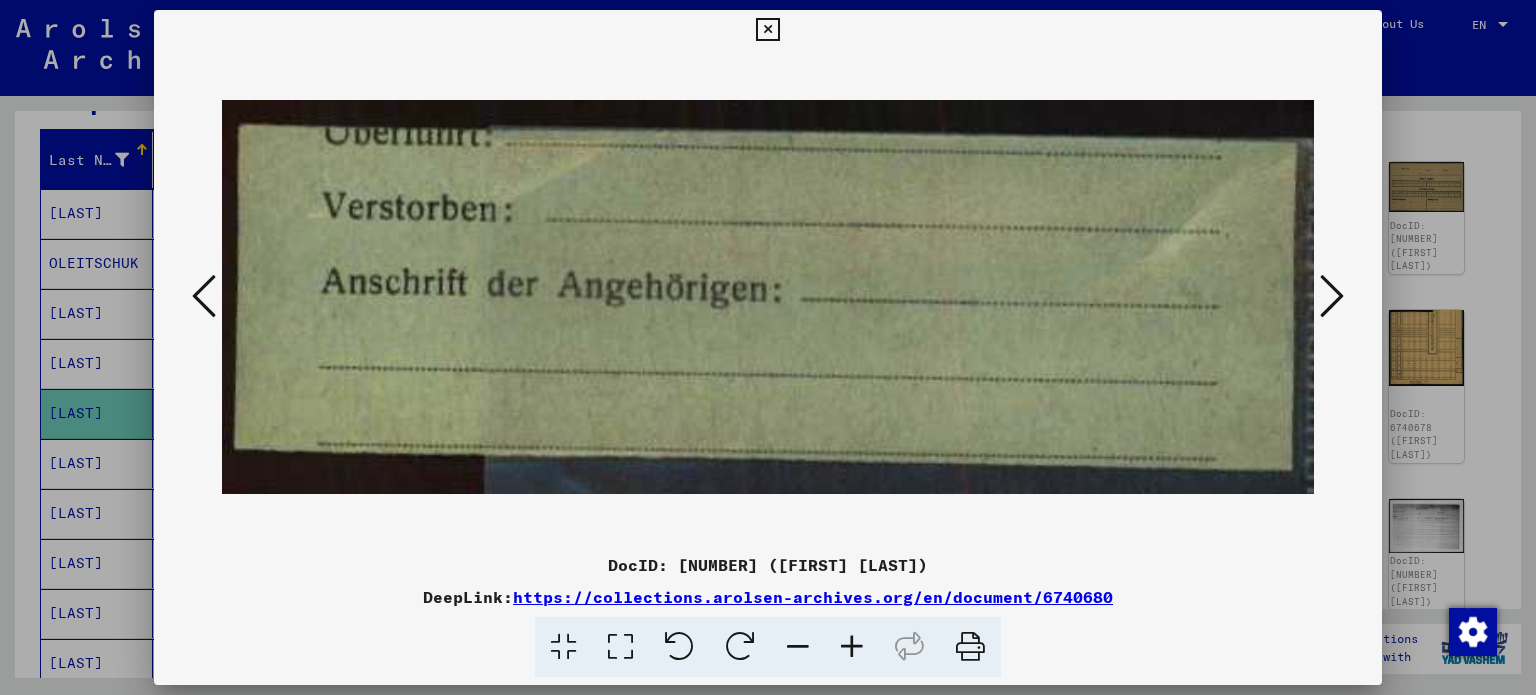 click at bounding box center (204, 296) 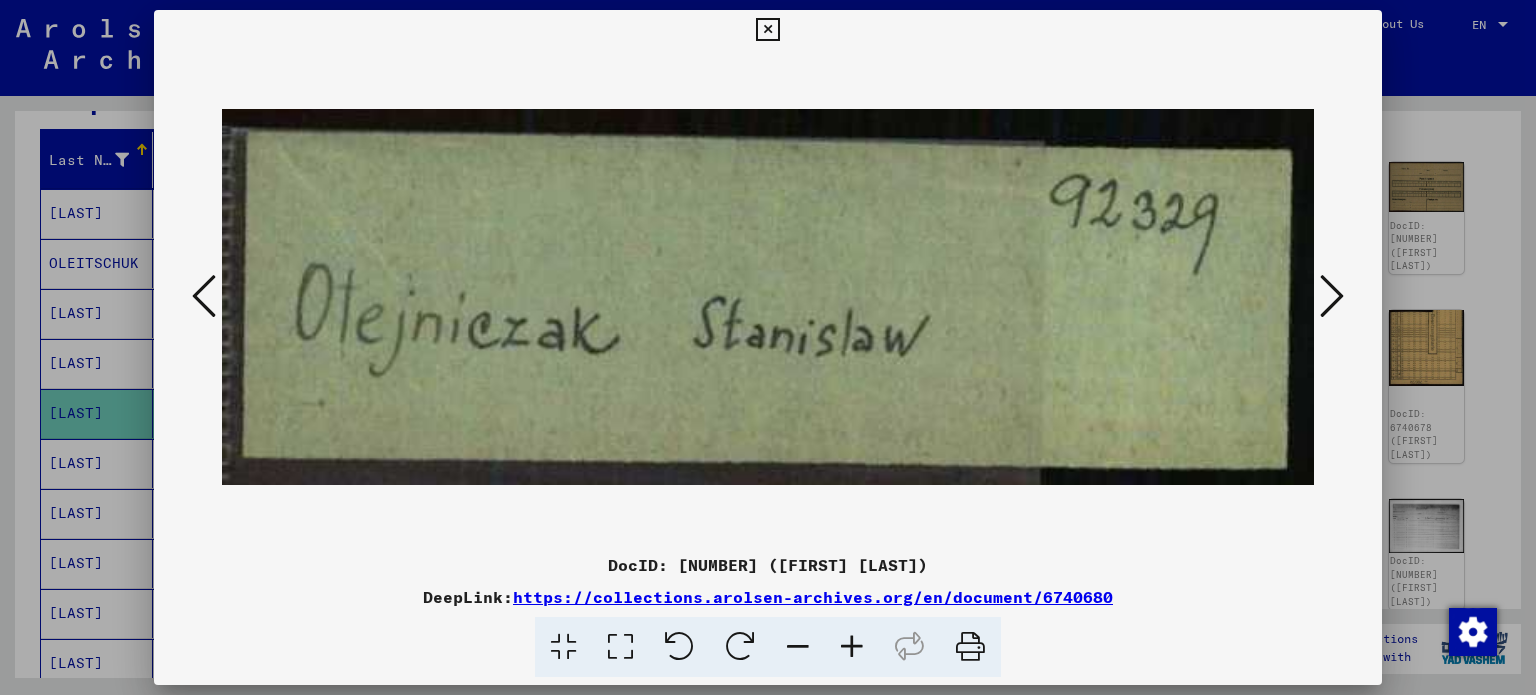click at bounding box center [204, 296] 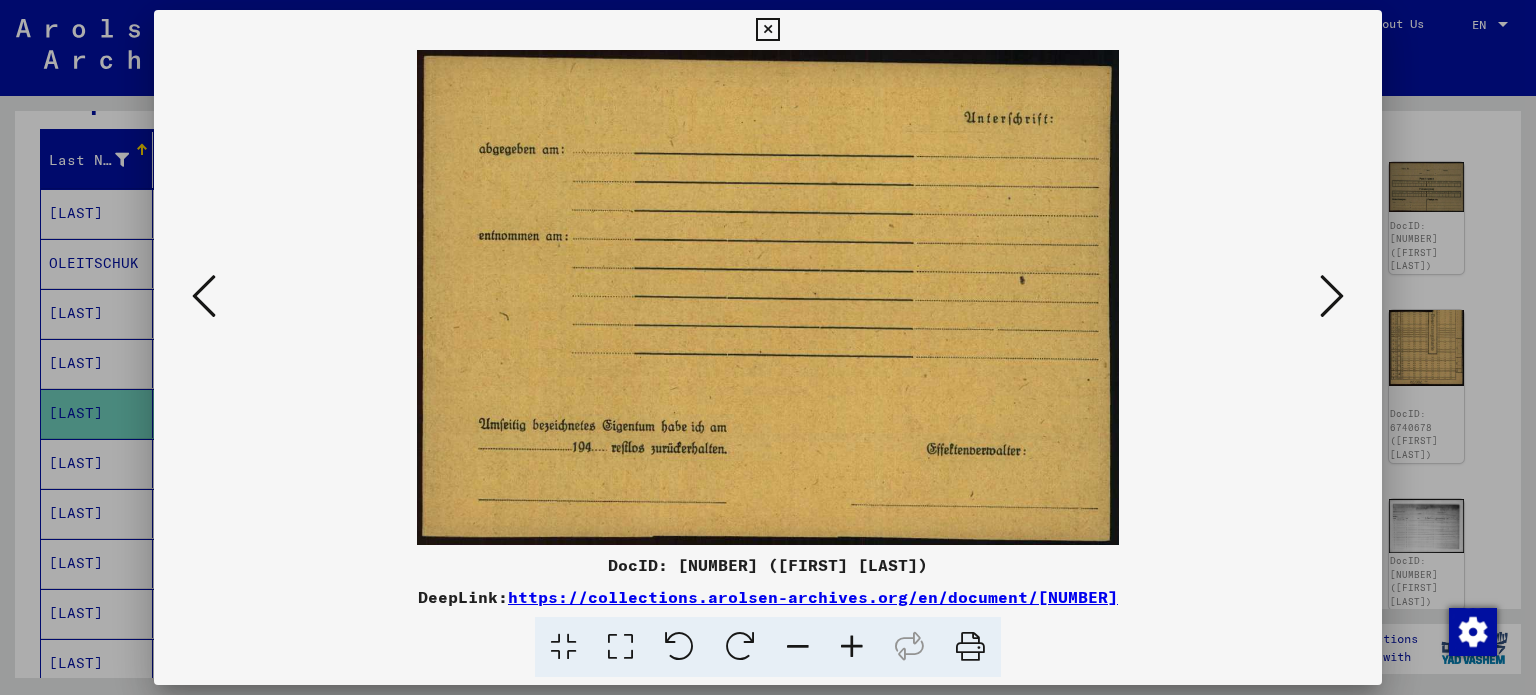 click at bounding box center [204, 296] 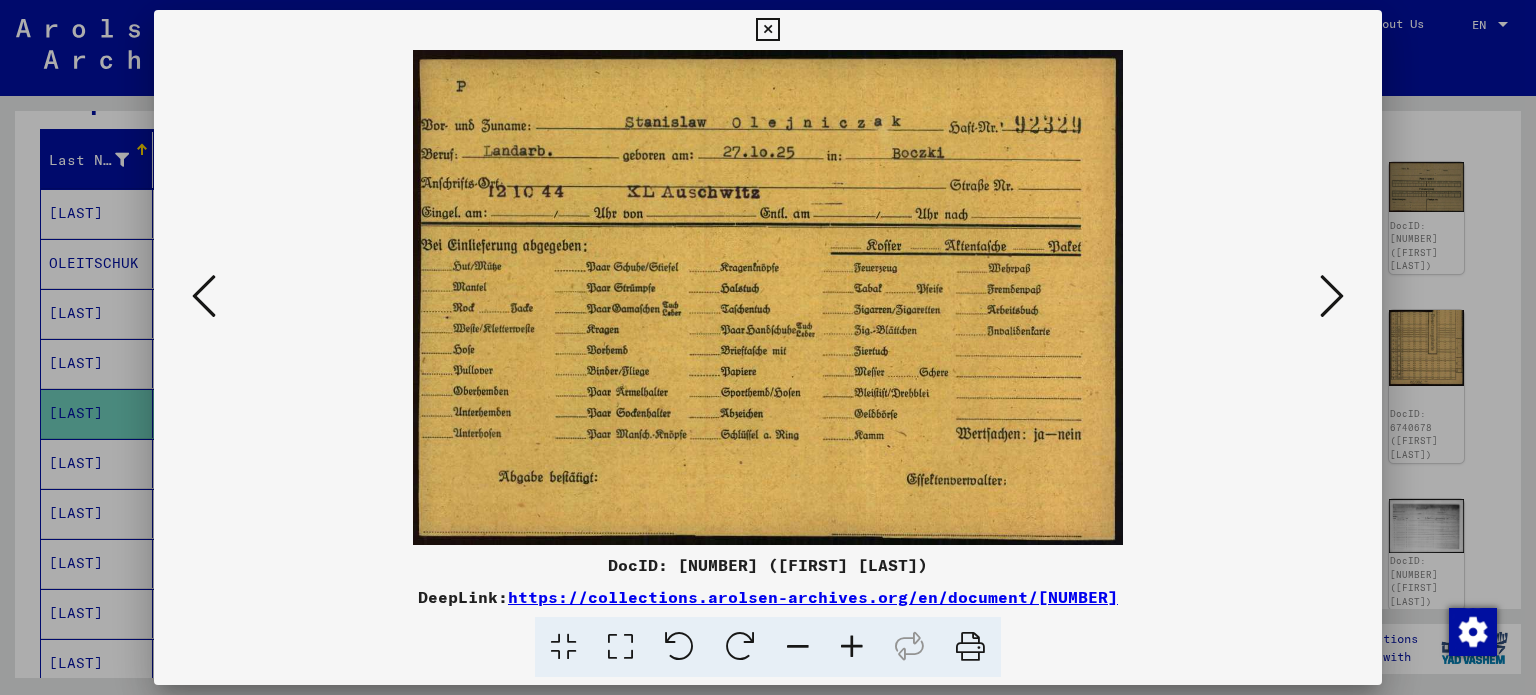 click at bounding box center (204, 296) 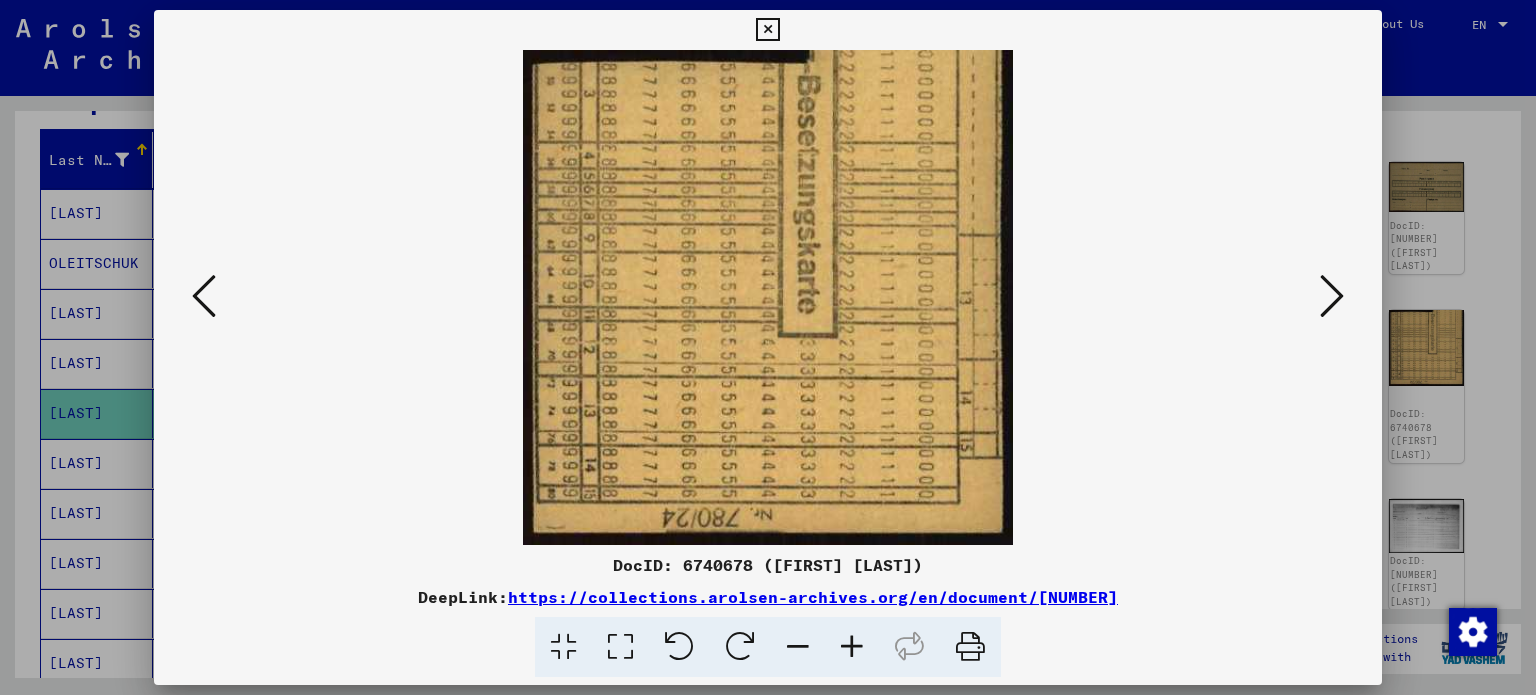 click at bounding box center (204, 296) 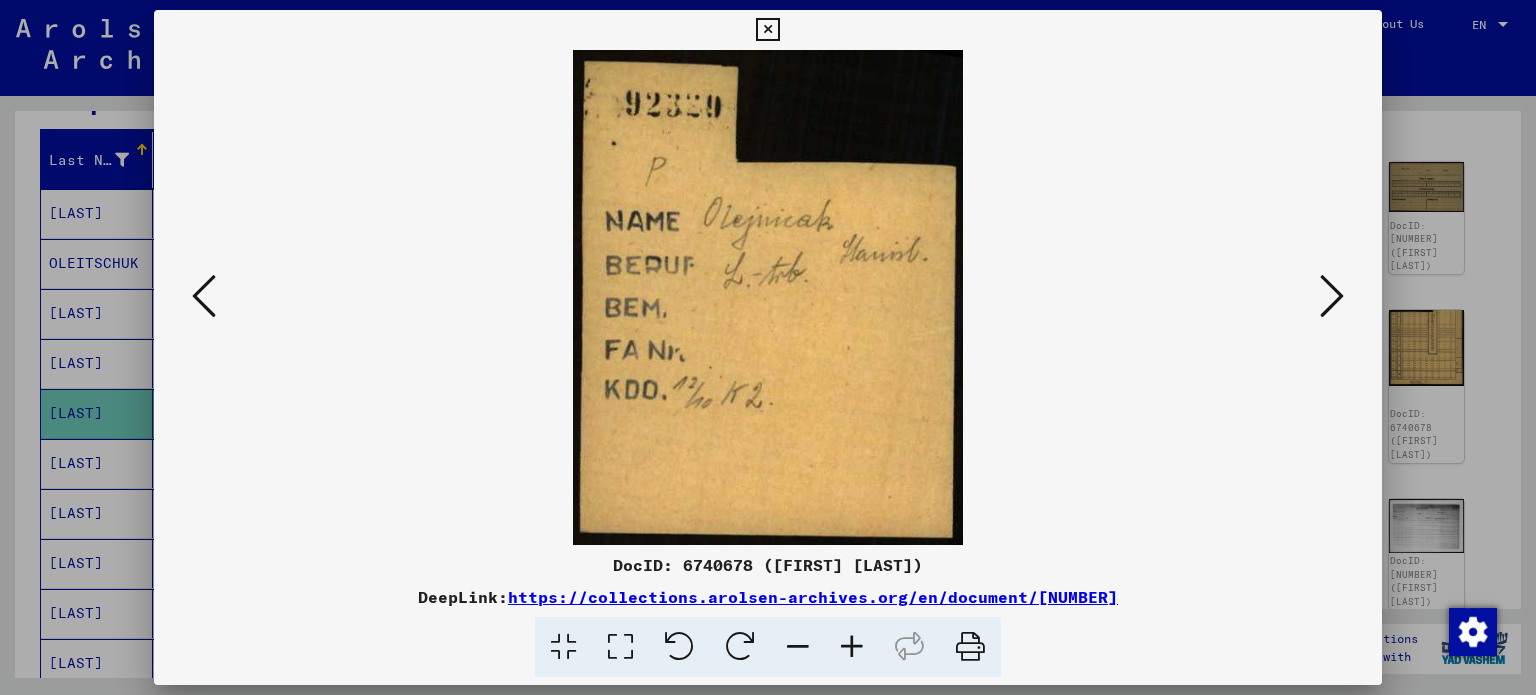 click at bounding box center (204, 296) 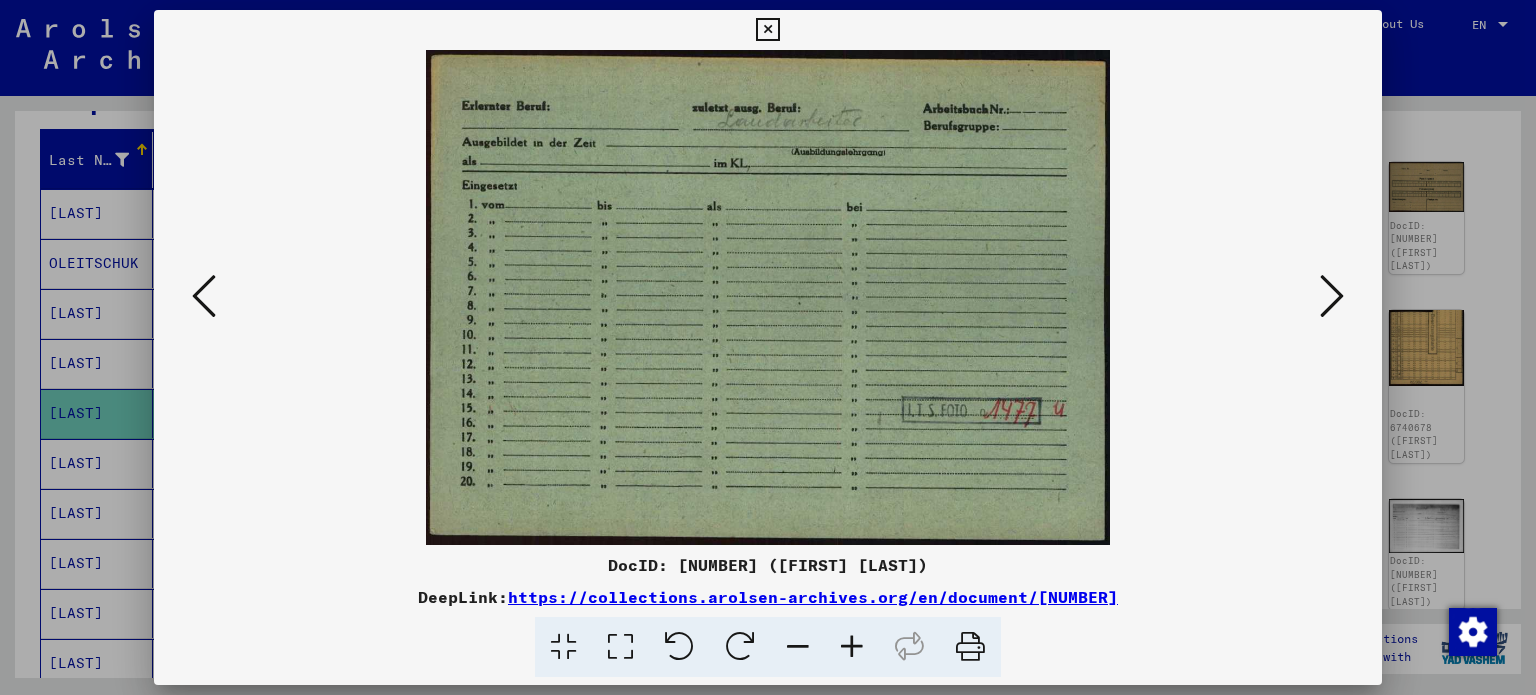 click at bounding box center [204, 296] 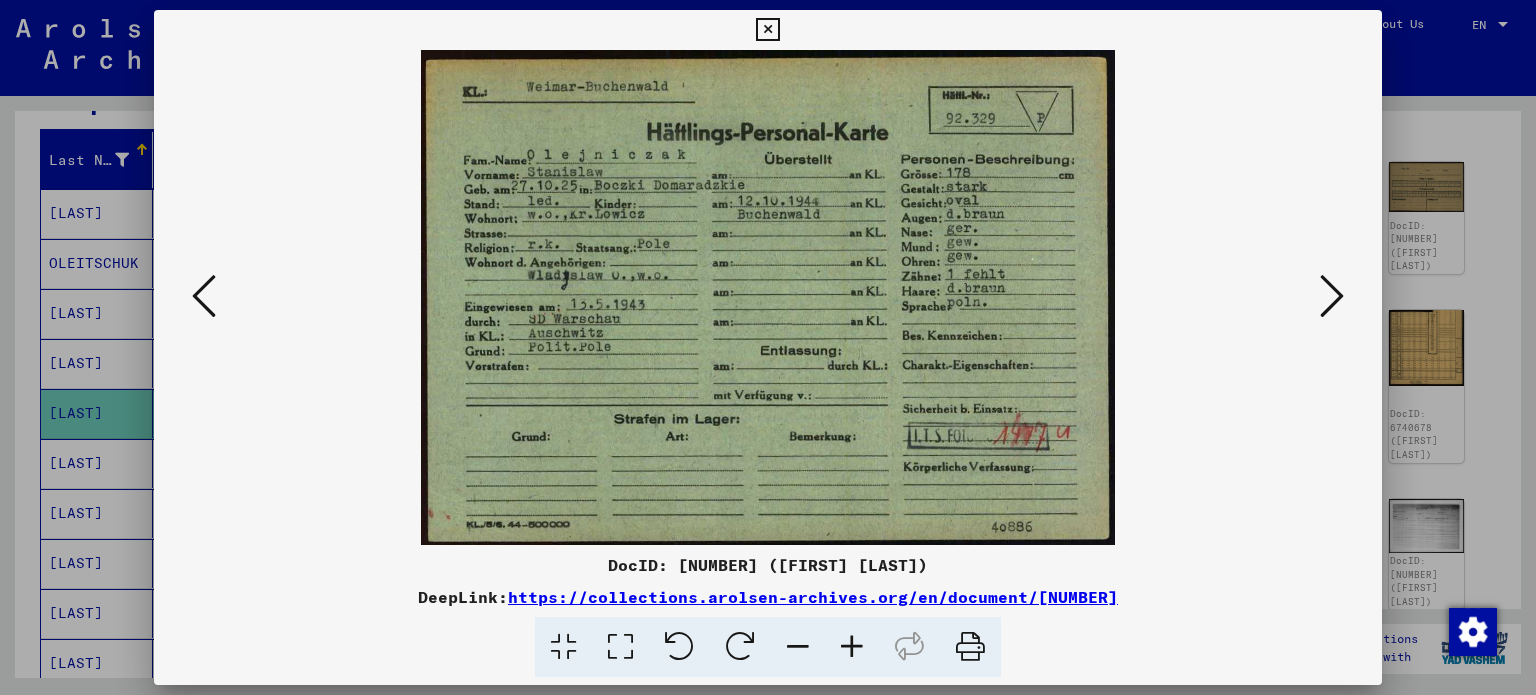 click at bounding box center [204, 296] 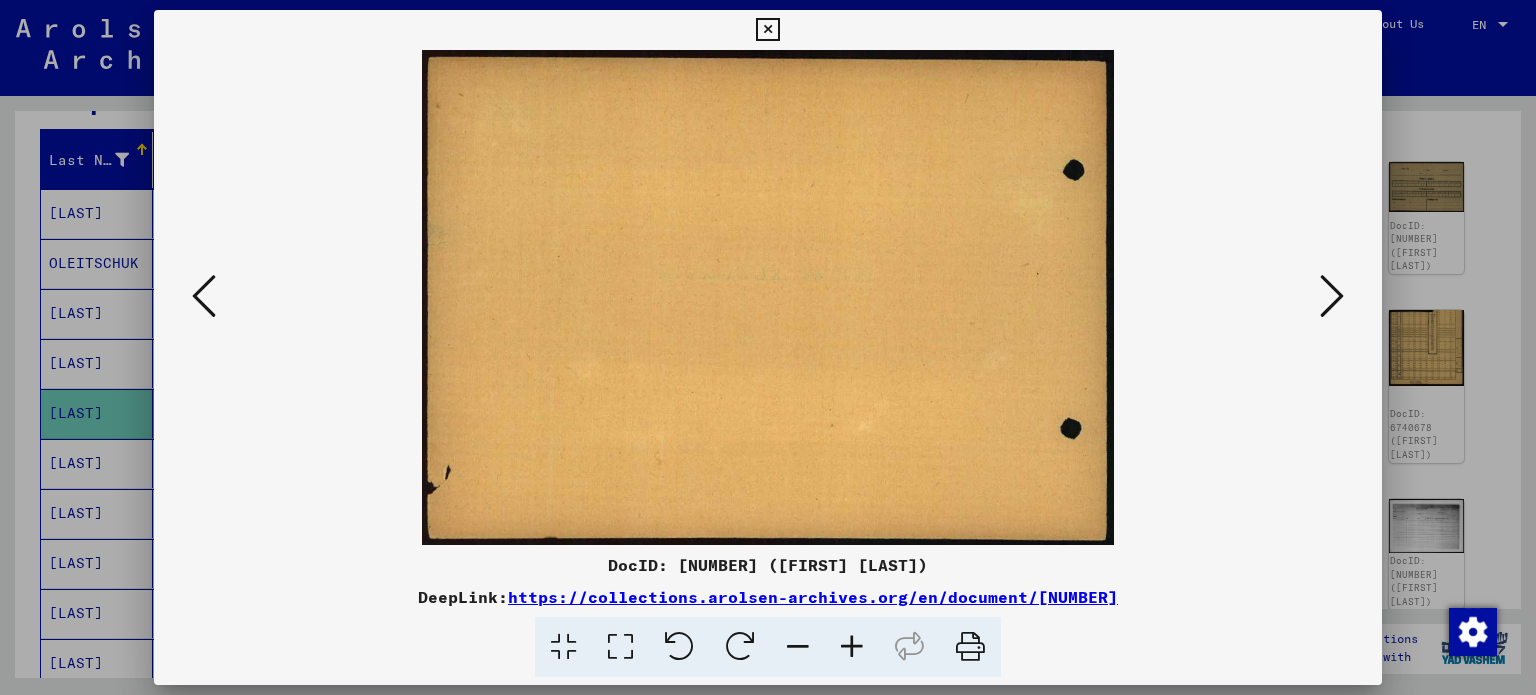 click at bounding box center [204, 296] 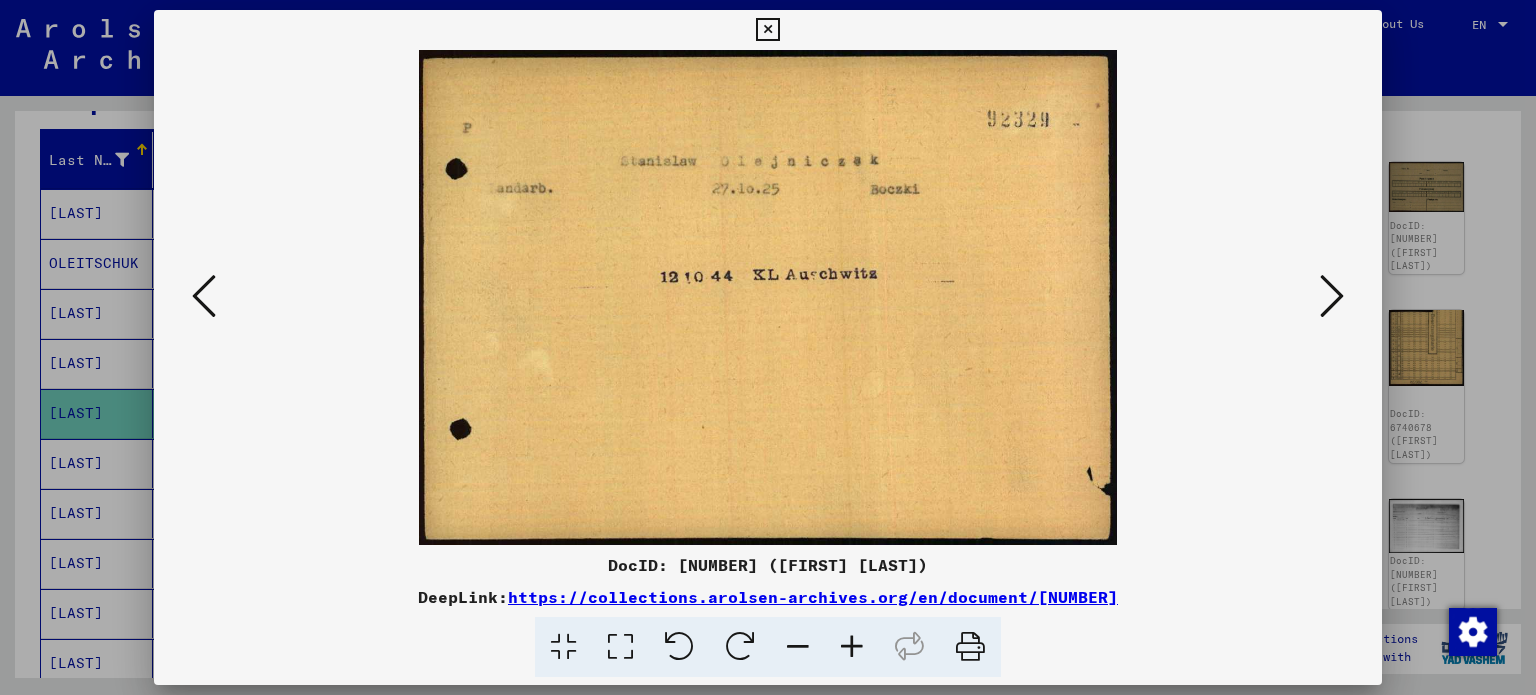 click at bounding box center [204, 296] 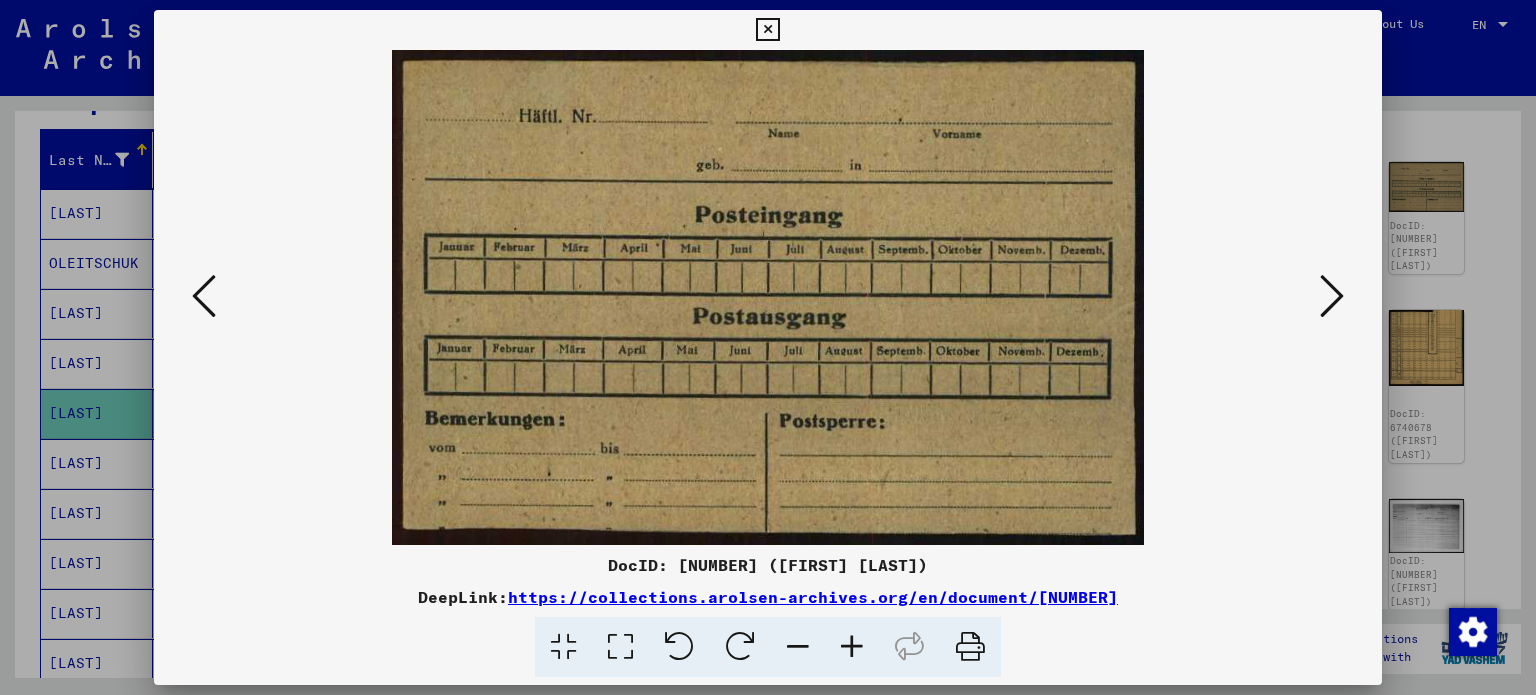 click at bounding box center (204, 296) 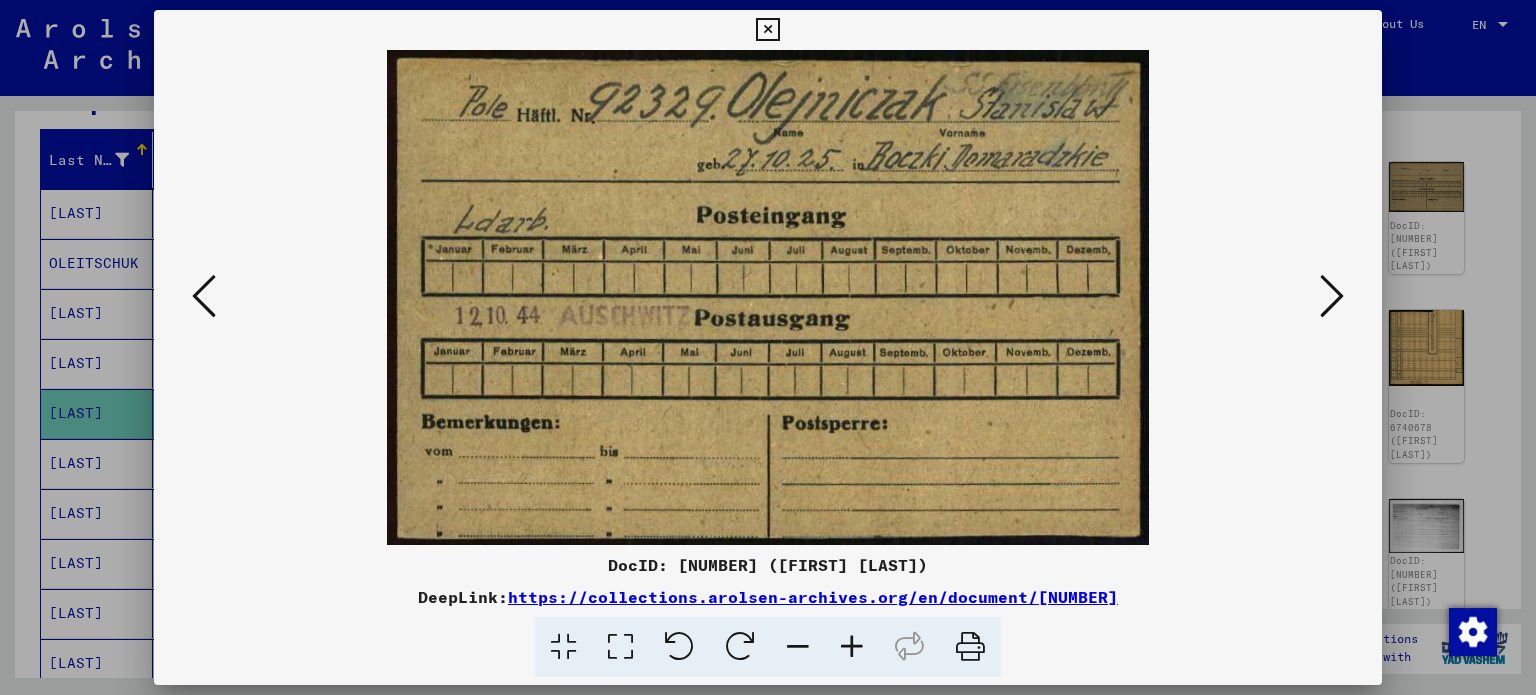 click at bounding box center [768, 297] 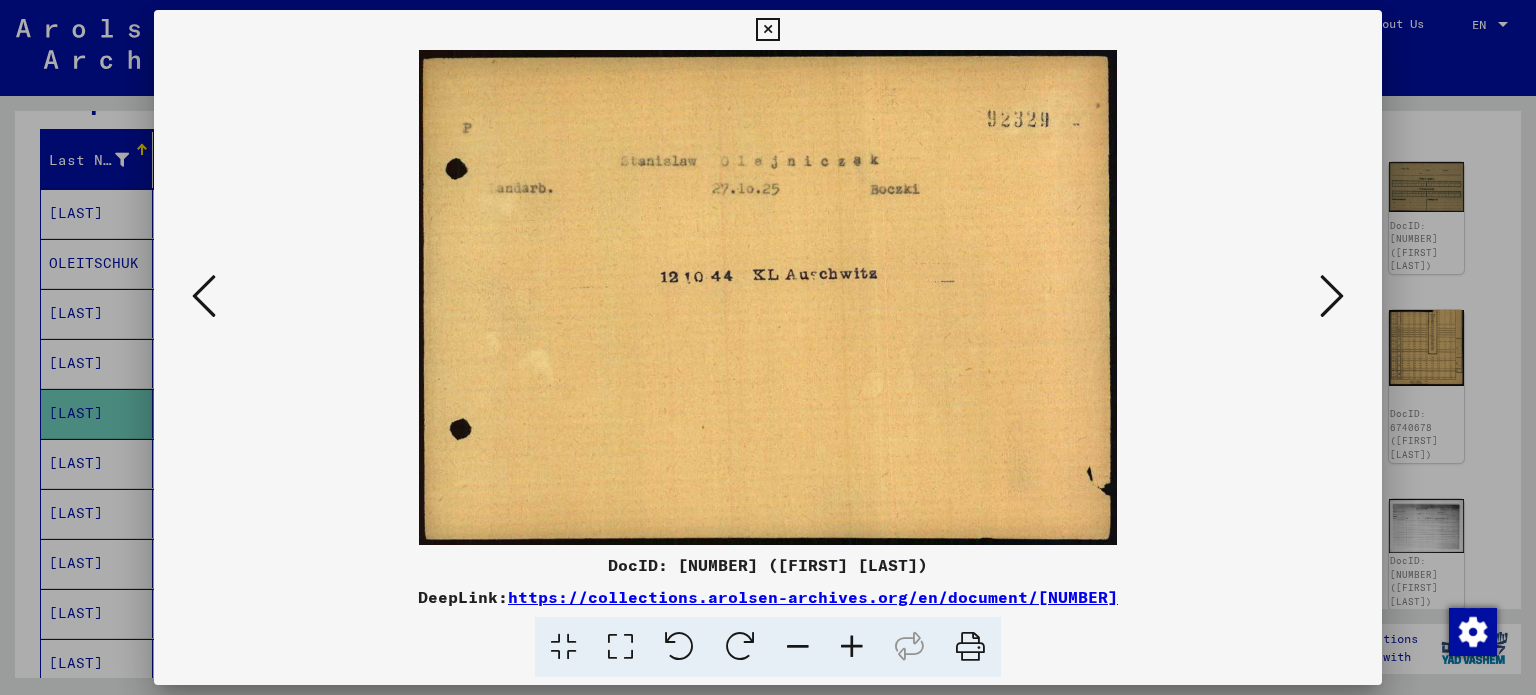 click at bounding box center (768, 347) 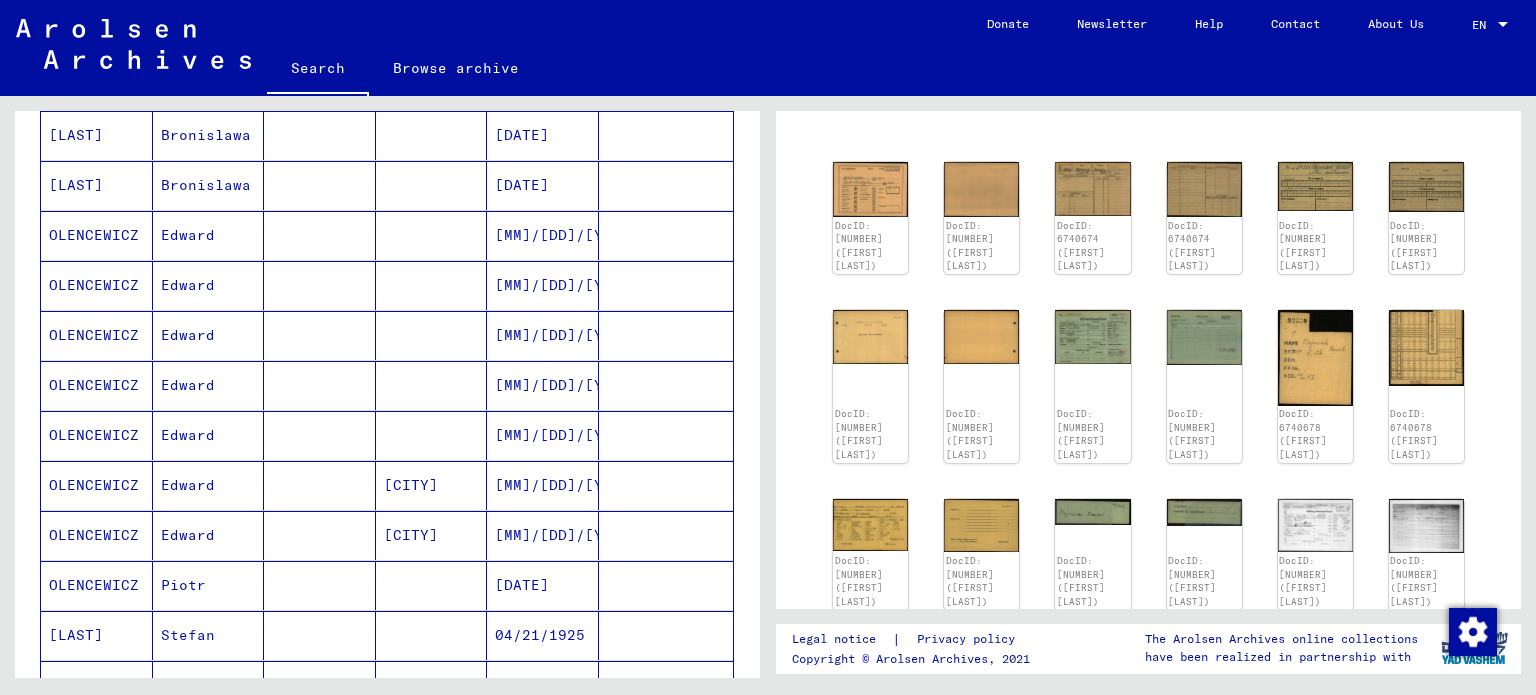 scroll, scrollTop: 998, scrollLeft: 0, axis: vertical 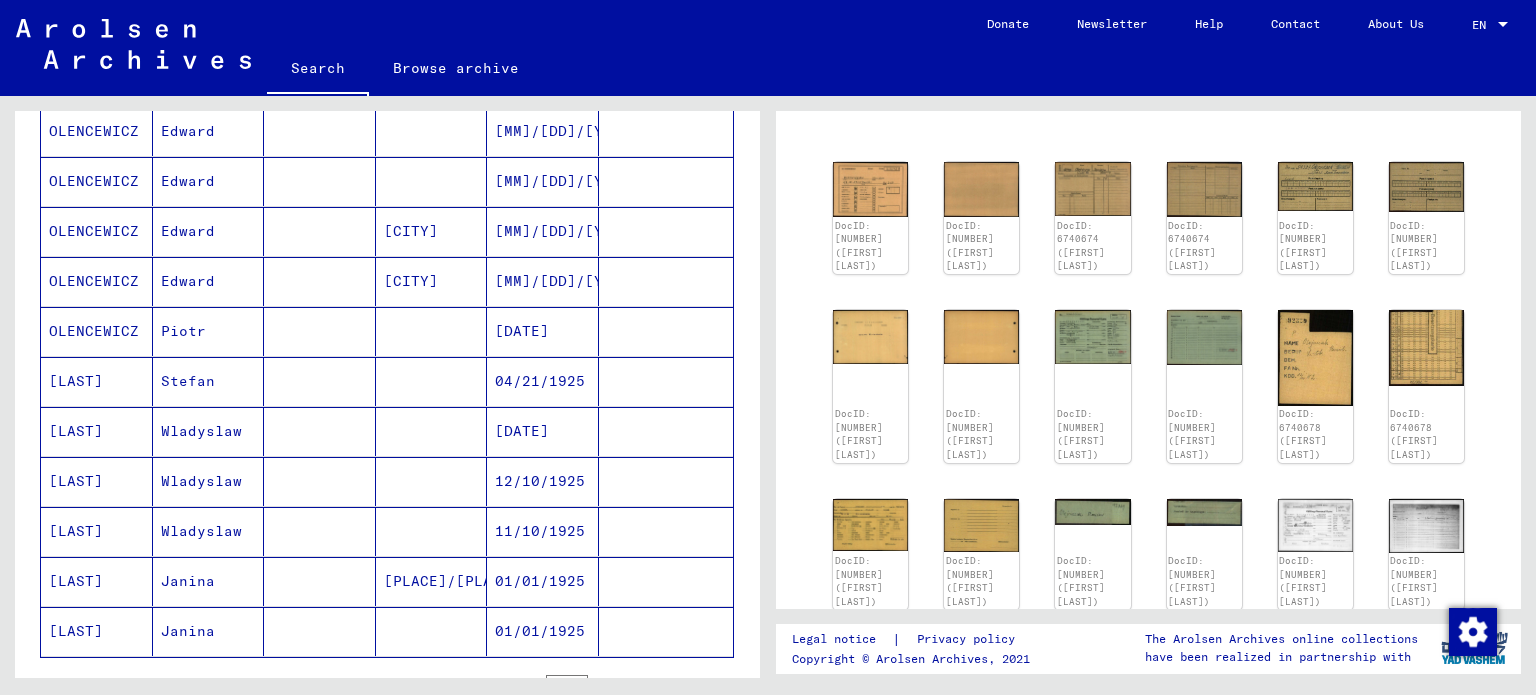 click on "[DATE]" at bounding box center (543, 381) 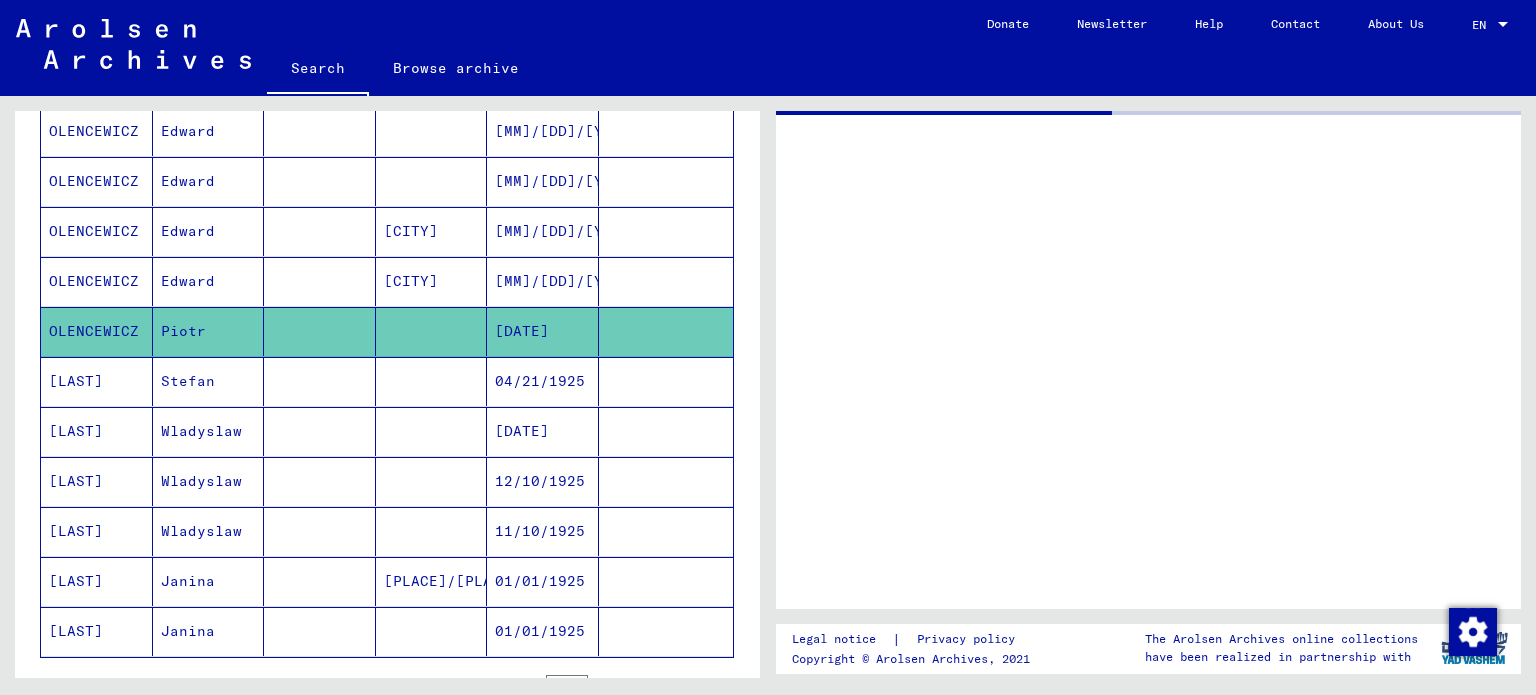 scroll, scrollTop: 0, scrollLeft: 0, axis: both 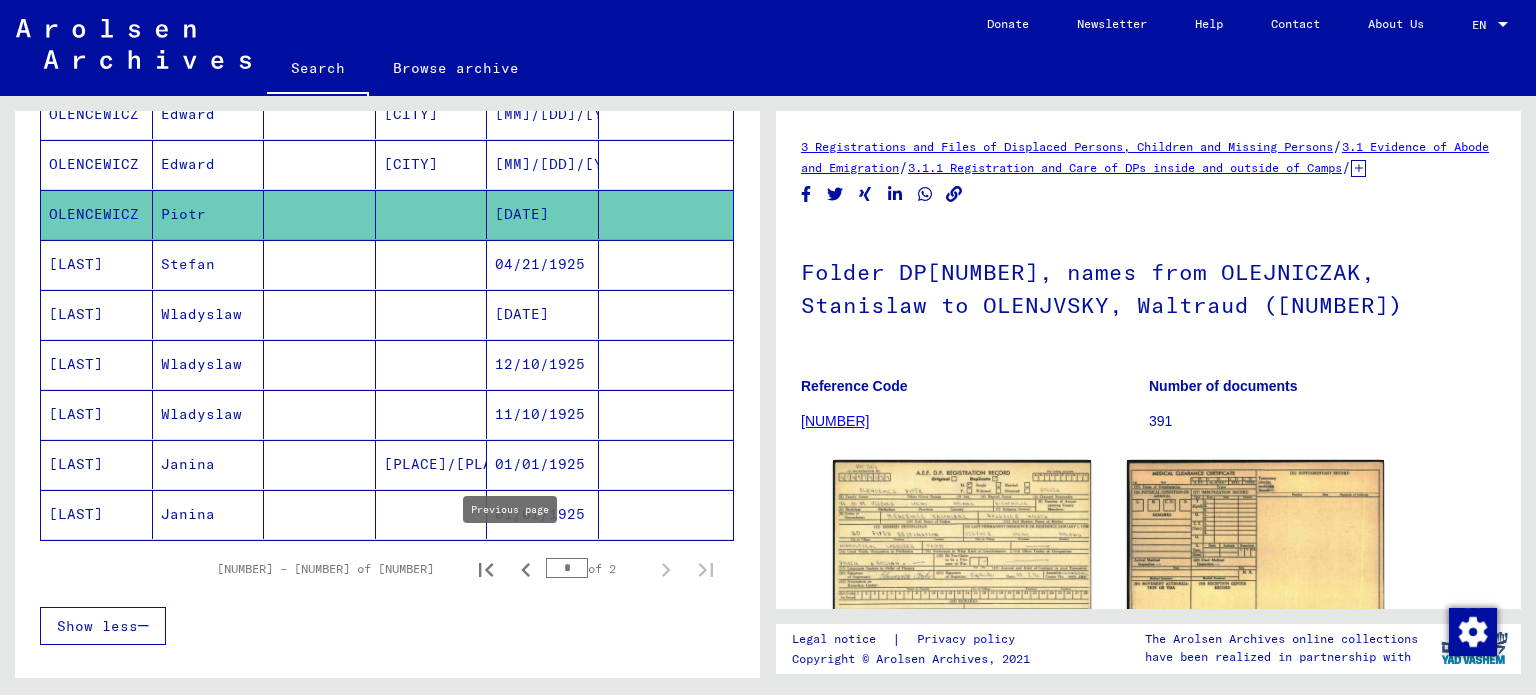 click 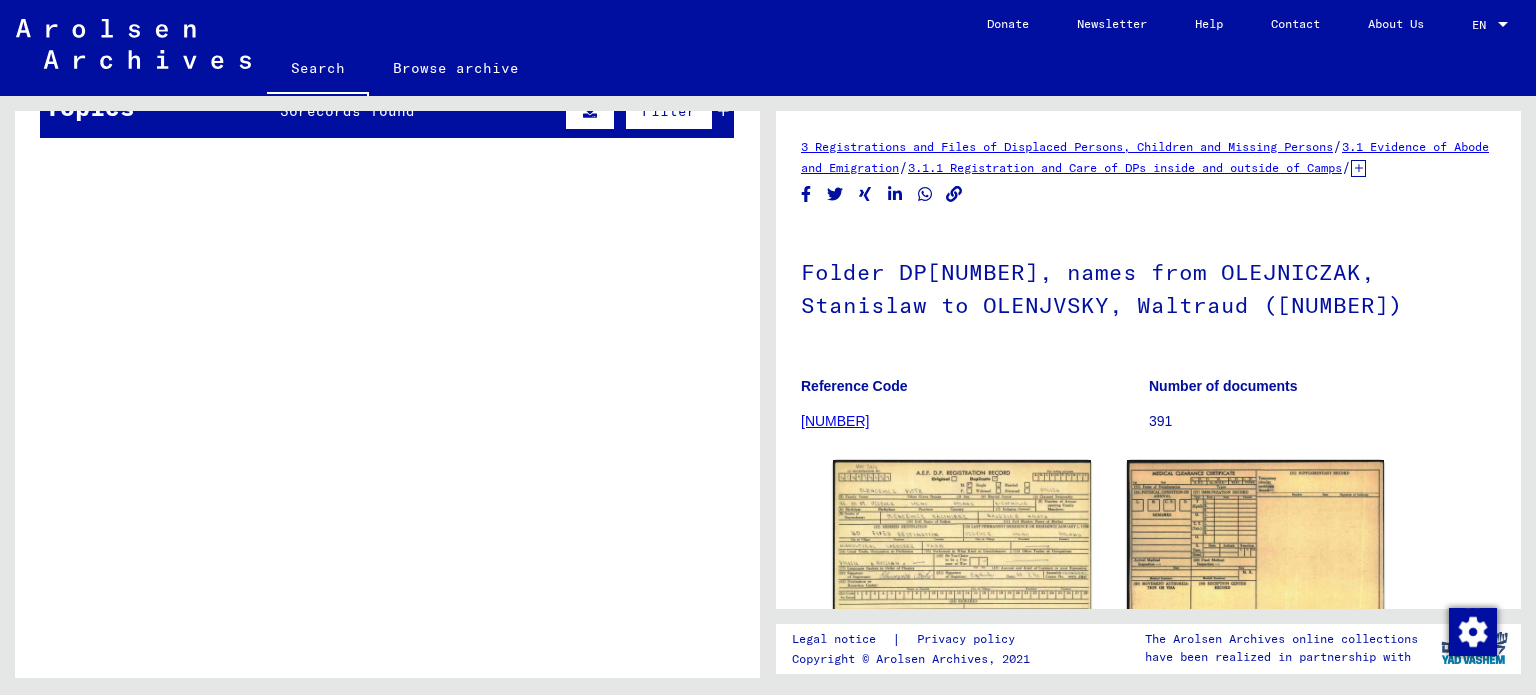 scroll, scrollTop: 435, scrollLeft: 0, axis: vertical 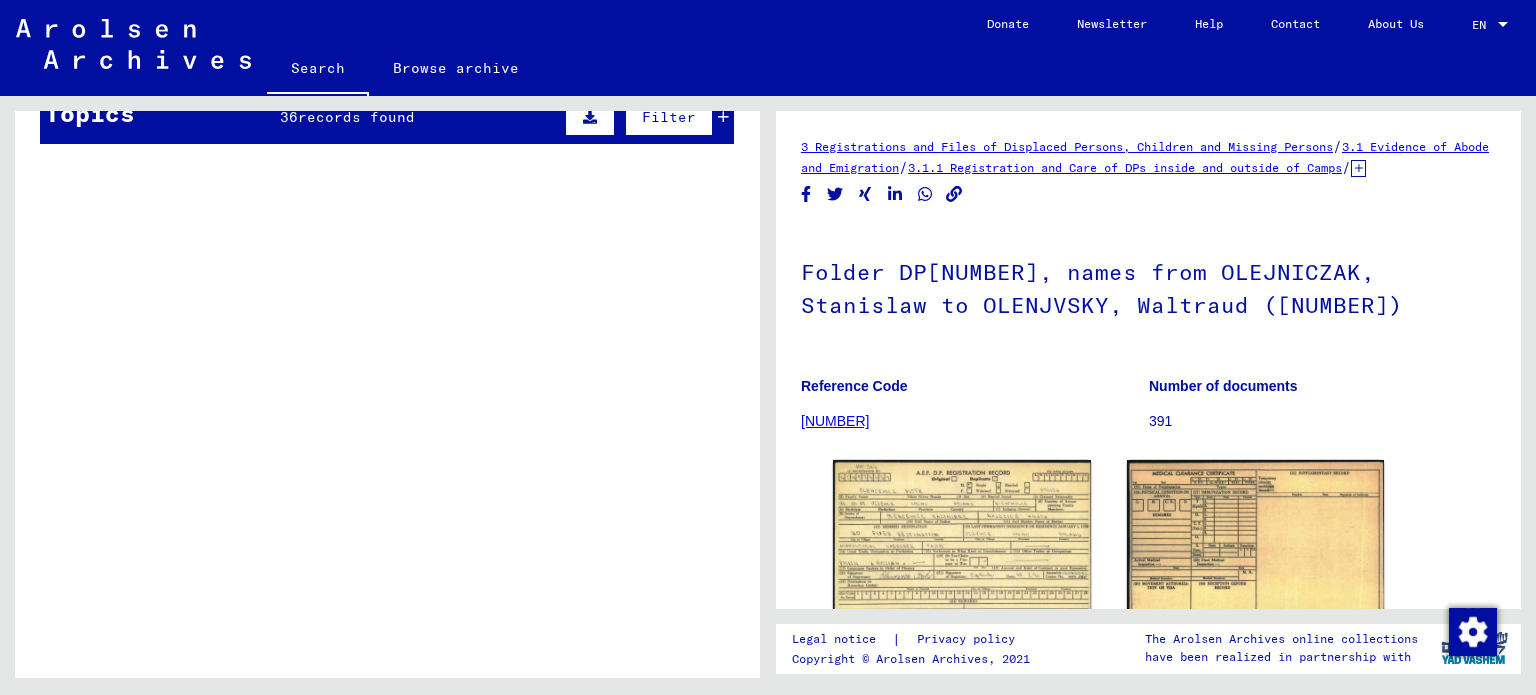 click on "**********" 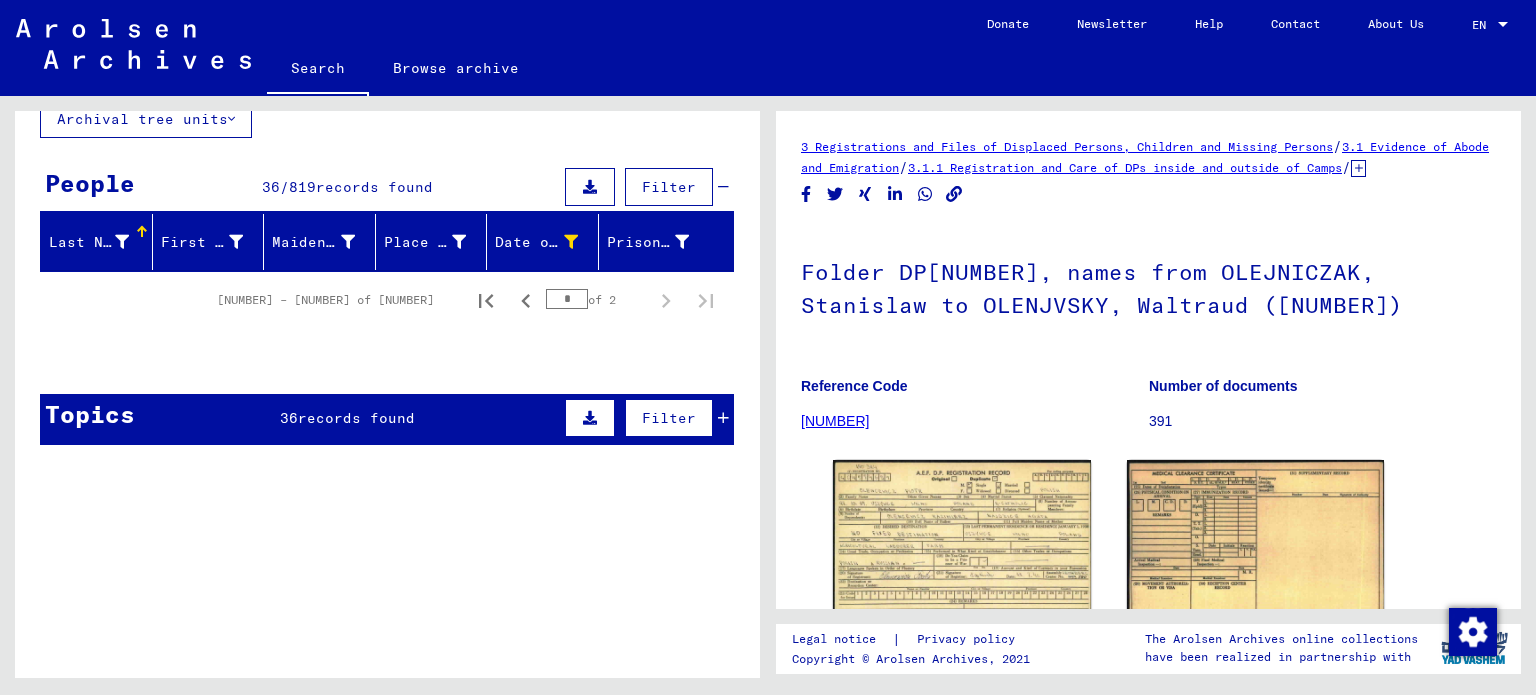 scroll, scrollTop: 104, scrollLeft: 0, axis: vertical 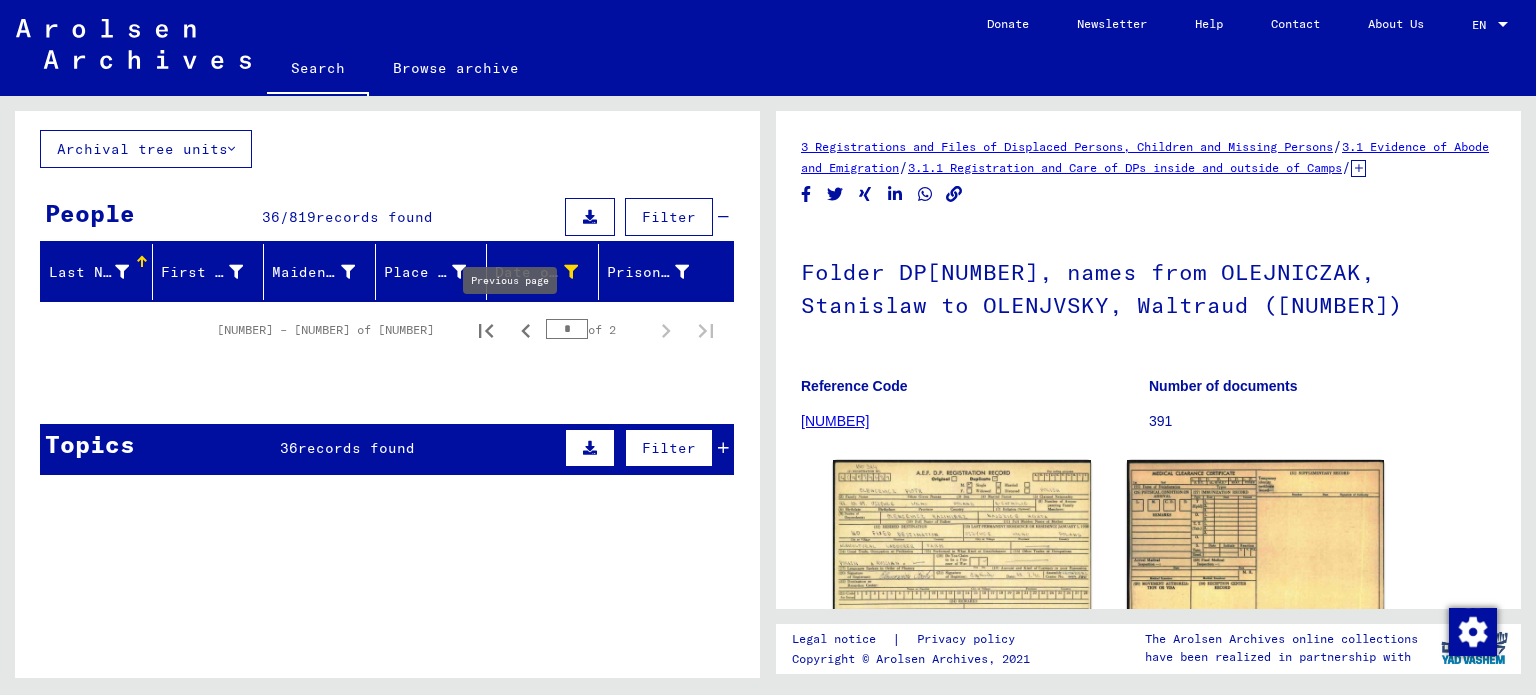 click 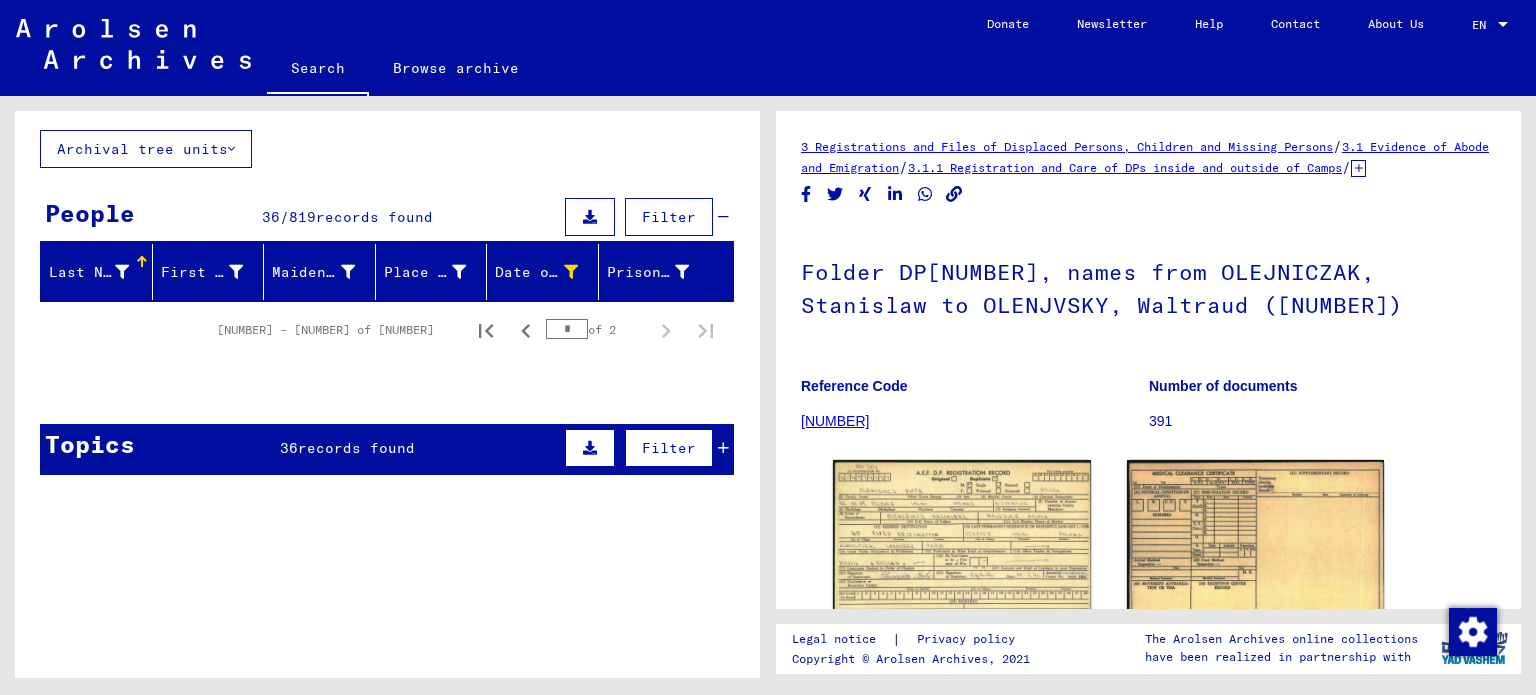 click 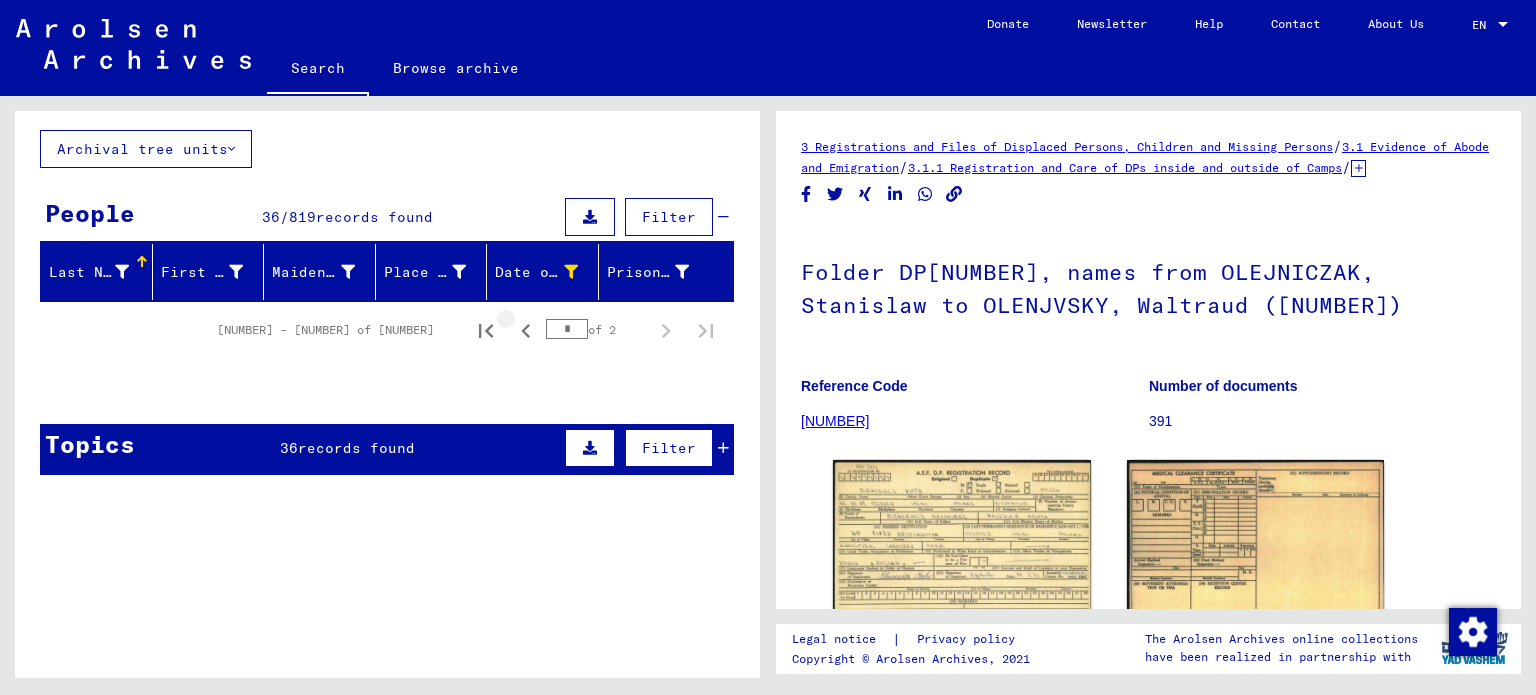 click 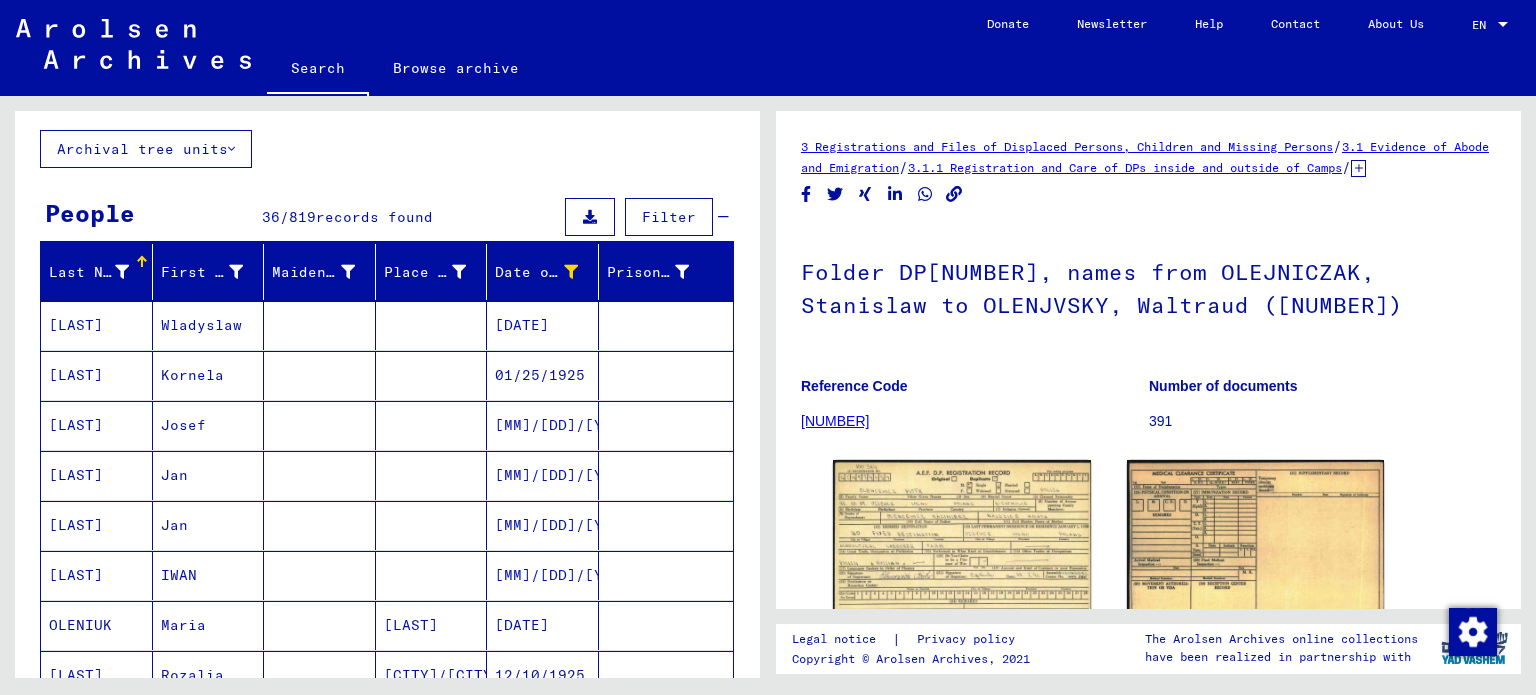 scroll, scrollTop: 459, scrollLeft: 0, axis: vertical 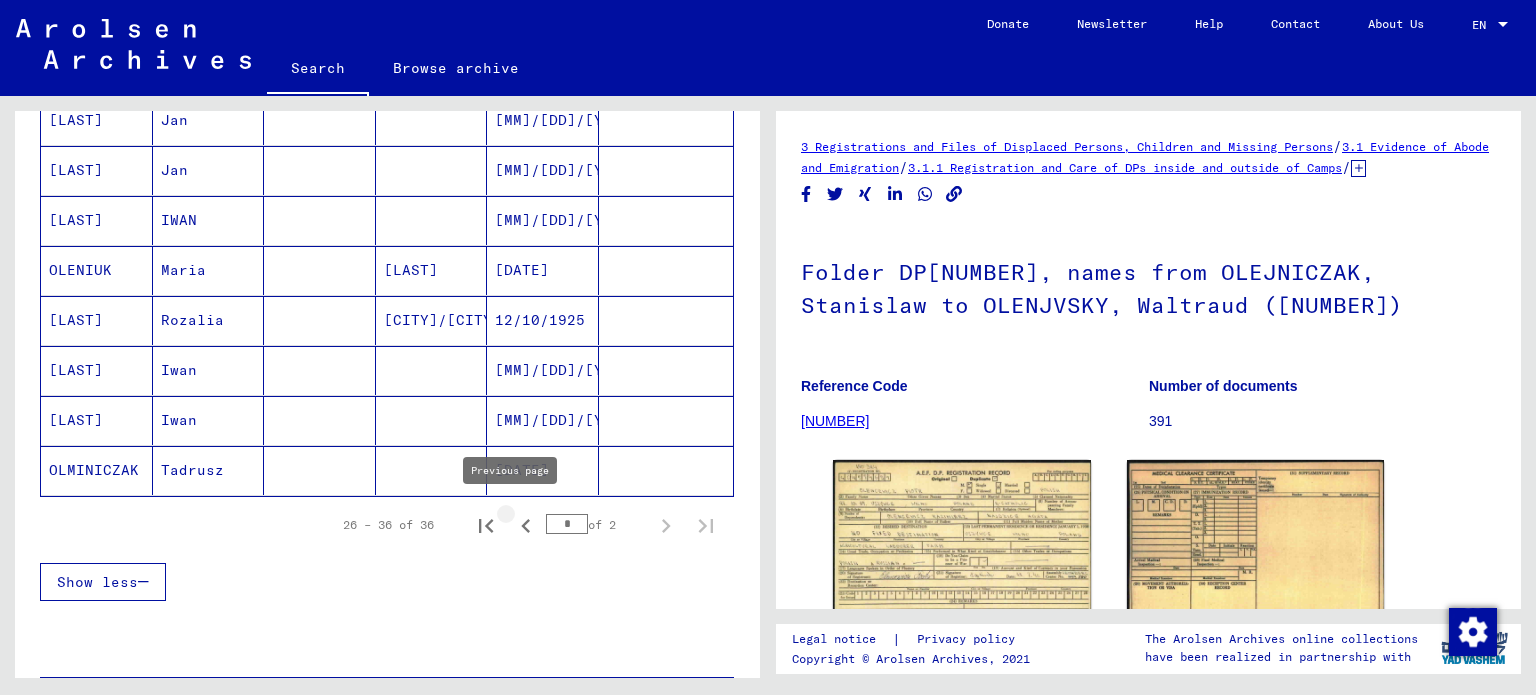 click at bounding box center [526, 525] 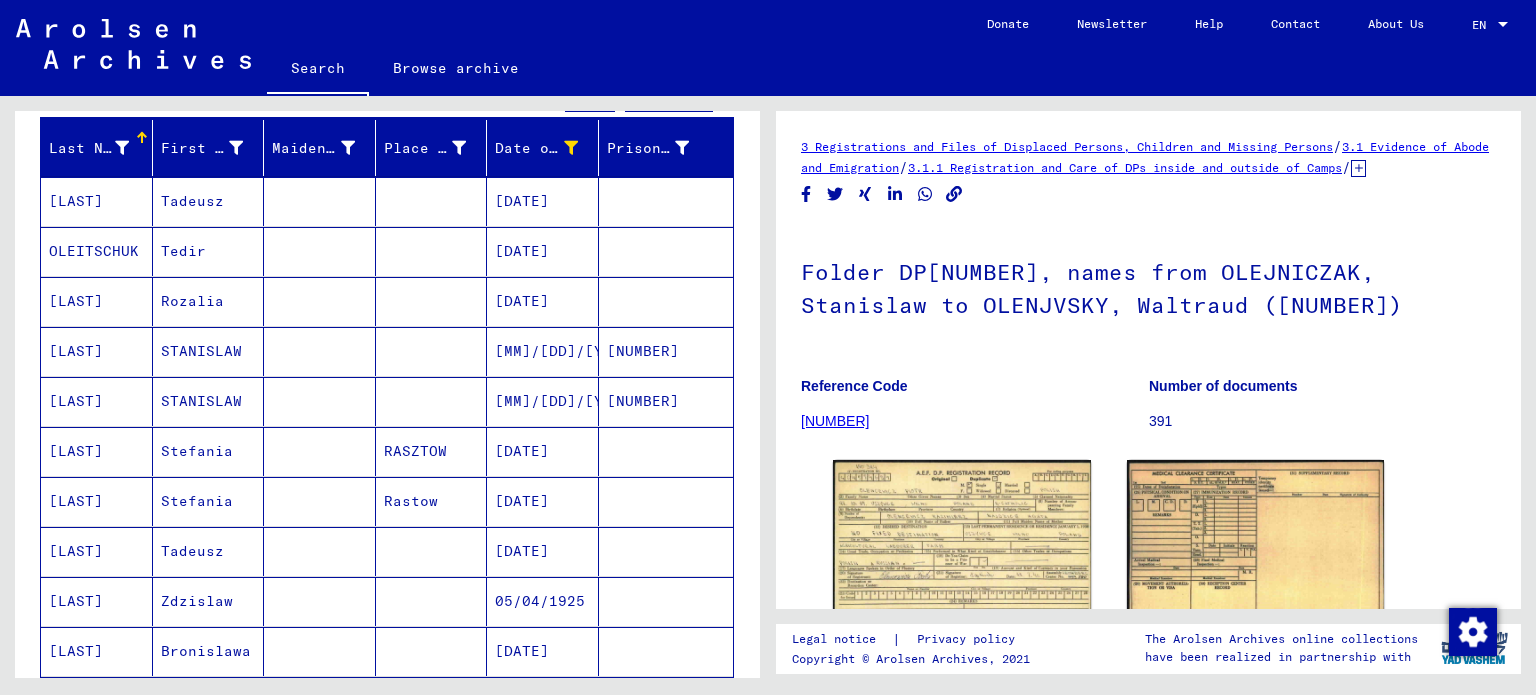 scroll, scrollTop: 184, scrollLeft: 0, axis: vertical 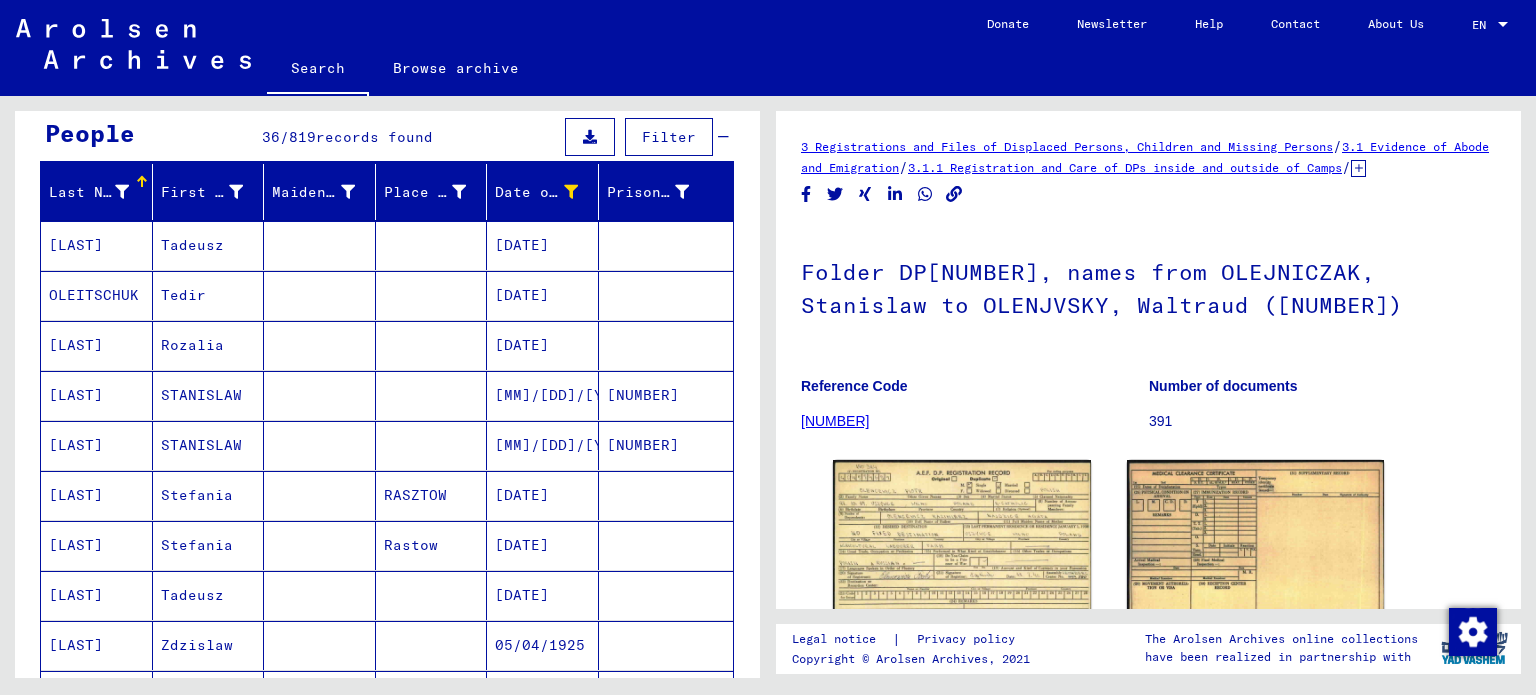 click on "[NUMBER]" at bounding box center (666, 445) 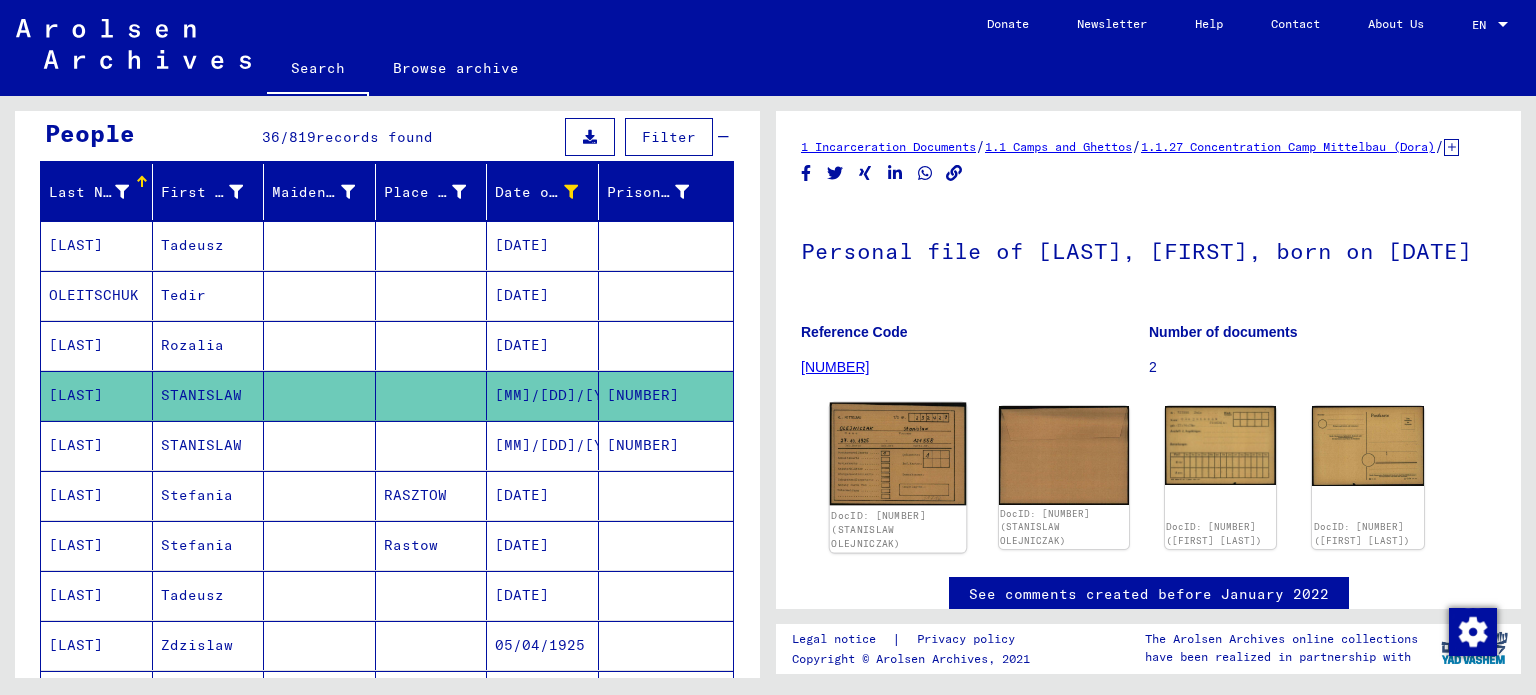 click 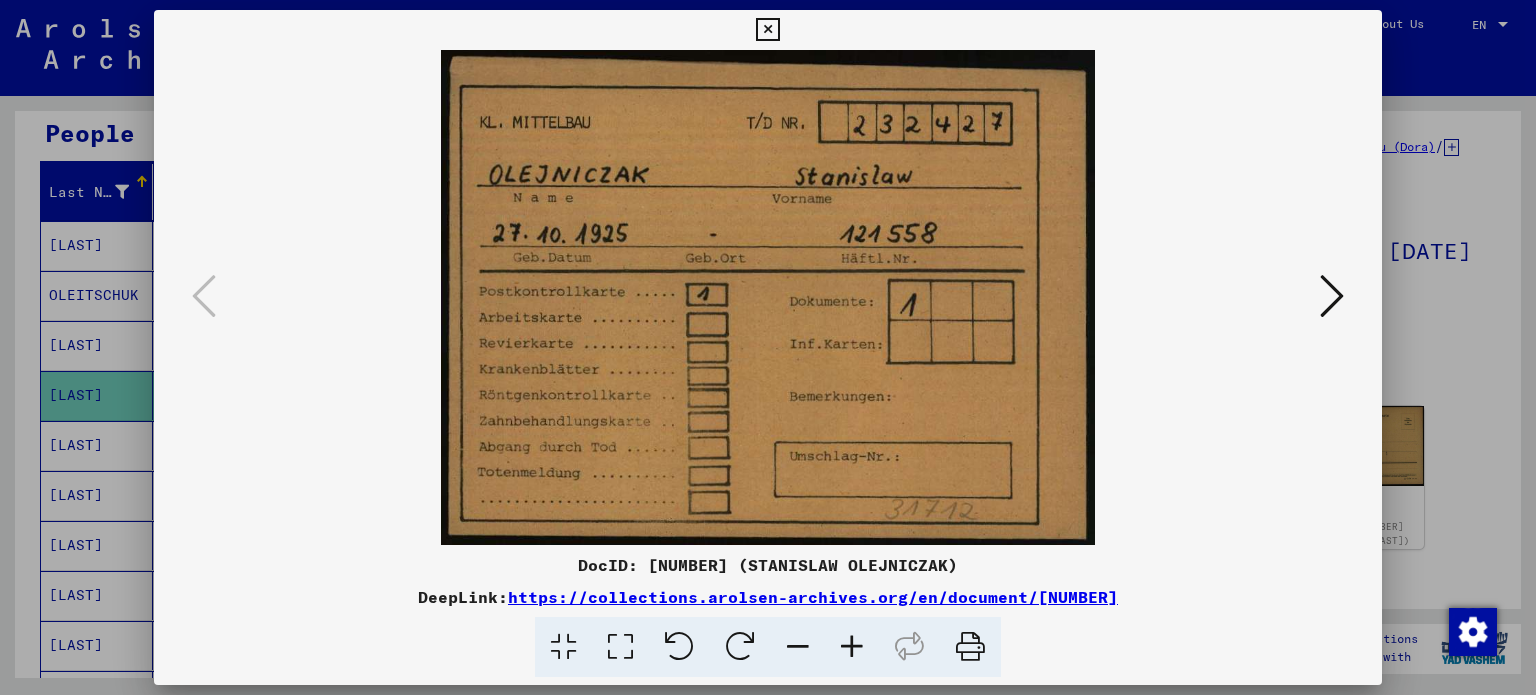 click at bounding box center [1332, 296] 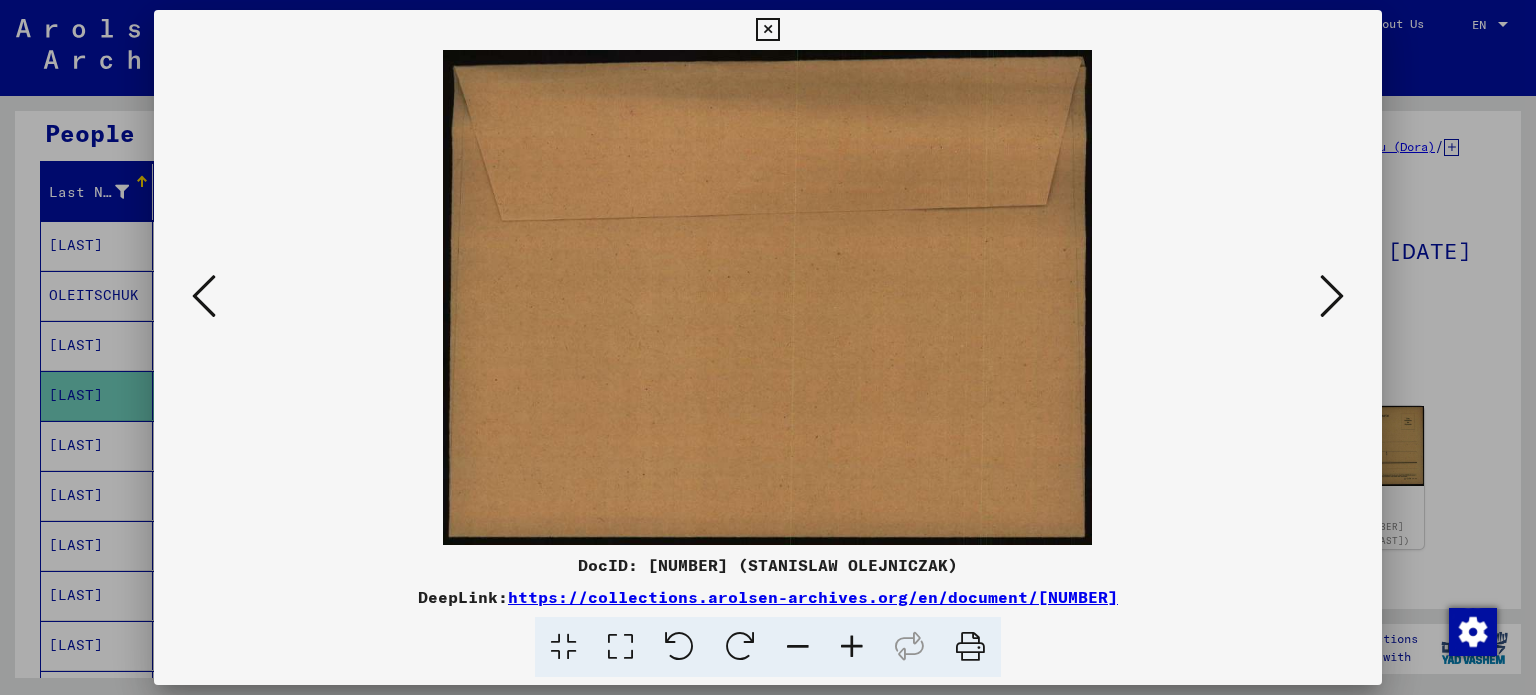 click at bounding box center (1332, 296) 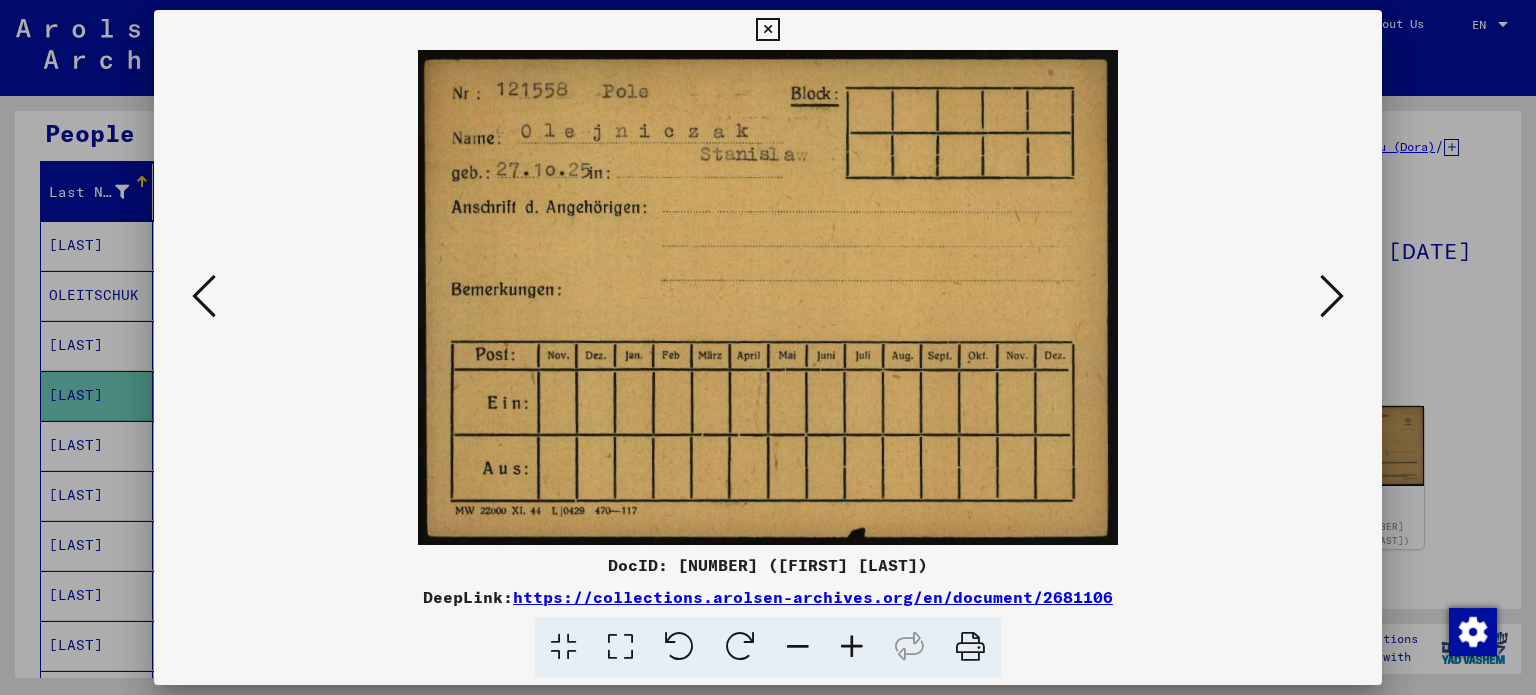 click at bounding box center [1332, 296] 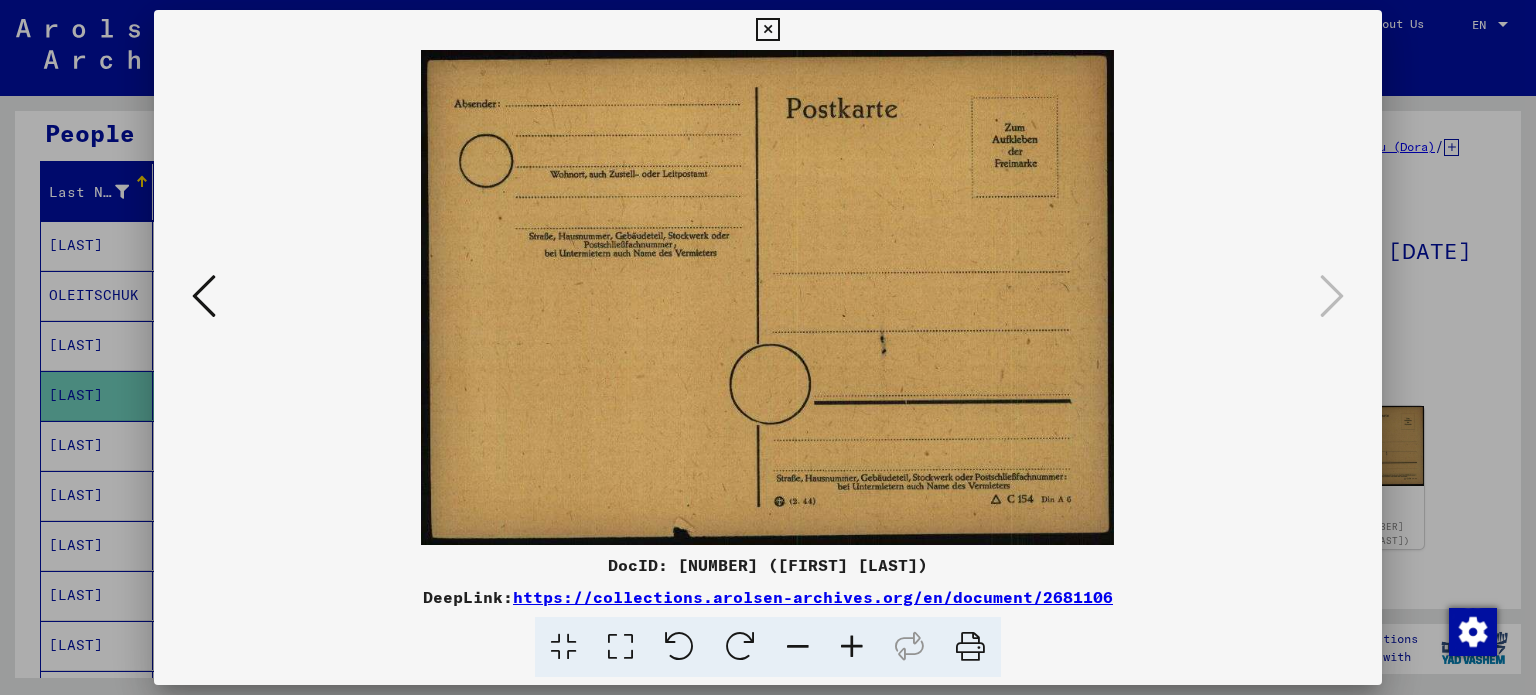 click at bounding box center [768, 347] 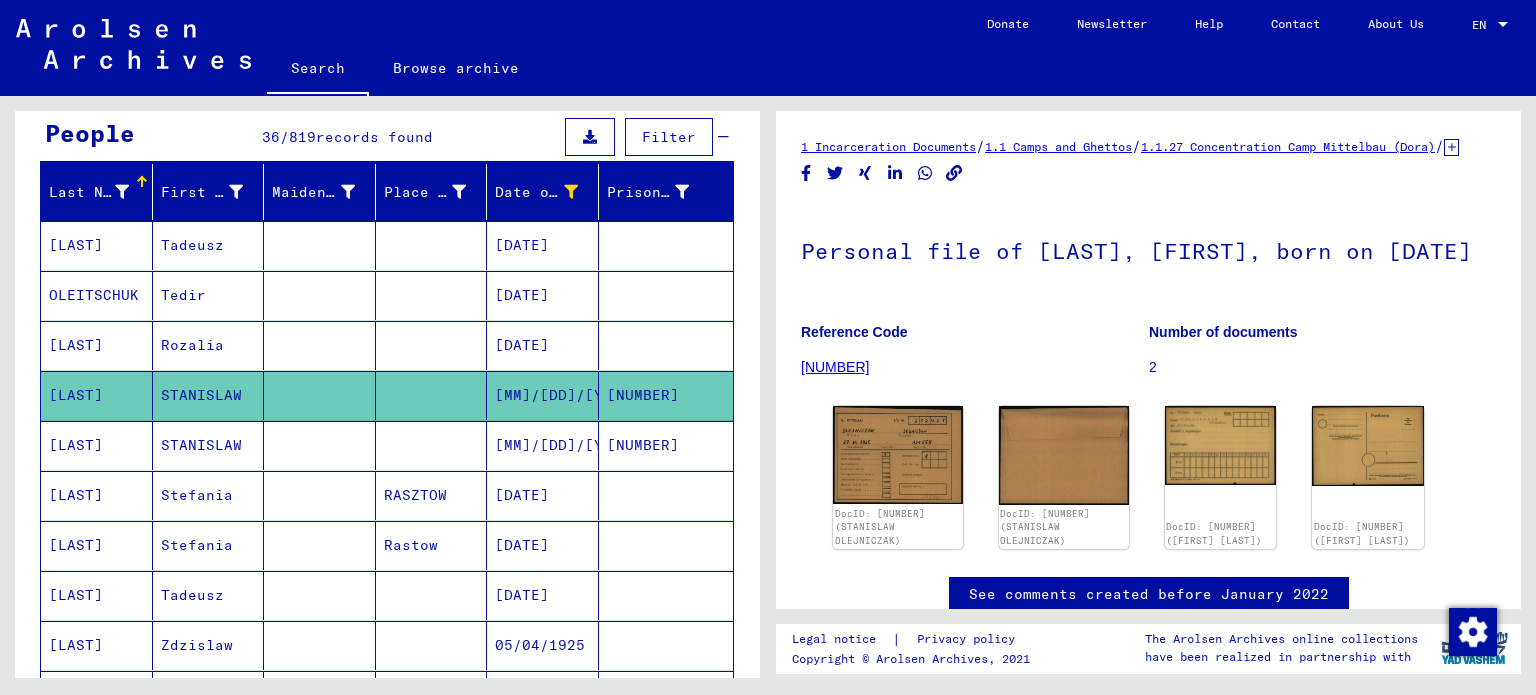 click on "[DATE]" at bounding box center (543, 395) 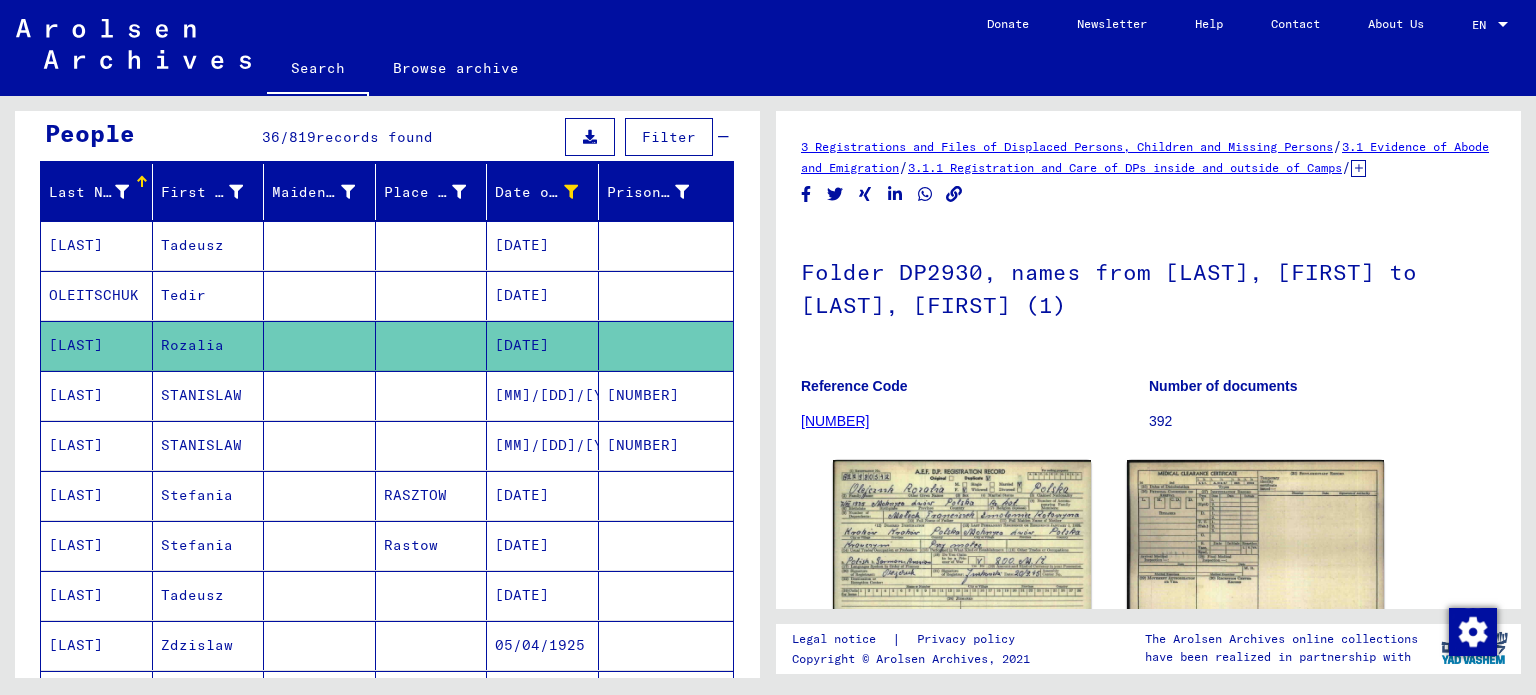 scroll, scrollTop: 0, scrollLeft: 0, axis: both 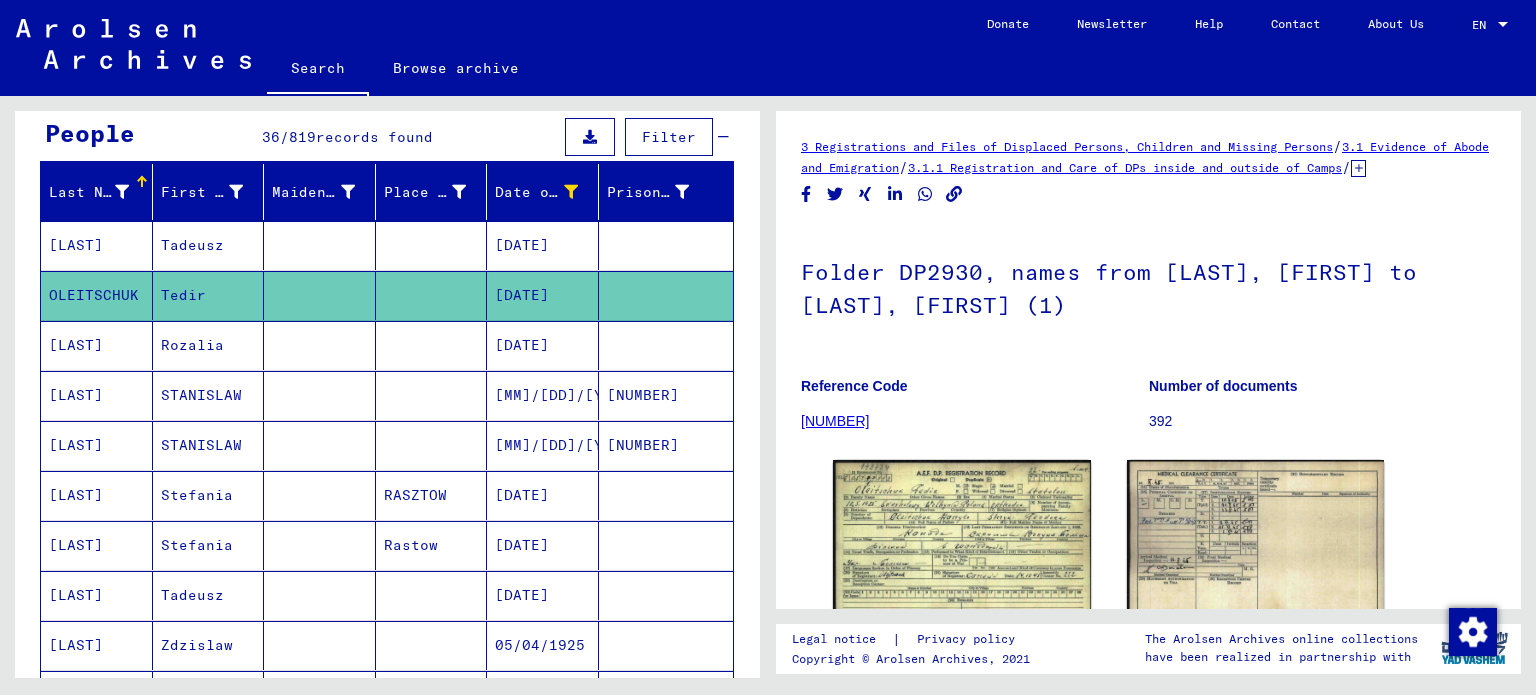 click on "[DATE]" at bounding box center (543, 295) 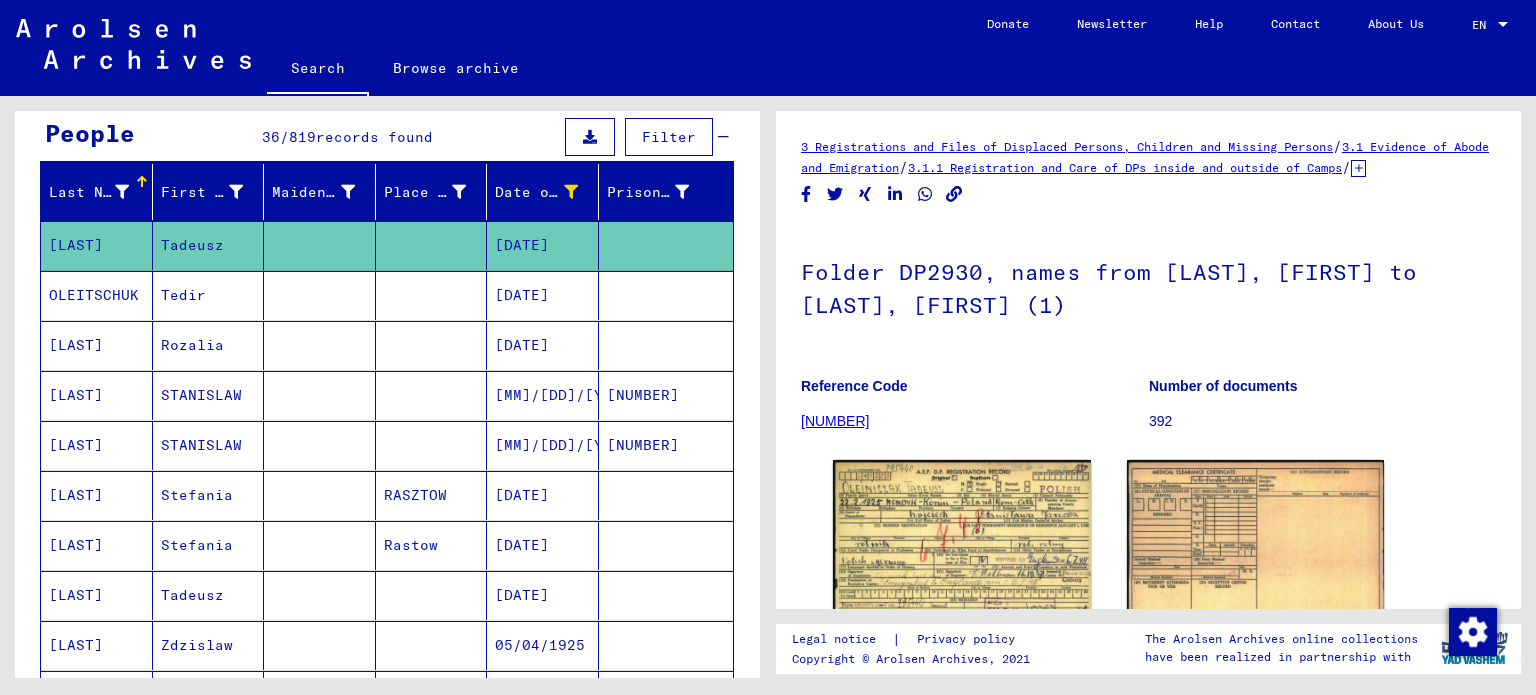 scroll, scrollTop: 0, scrollLeft: 0, axis: both 